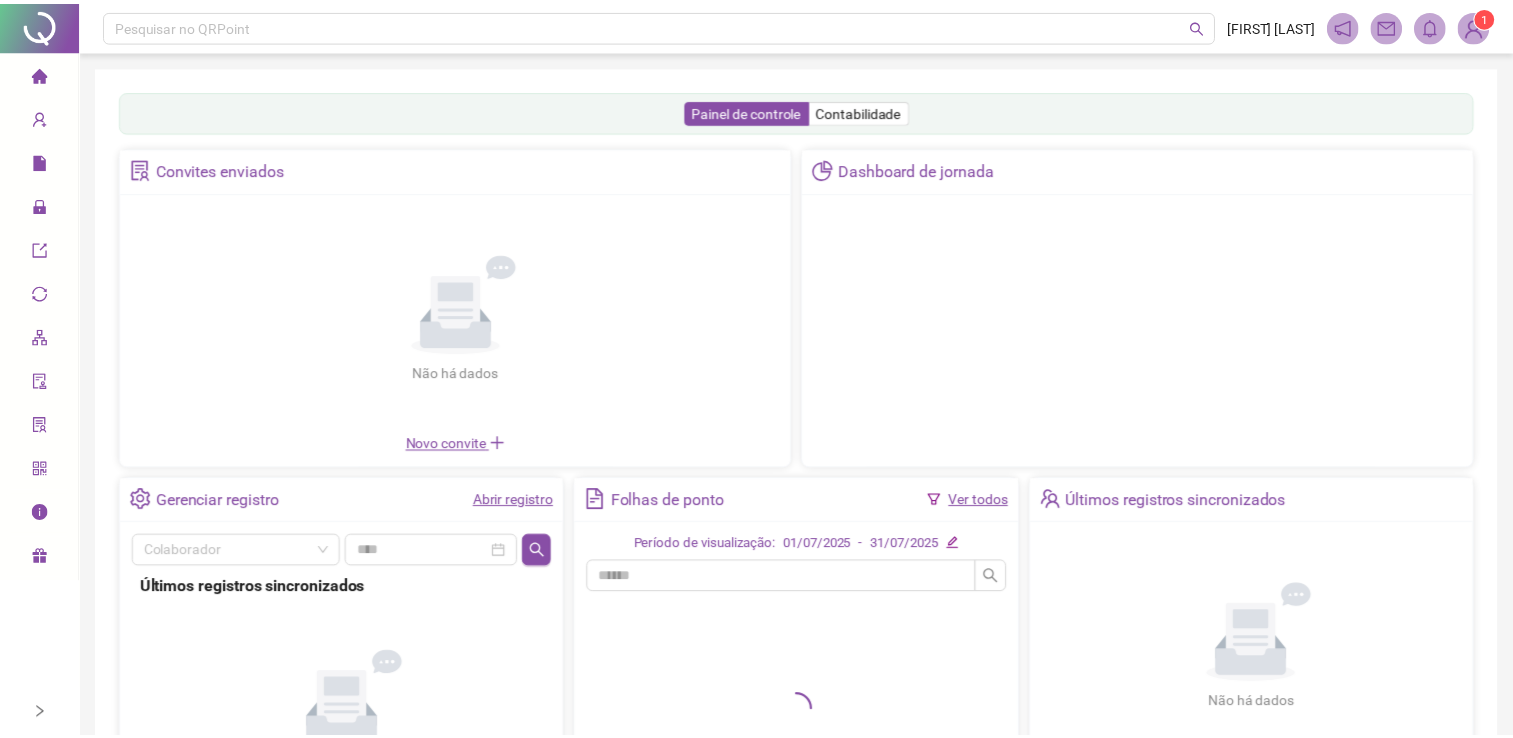 scroll, scrollTop: 0, scrollLeft: 0, axis: both 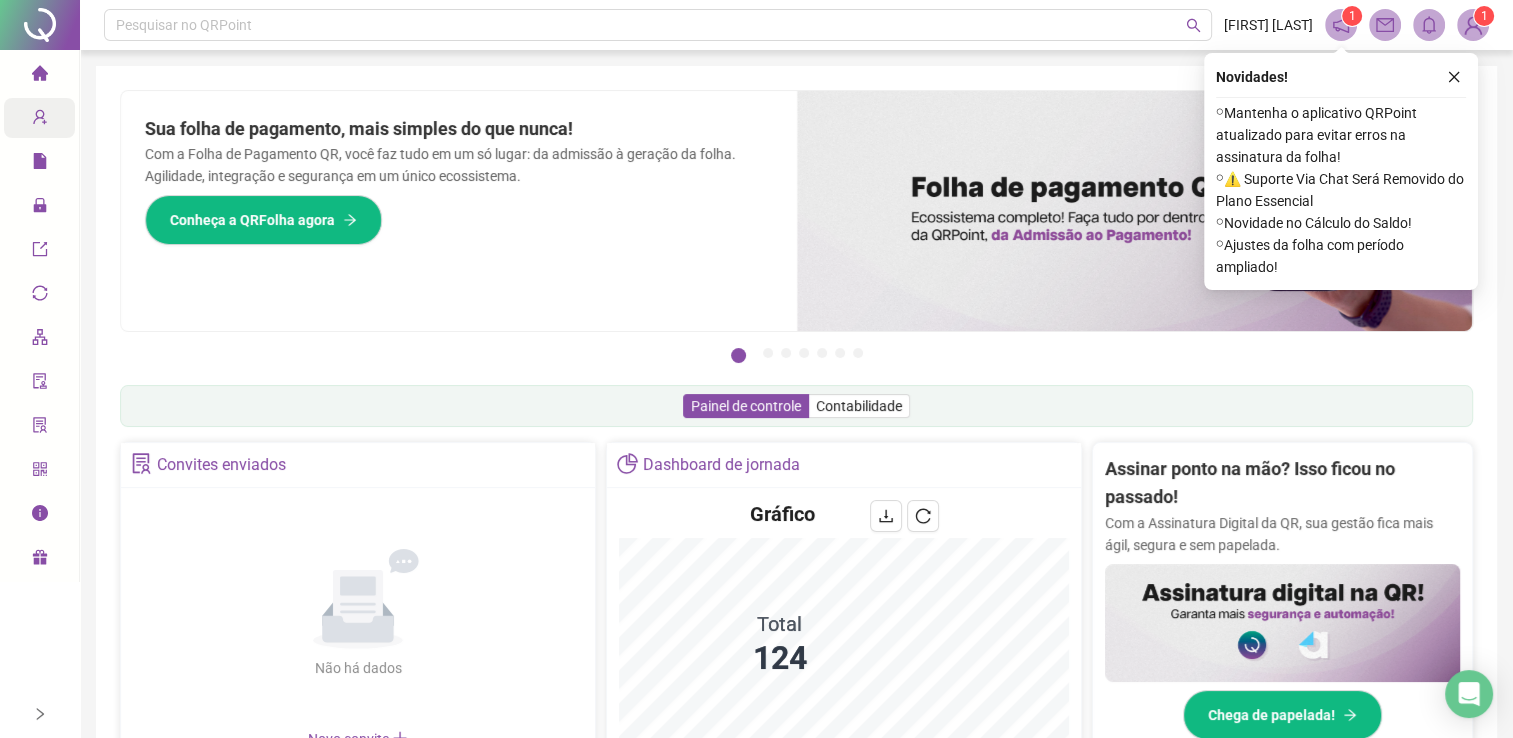 click on "Cadastros" at bounding box center [77, 118] 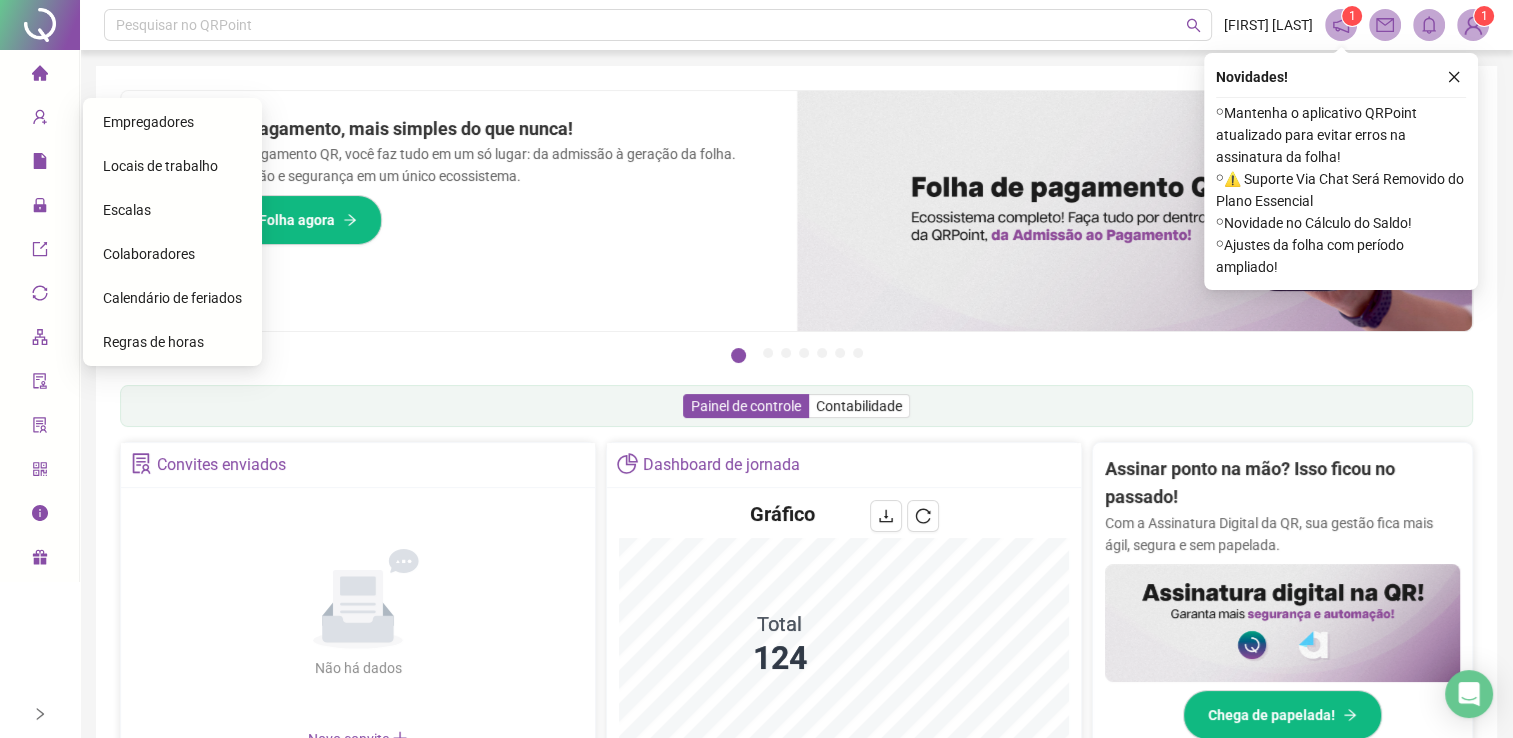 click on "Colaboradores" at bounding box center (149, 254) 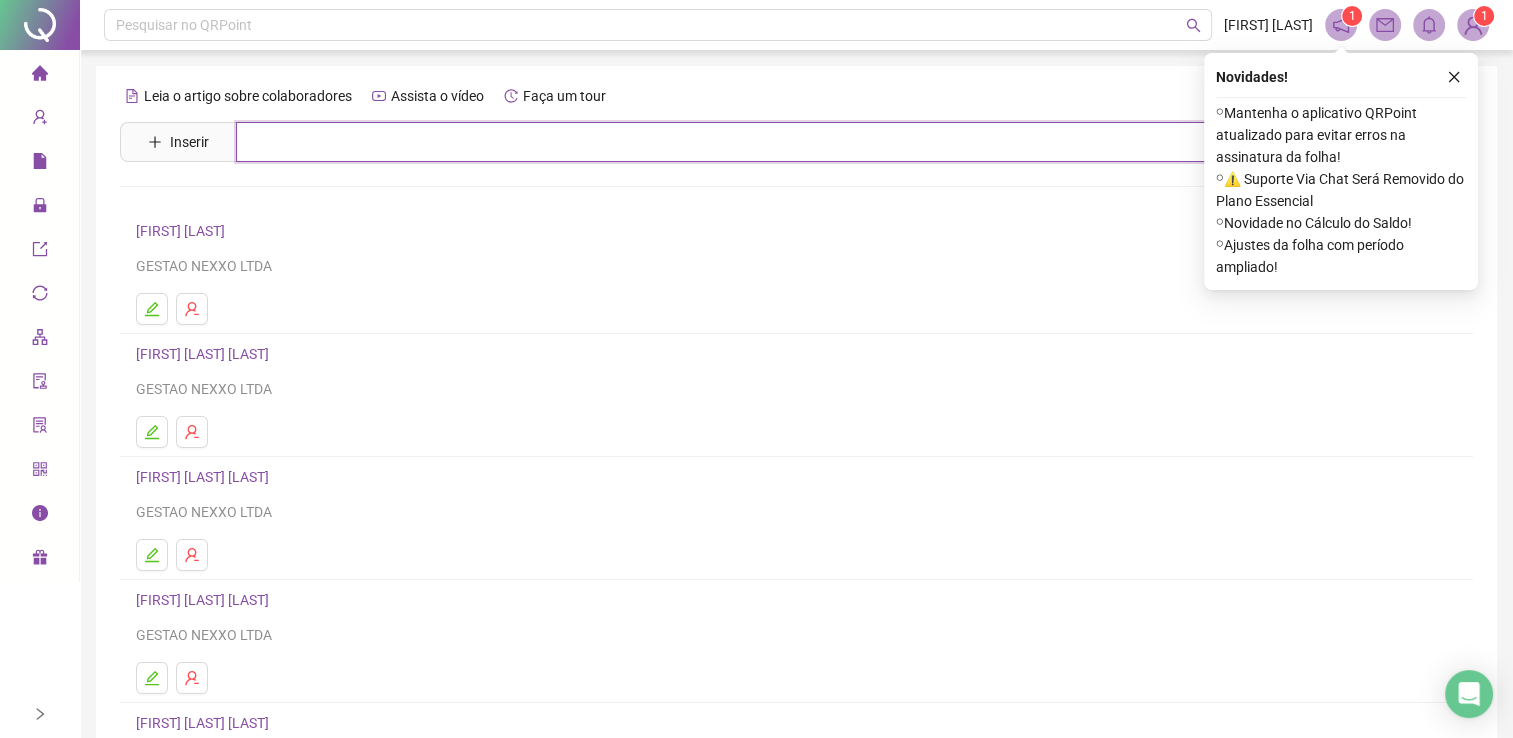 click at bounding box center (811, 142) 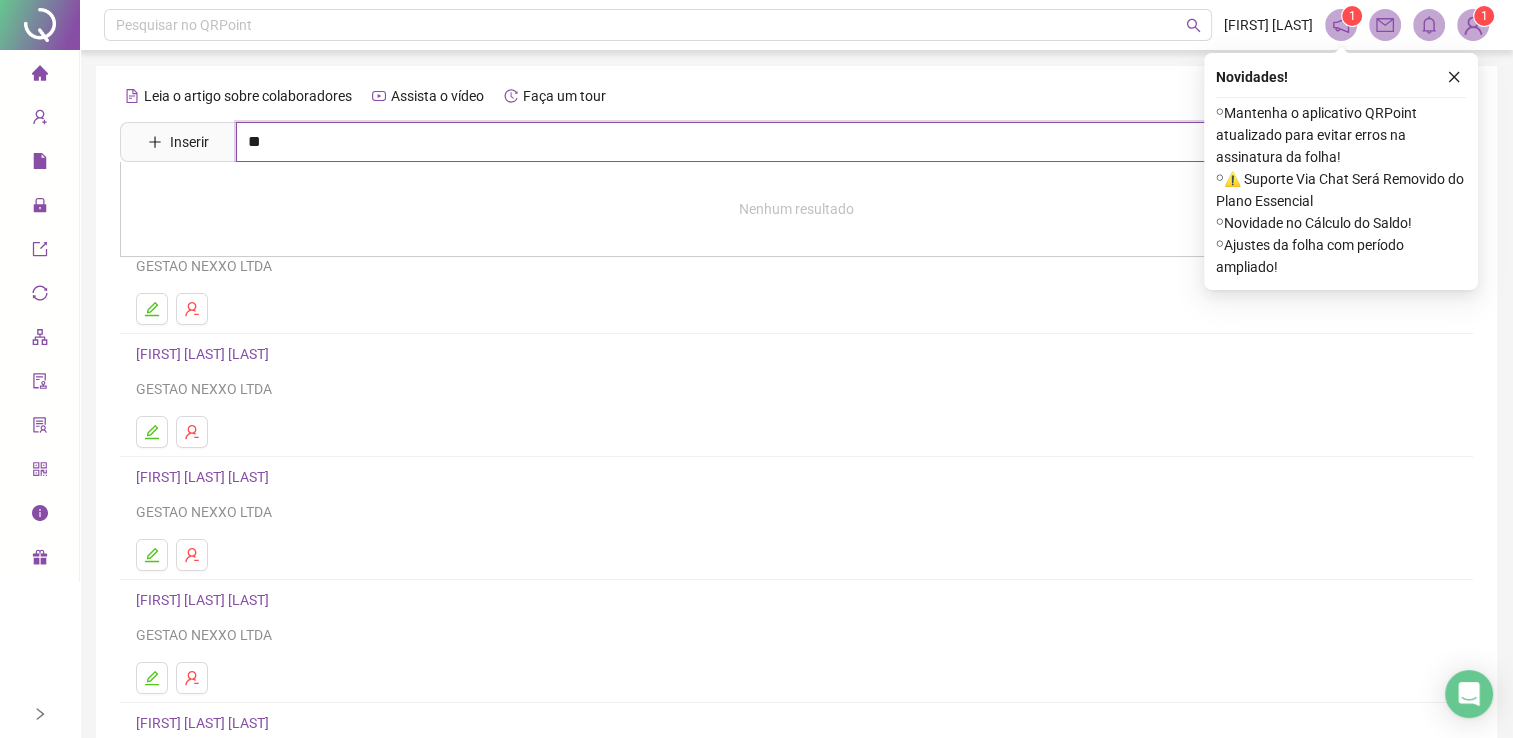 type on "**" 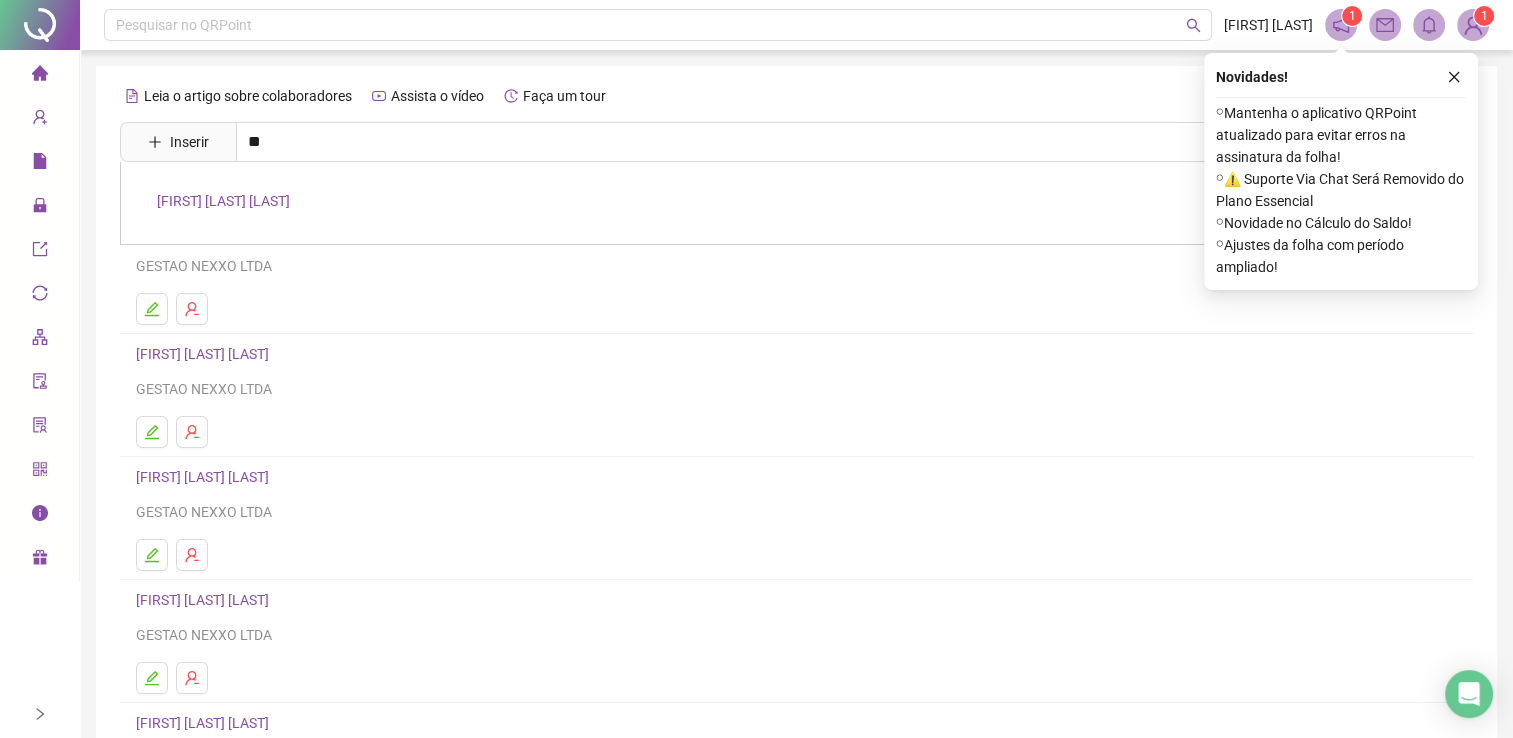 click on "[FIRST] [LAST] [LAST]" at bounding box center [223, 201] 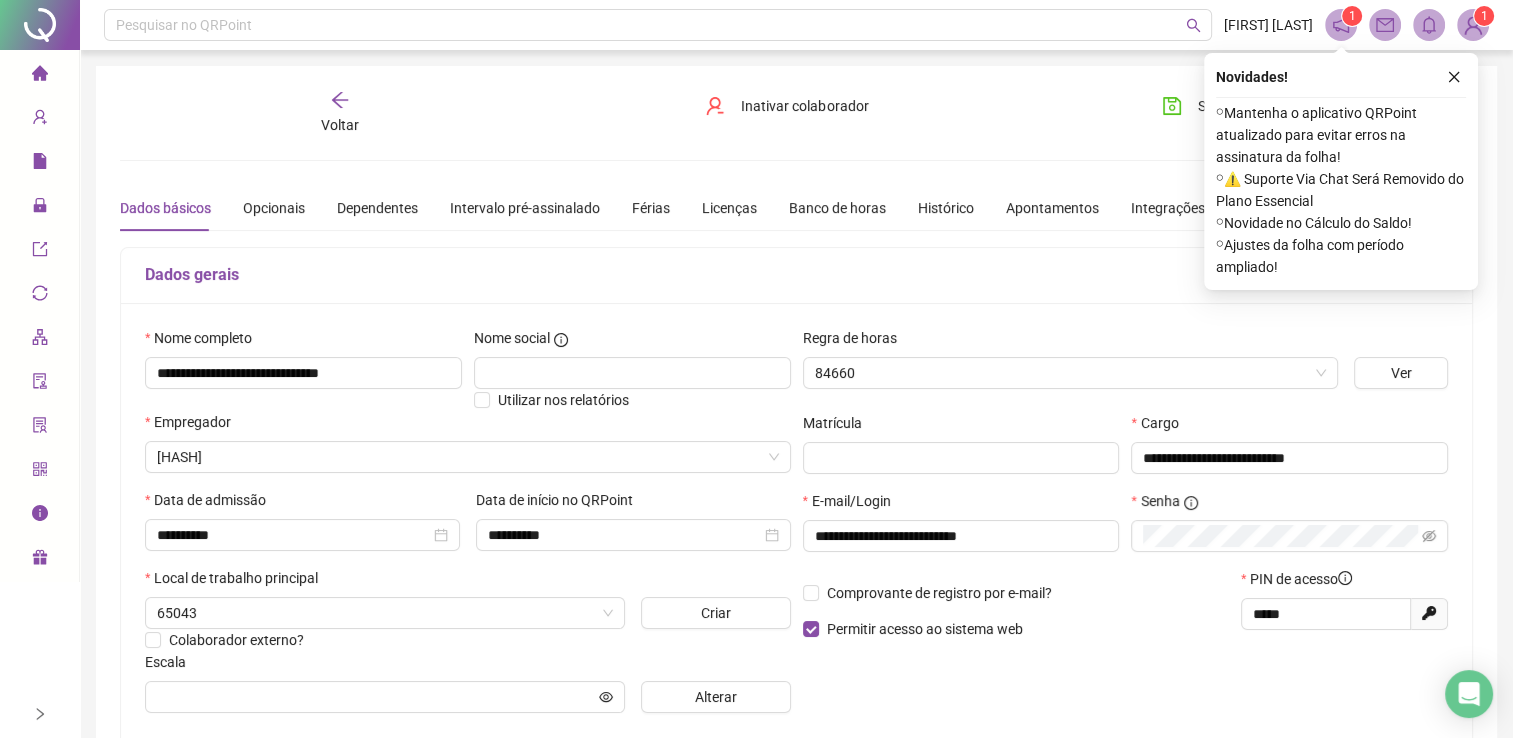 type on "*********" 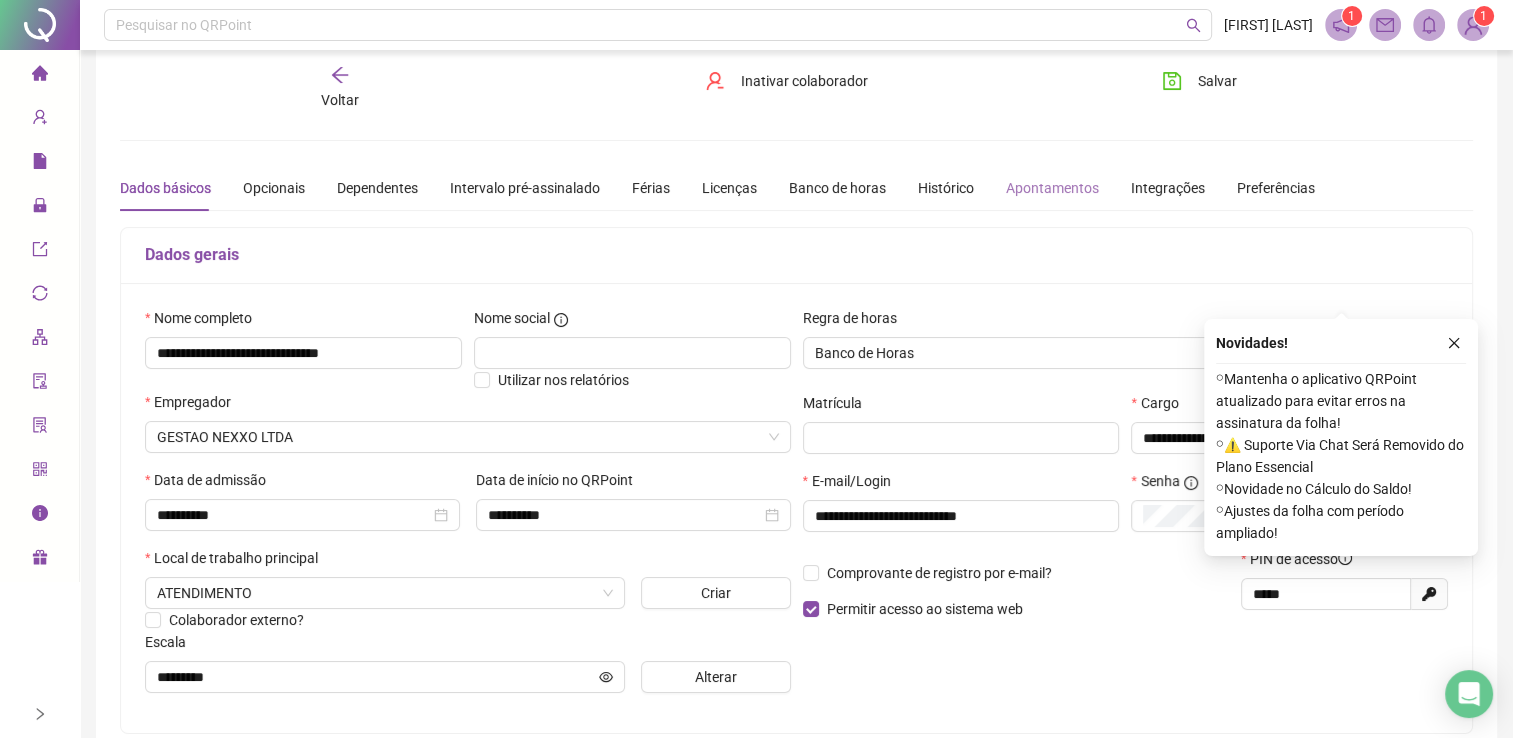 scroll, scrollTop: 0, scrollLeft: 0, axis: both 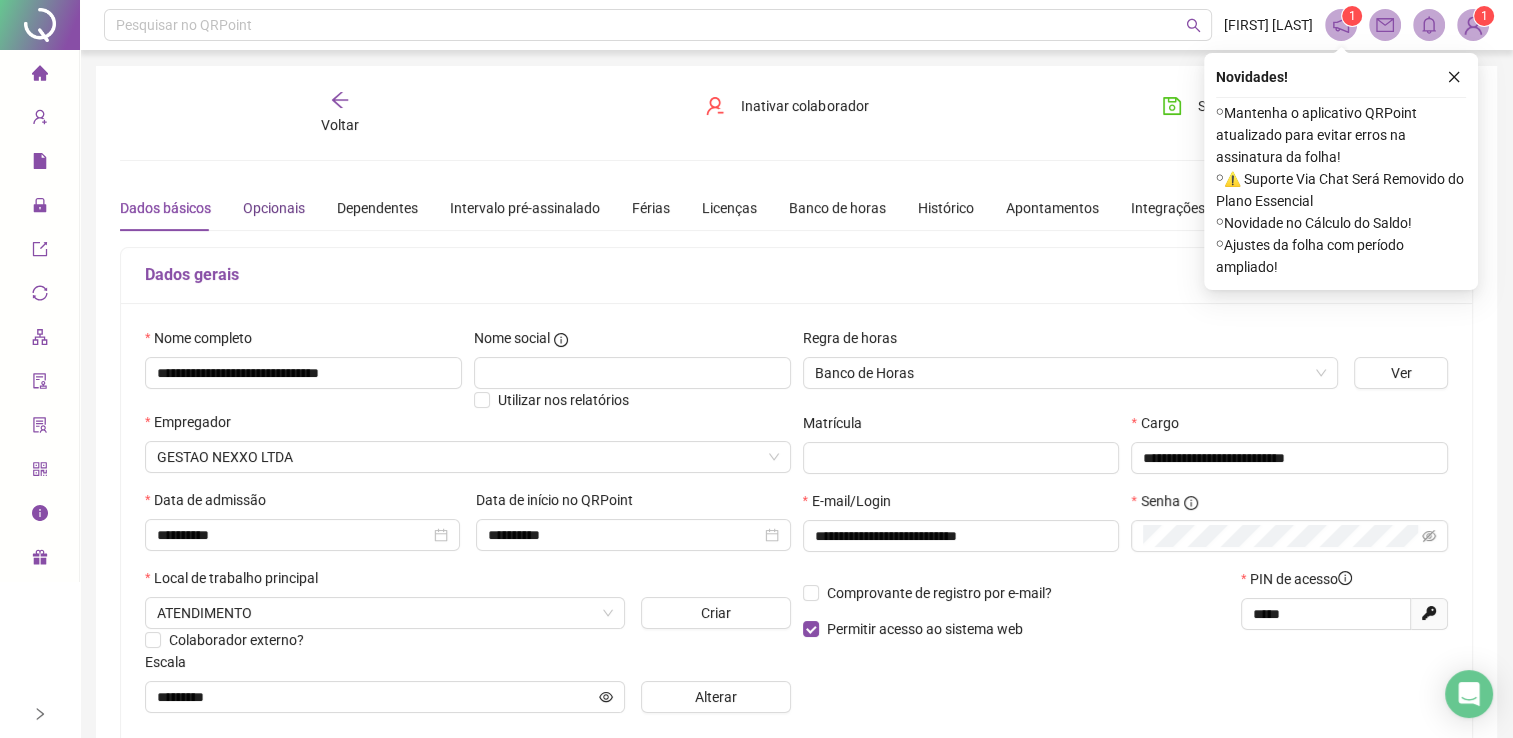 click on "Opcionais" at bounding box center (274, 208) 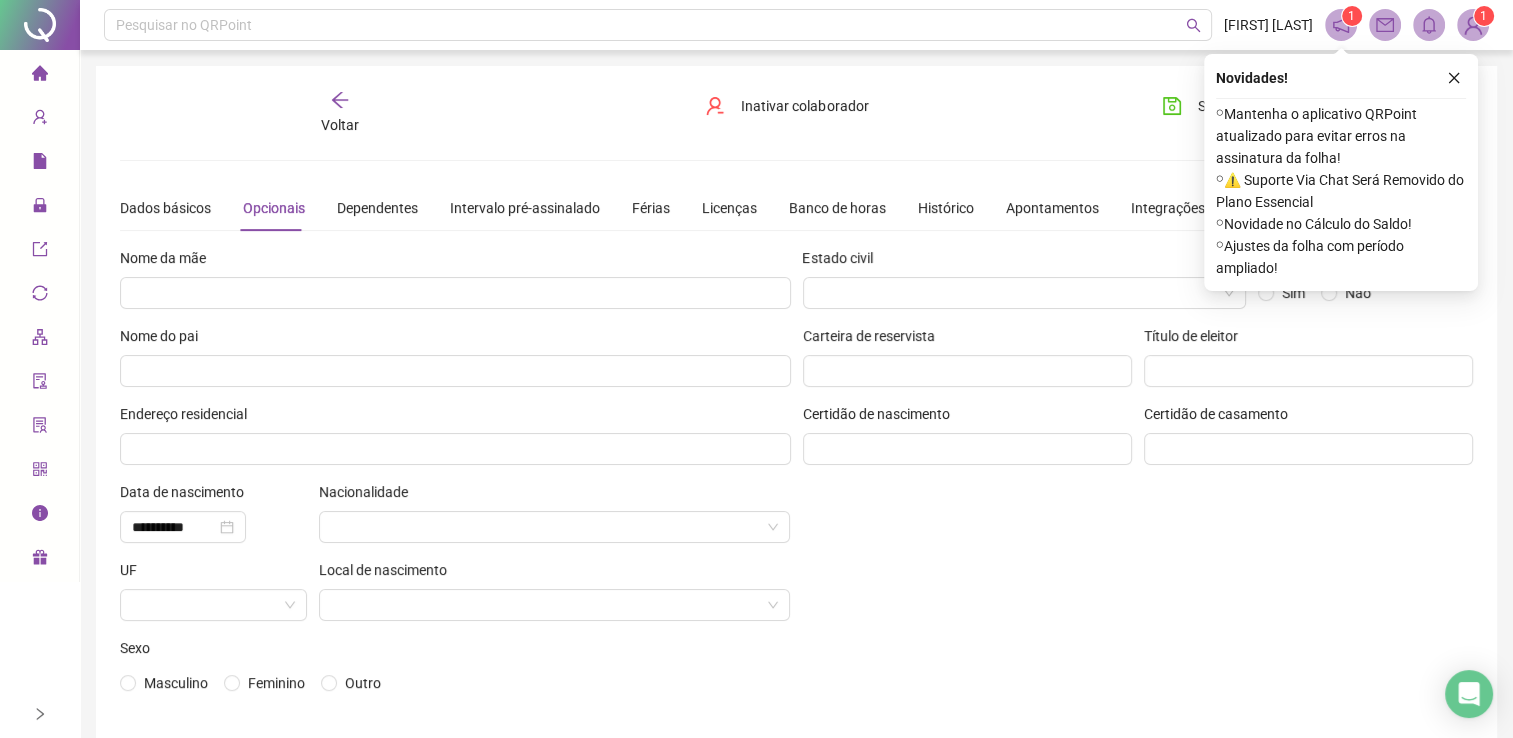 scroll, scrollTop: 0, scrollLeft: 0, axis: both 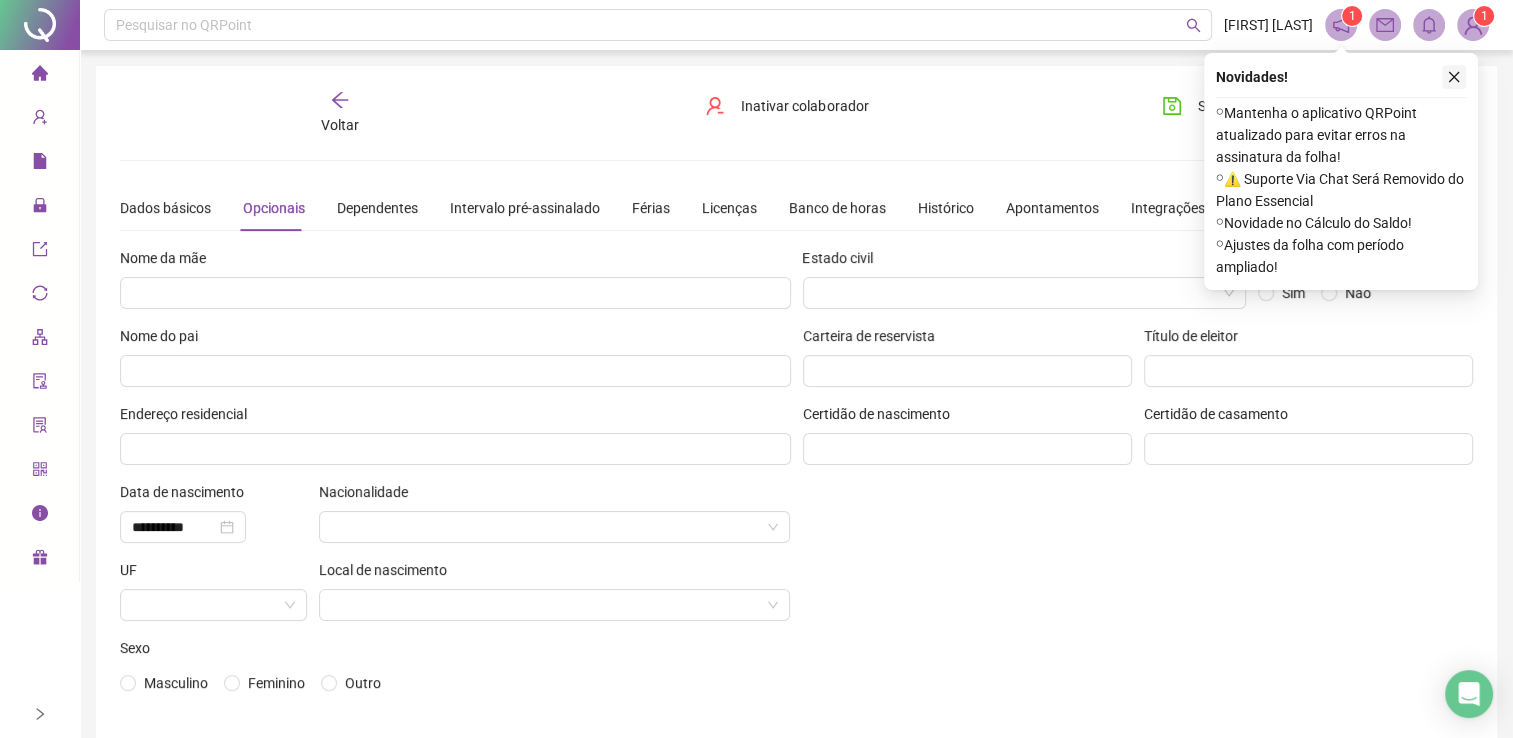 click 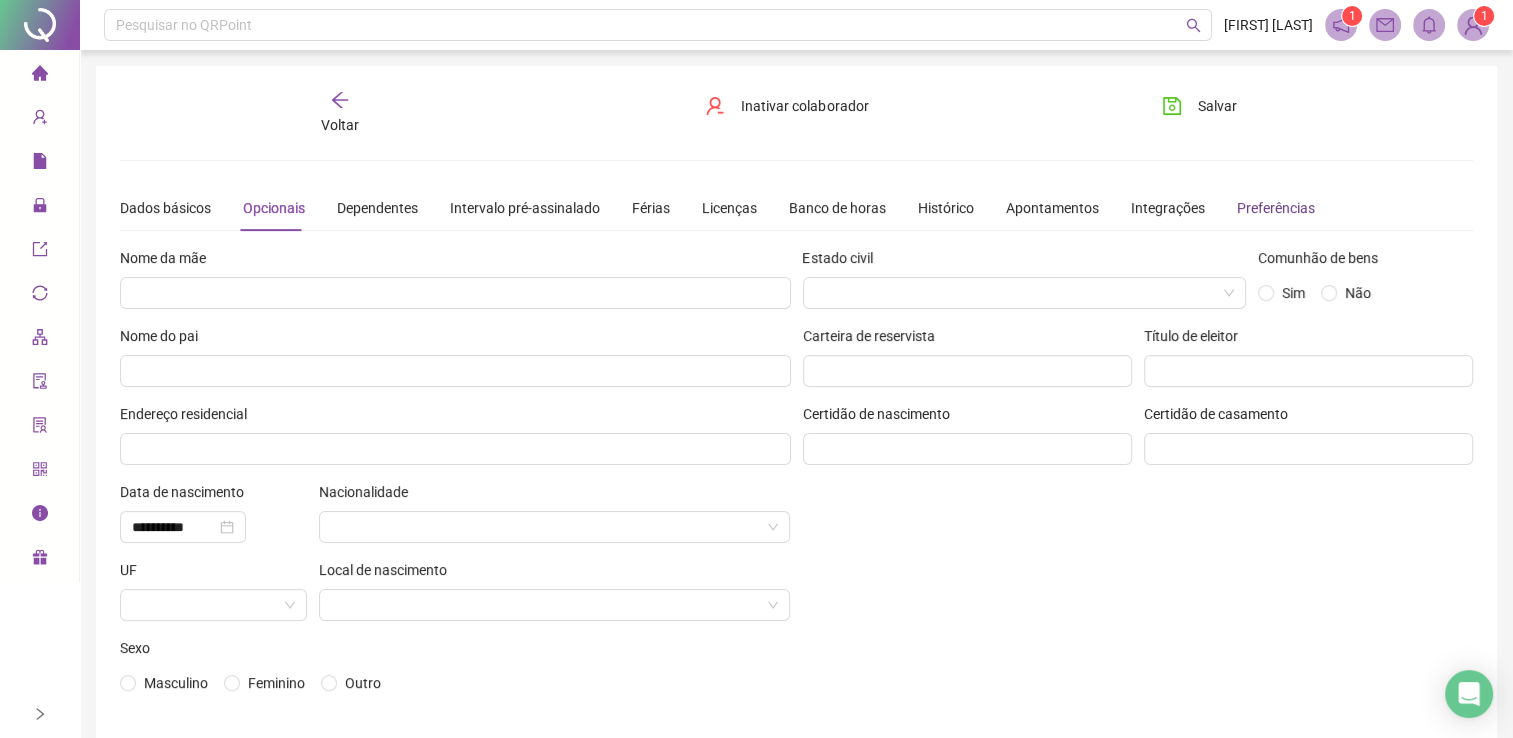 click on "Preferências" at bounding box center (1276, 208) 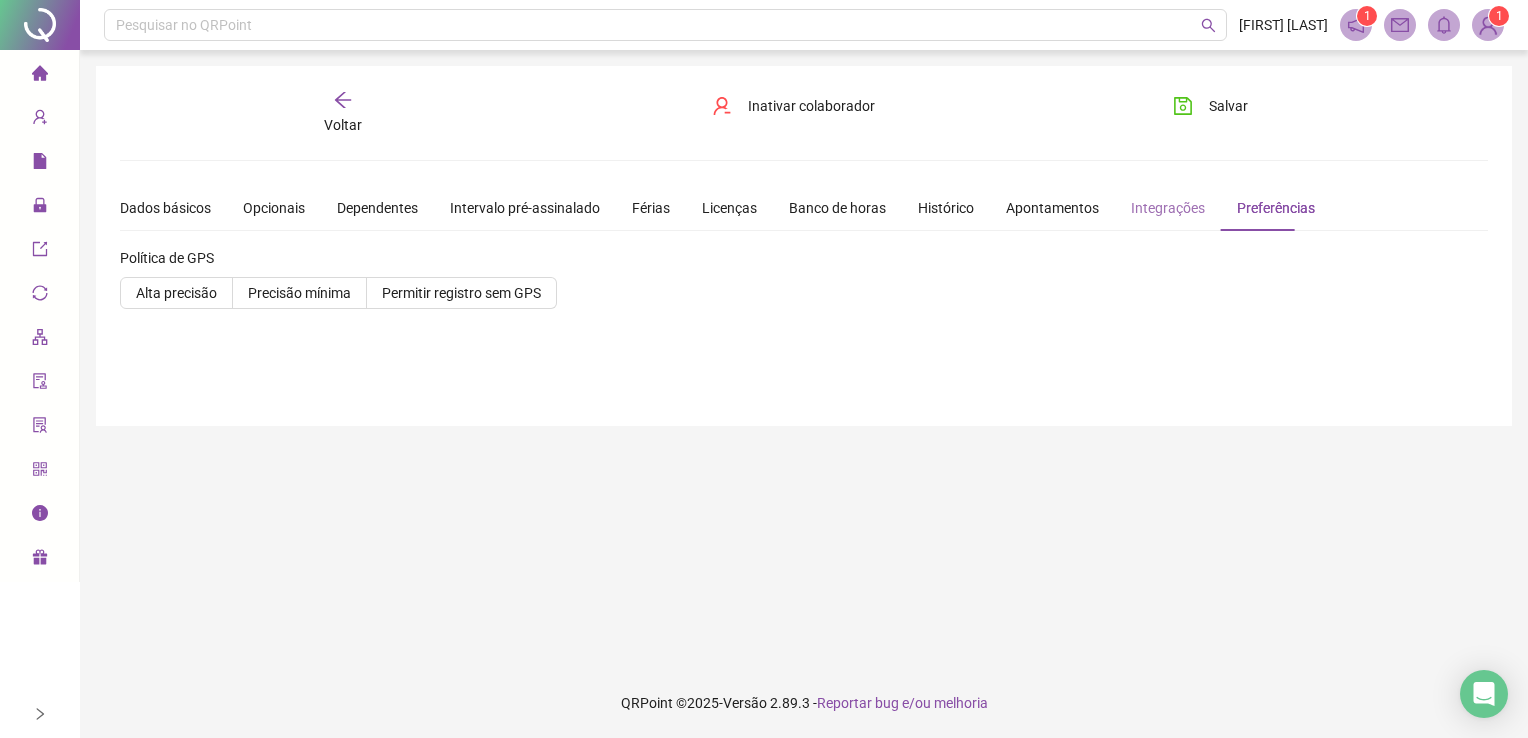 click on "Integrações" at bounding box center [1168, 208] 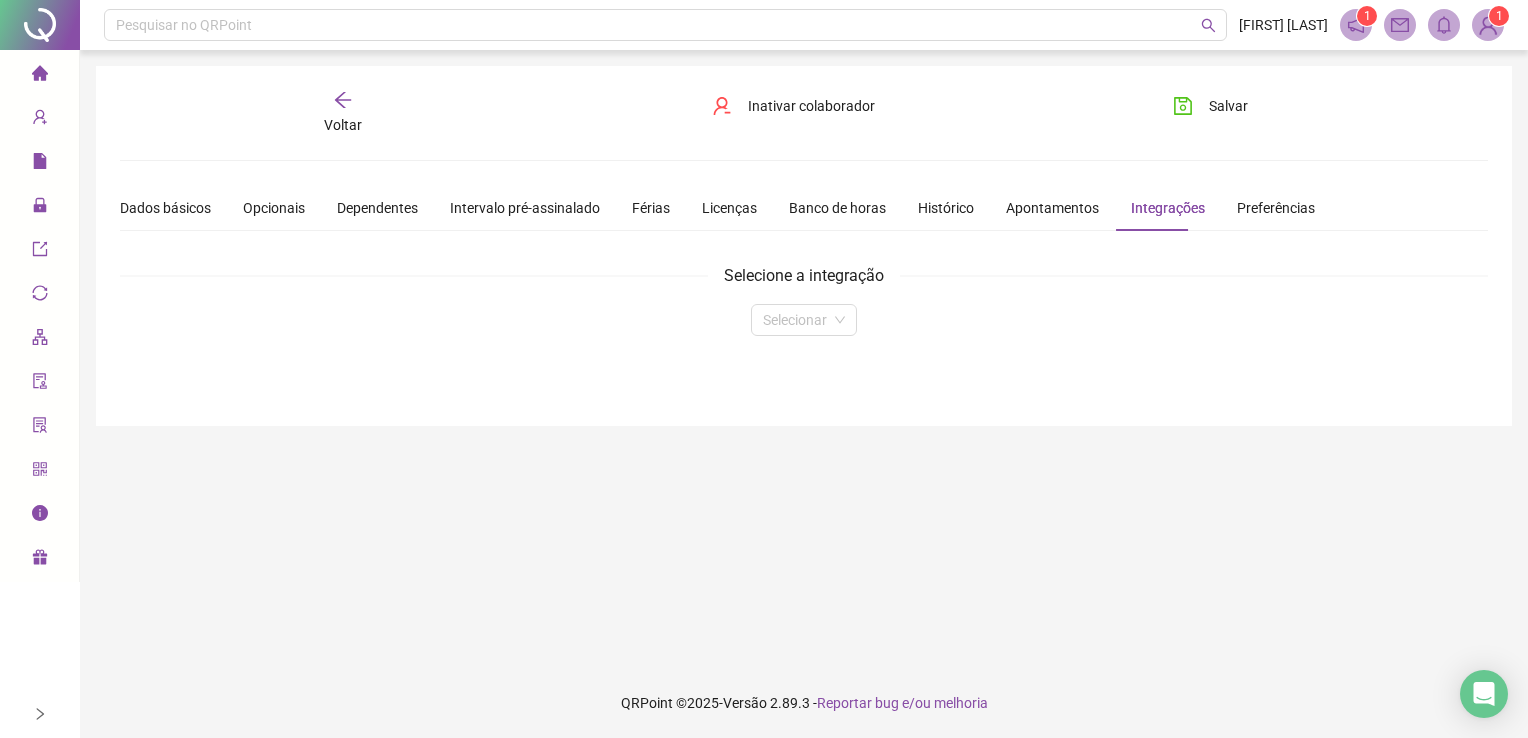 click on "Dados básicos Opcionais Dependentes Intervalo pré-assinalado Férias Licenças Banco de horas Histórico Apontamentos Integrações Preferências" at bounding box center [717, 208] 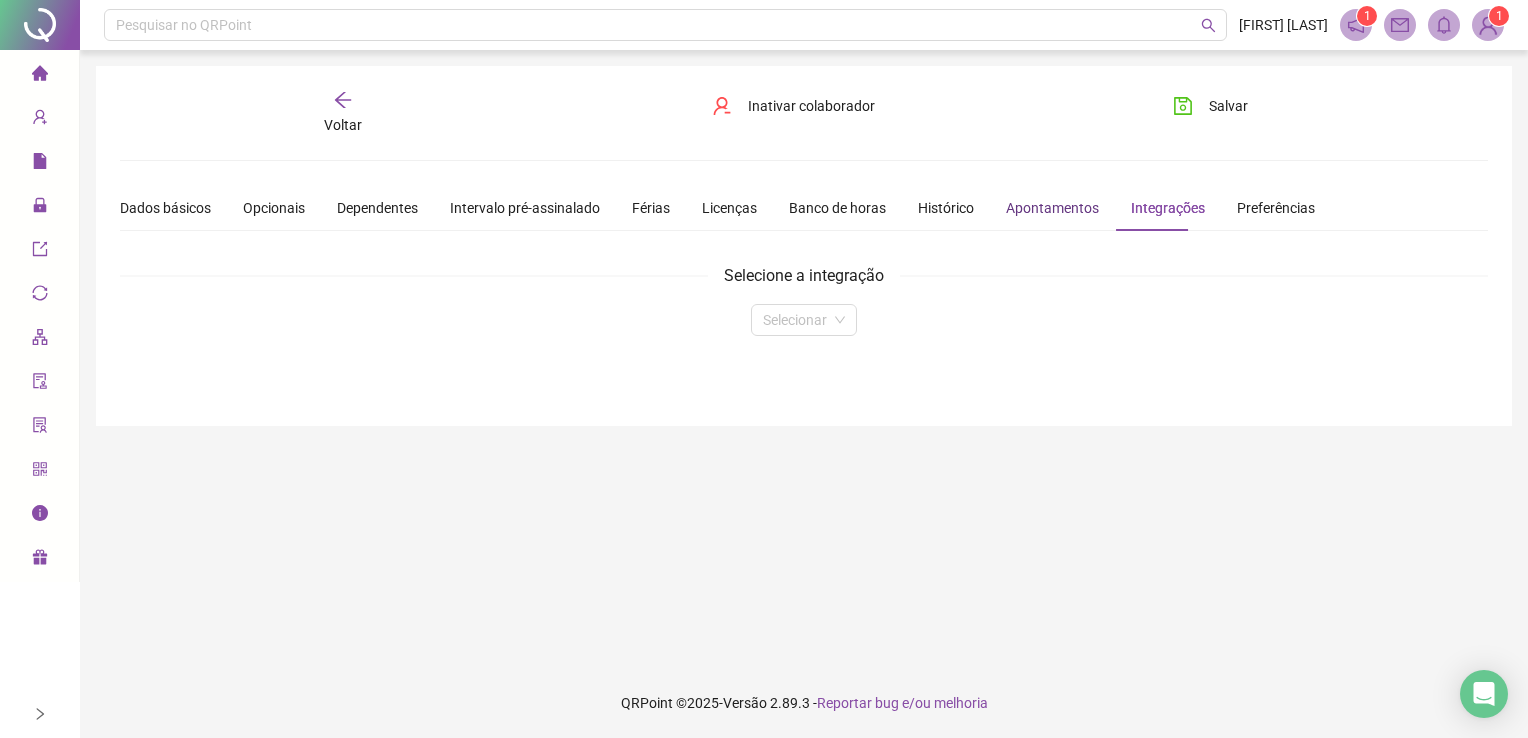 click on "Apontamentos" at bounding box center [1052, 208] 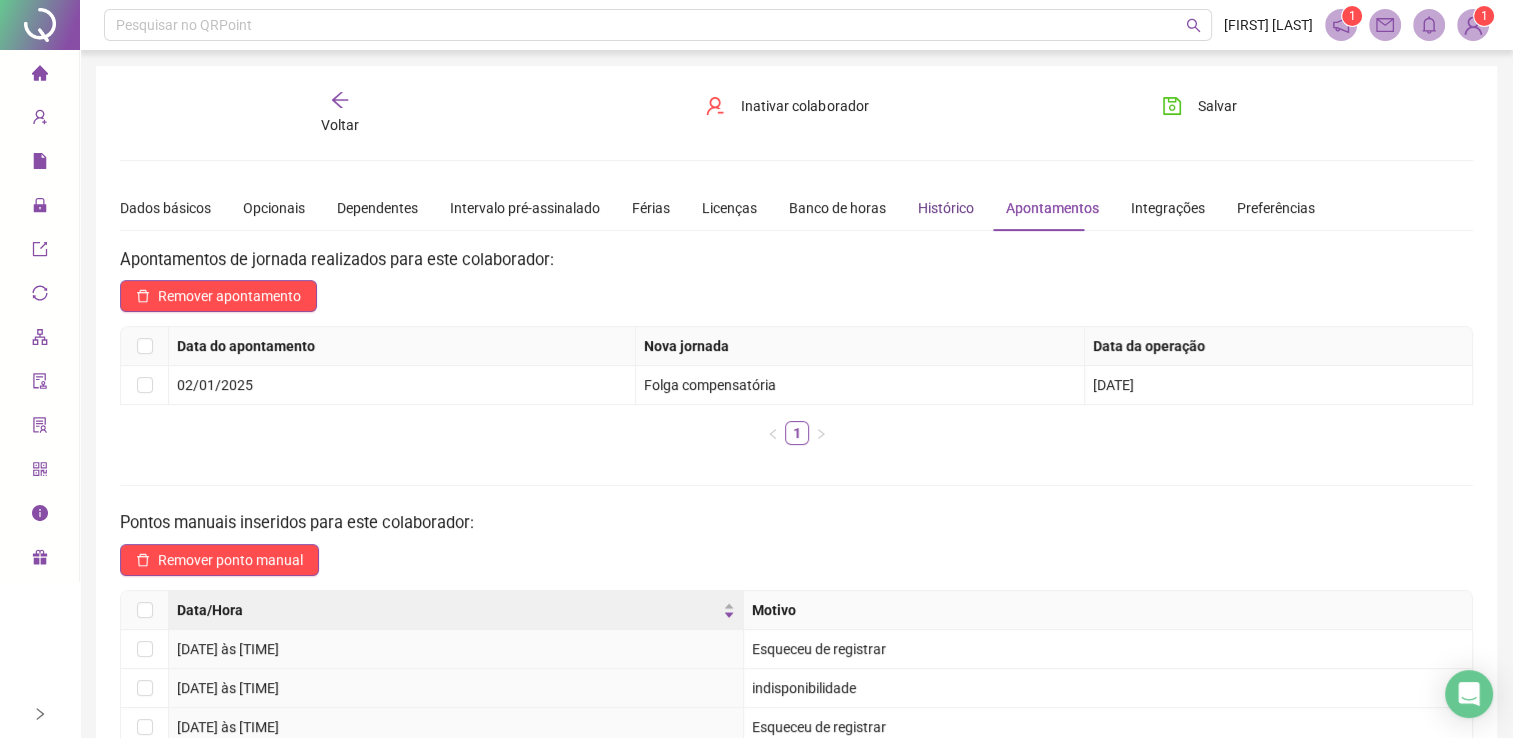 click on "Histórico" at bounding box center (946, 208) 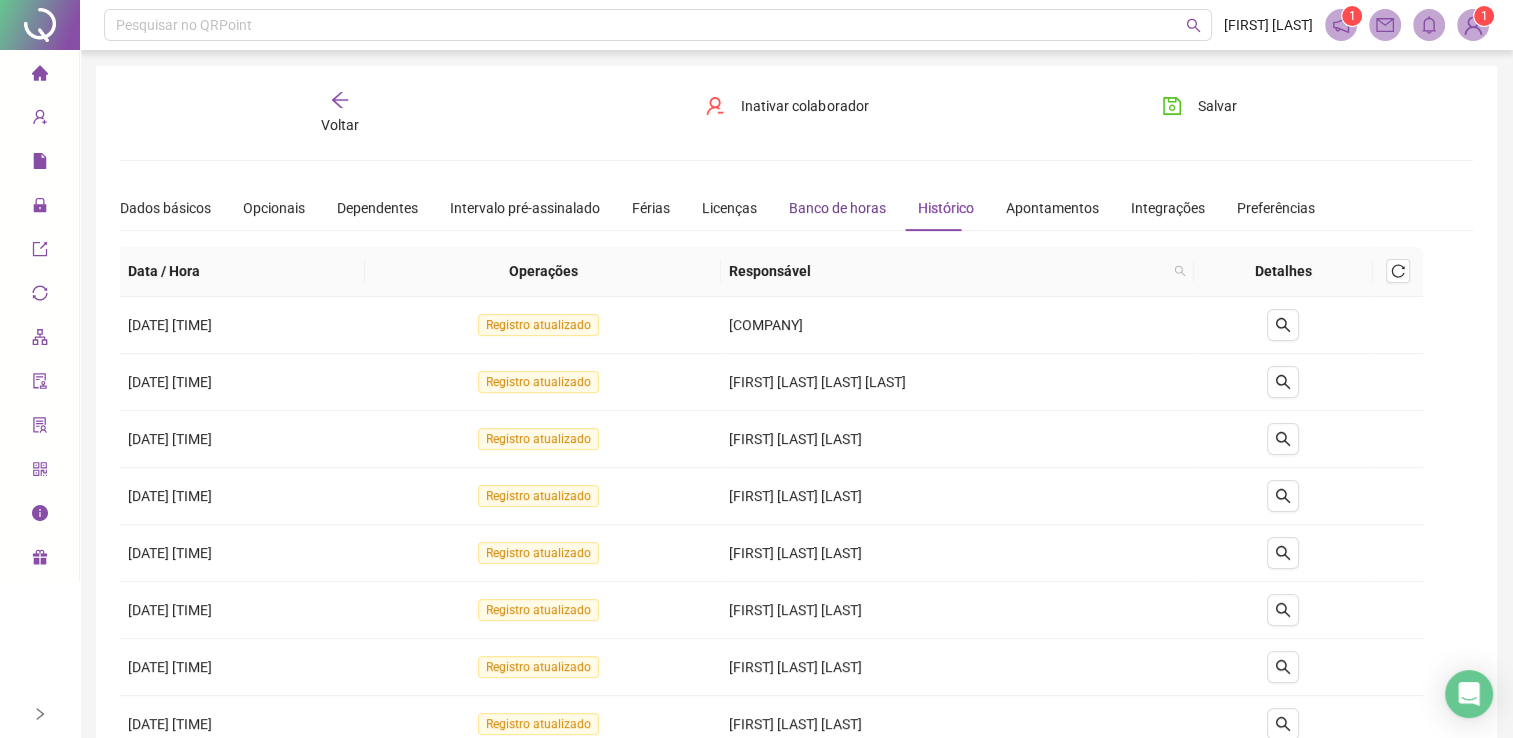 click on "Banco de horas" at bounding box center [837, 208] 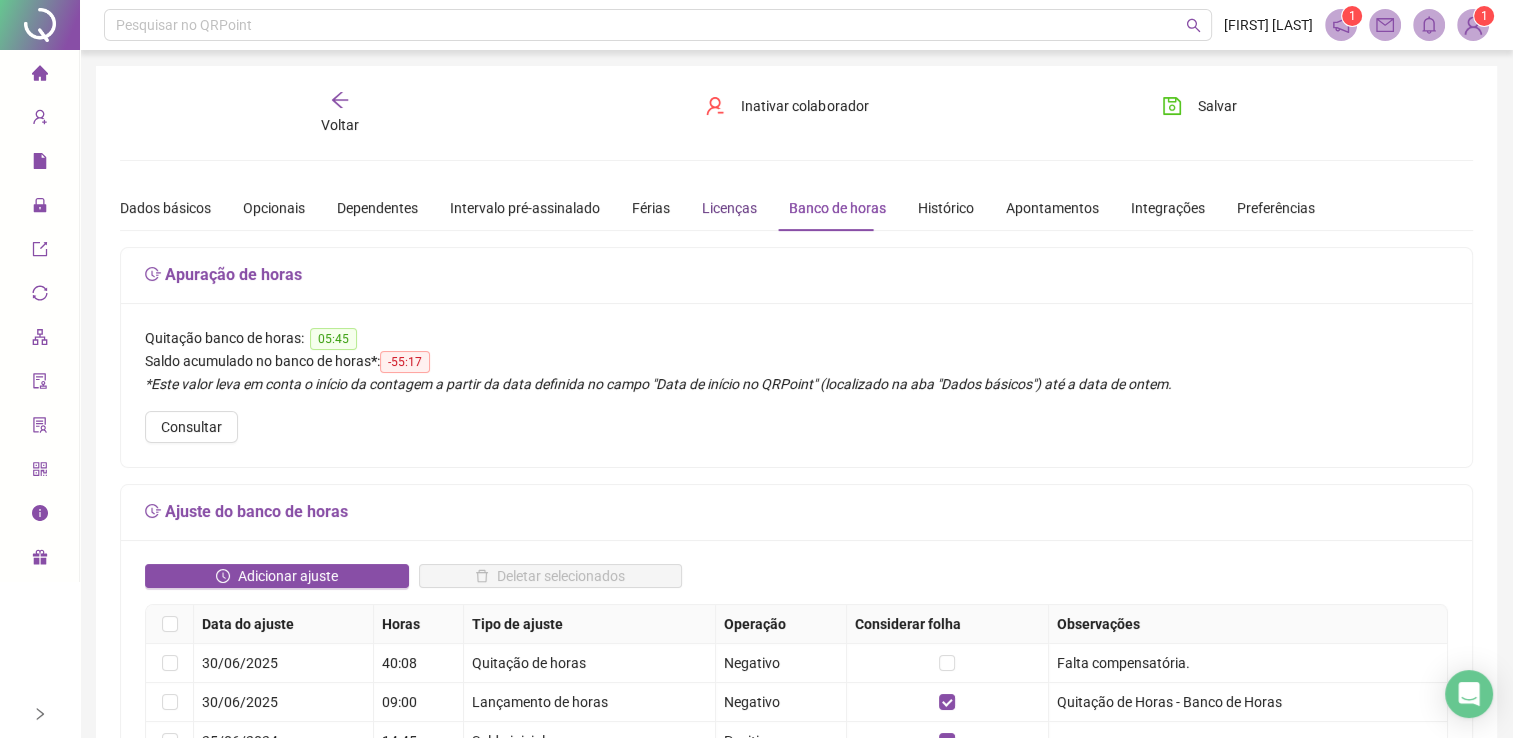 click on "Licenças" at bounding box center [729, 208] 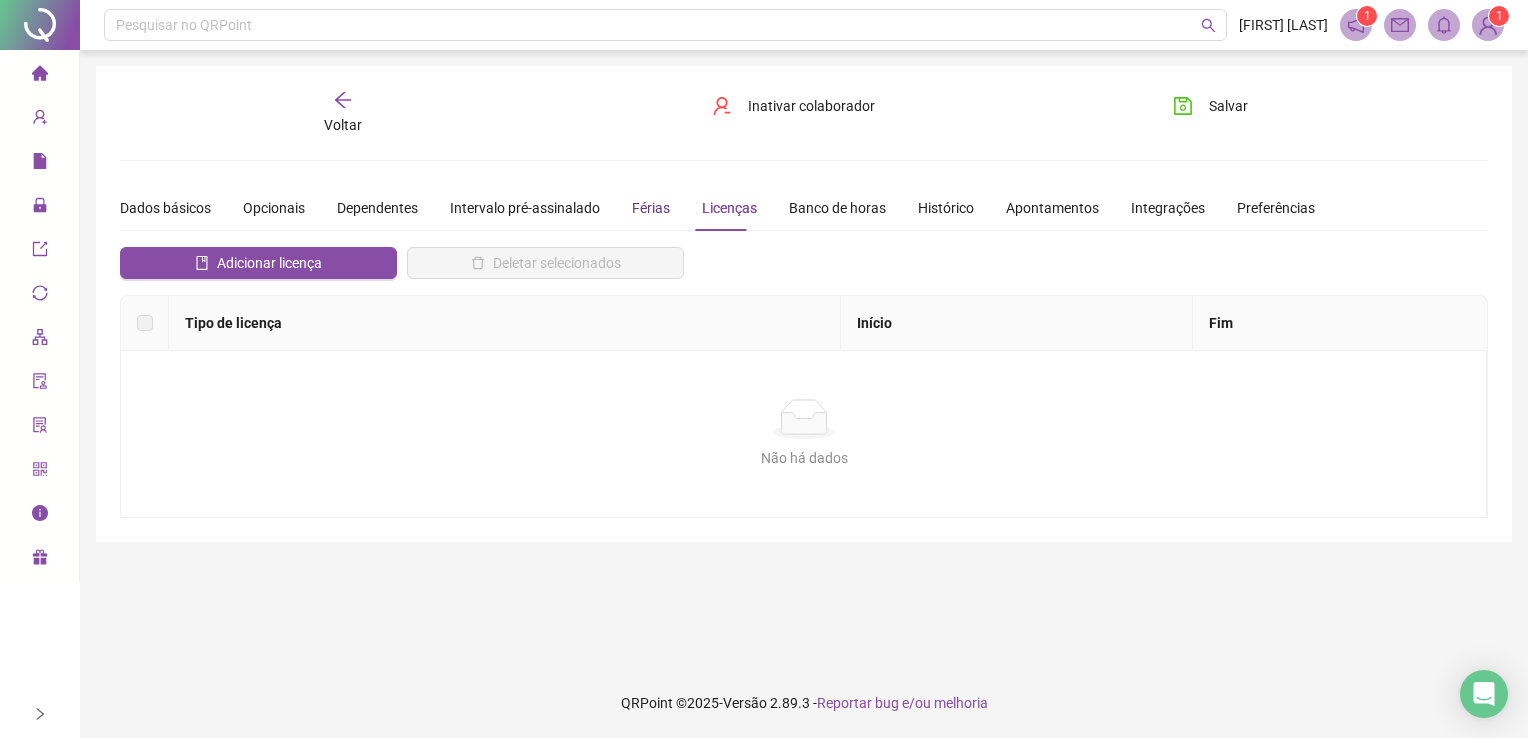 drag, startPoint x: 644, startPoint y: 206, endPoint x: 634, endPoint y: 202, distance: 10.770329 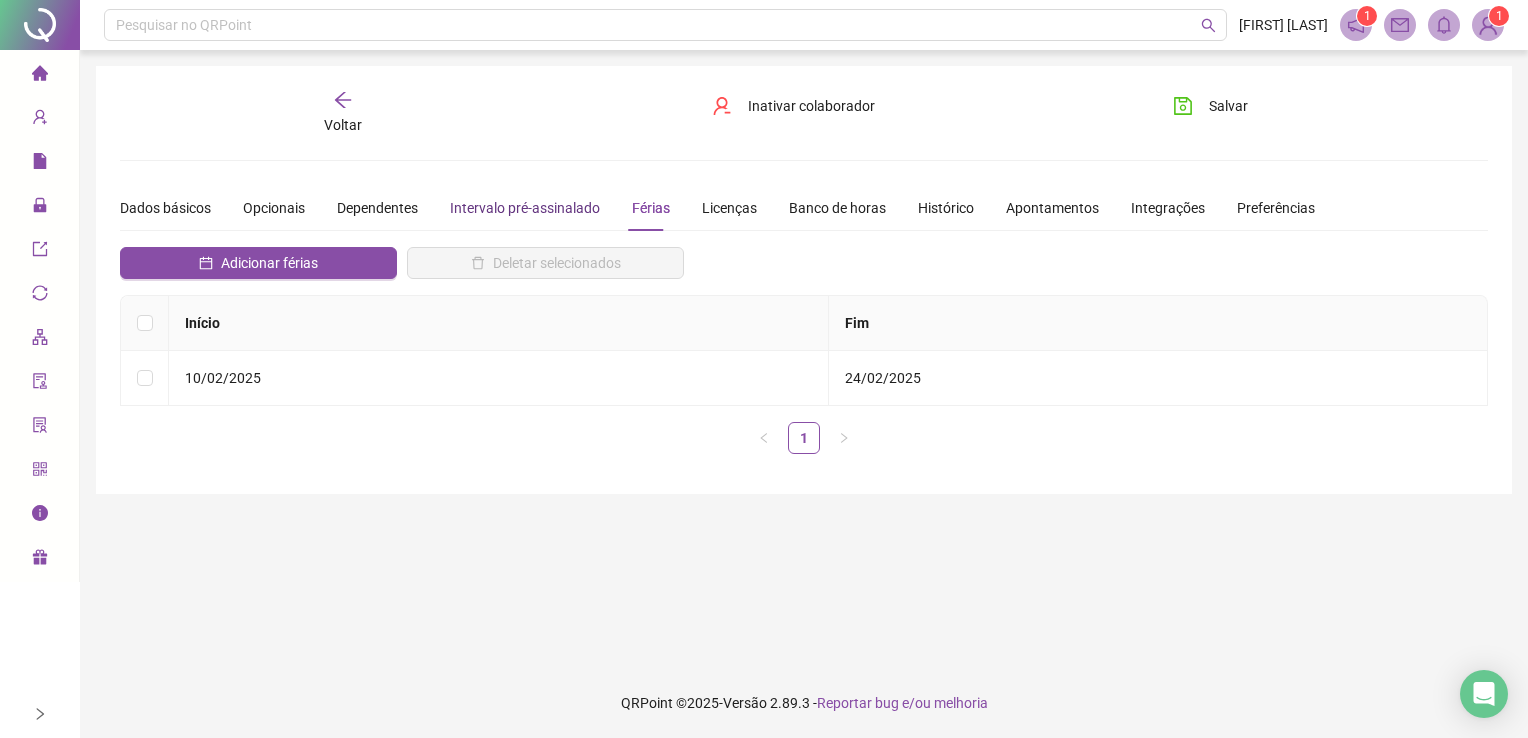 click on "Intervalo pré-assinalado" at bounding box center [525, 208] 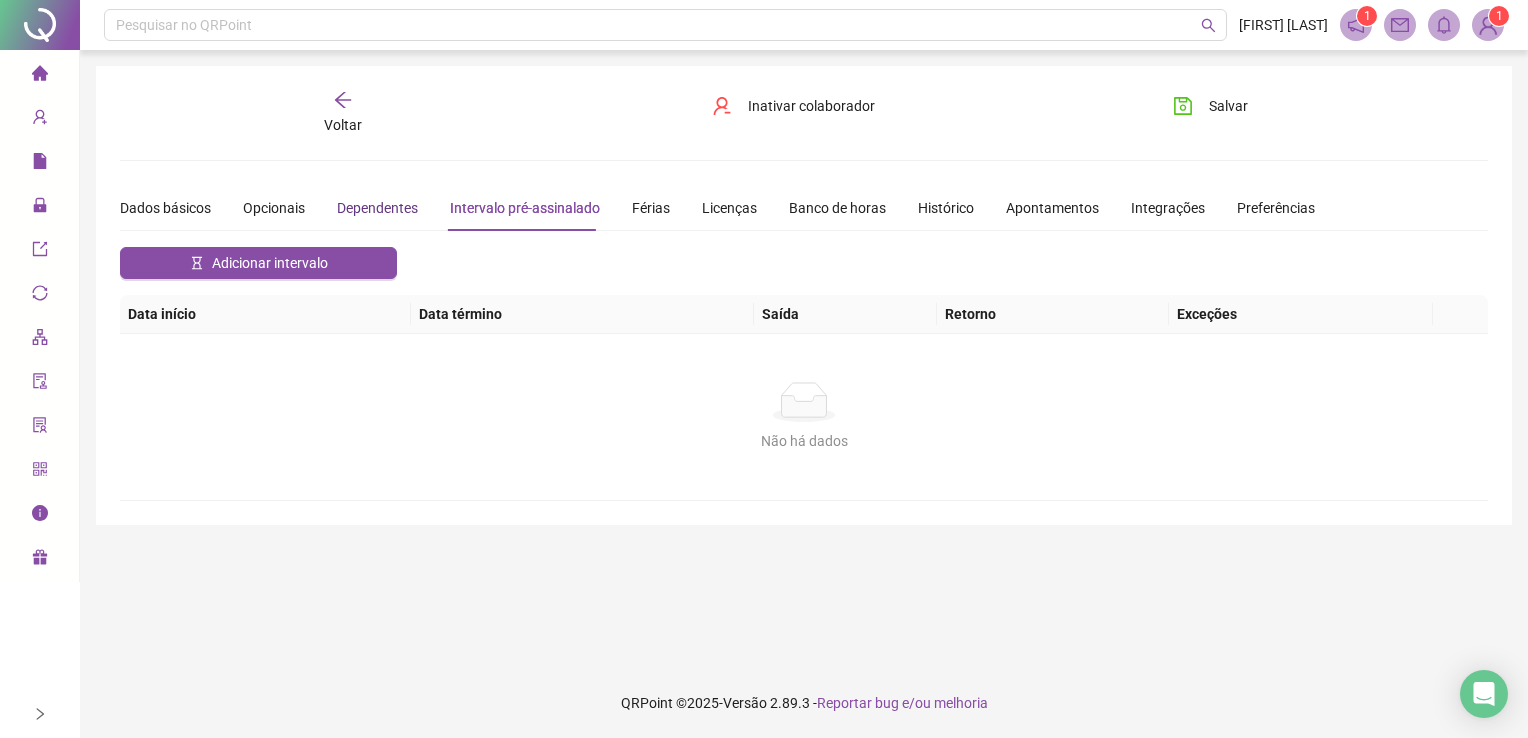 click on "Dependentes" at bounding box center [377, 208] 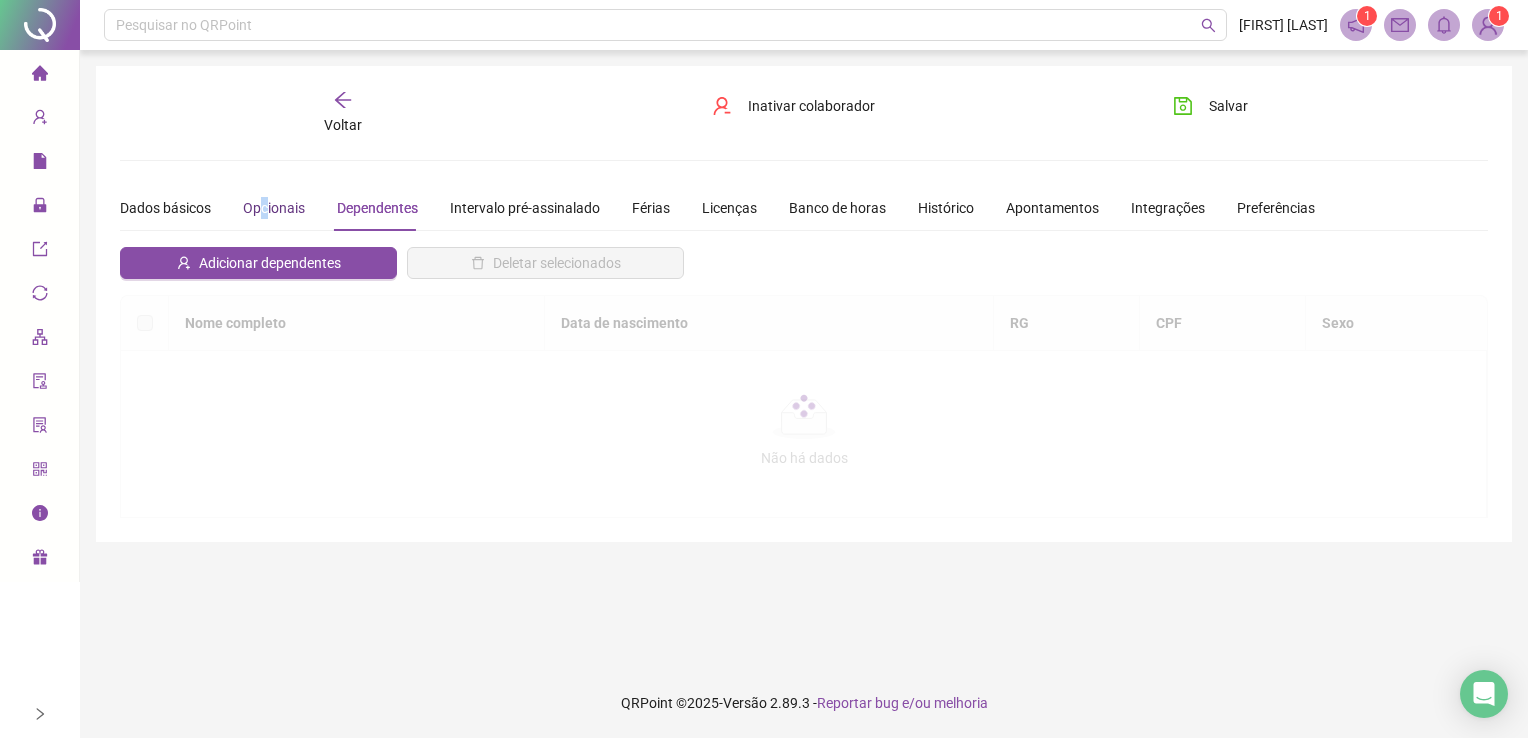 drag, startPoint x: 263, startPoint y: 208, endPoint x: 248, endPoint y: 206, distance: 15.132746 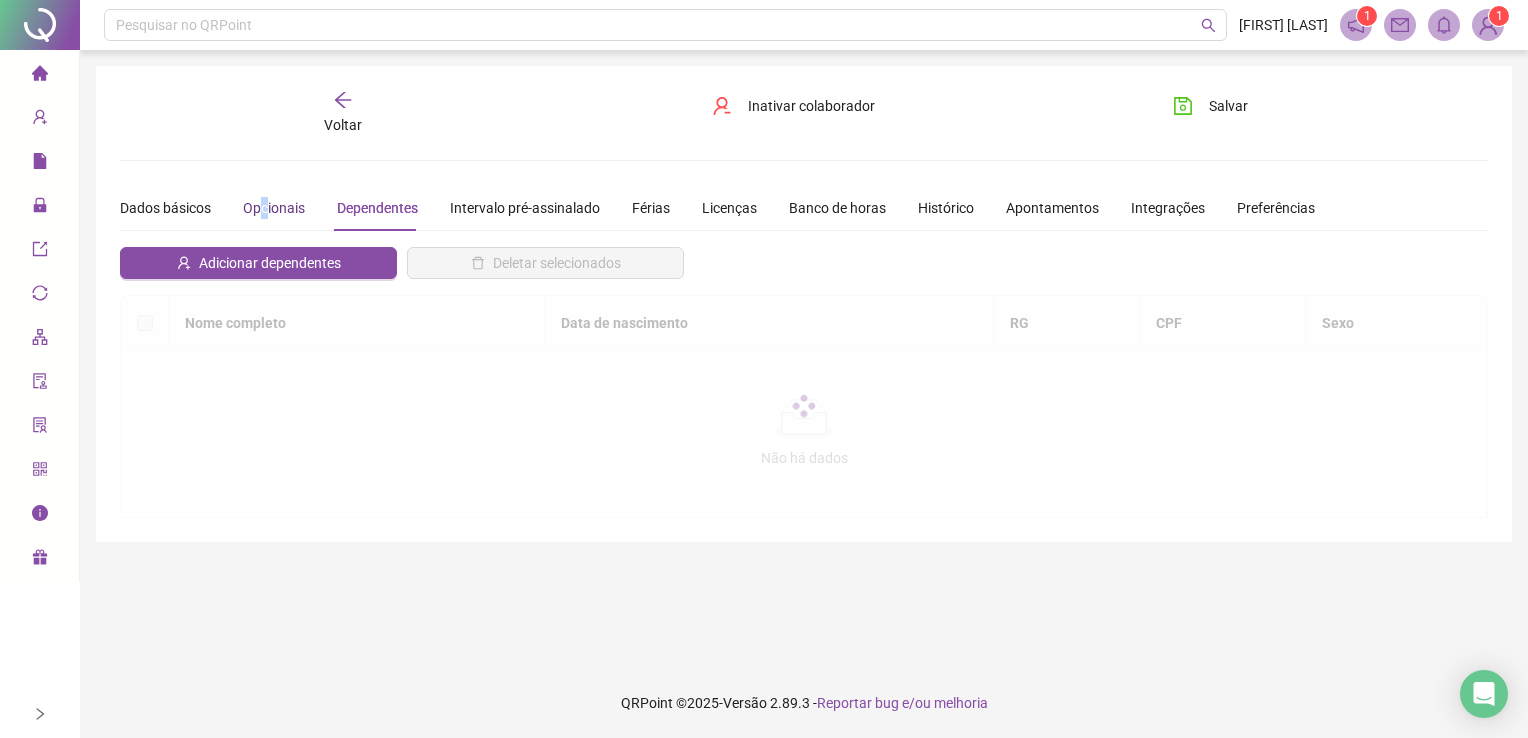 click on "Opcionais" at bounding box center (274, 208) 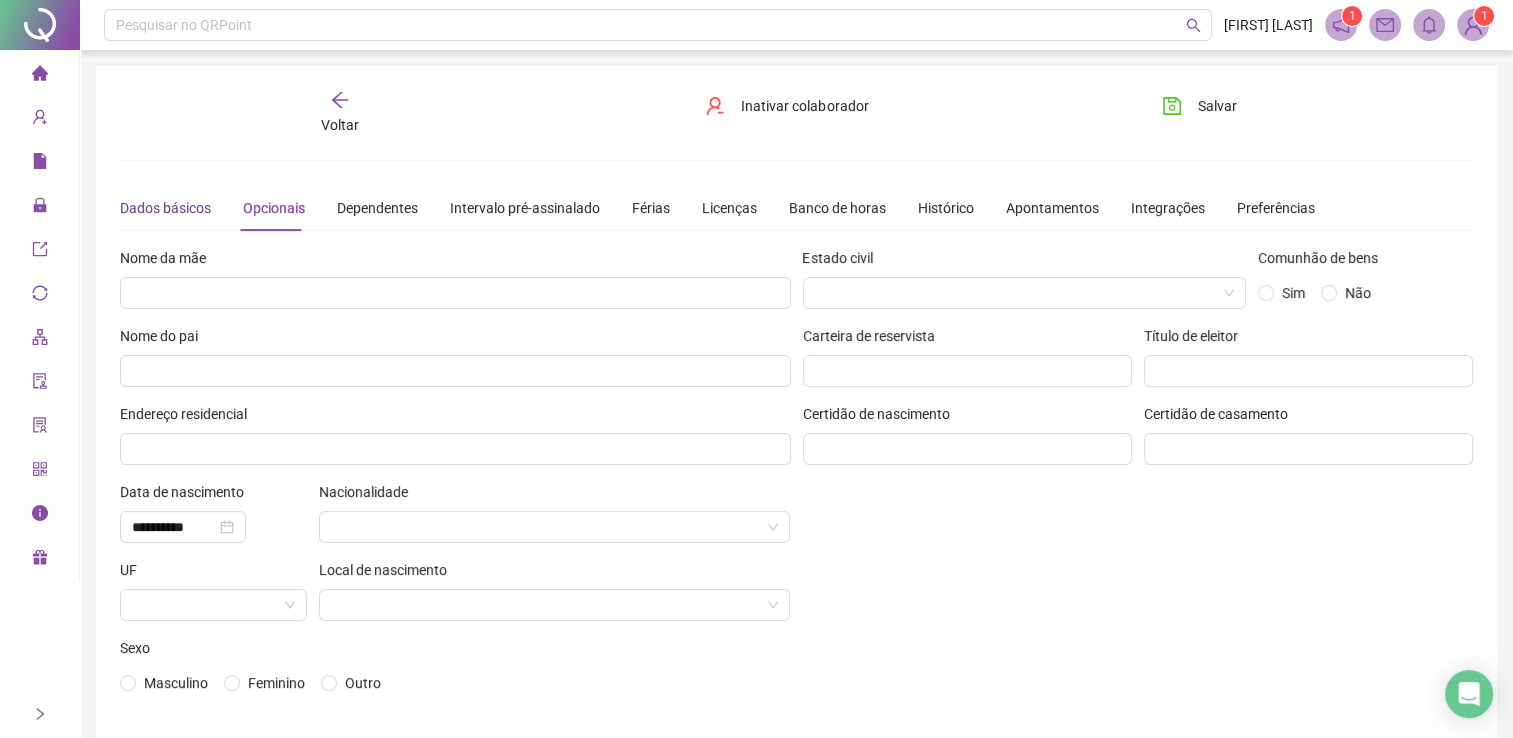 click on "Dados básicos" at bounding box center [165, 208] 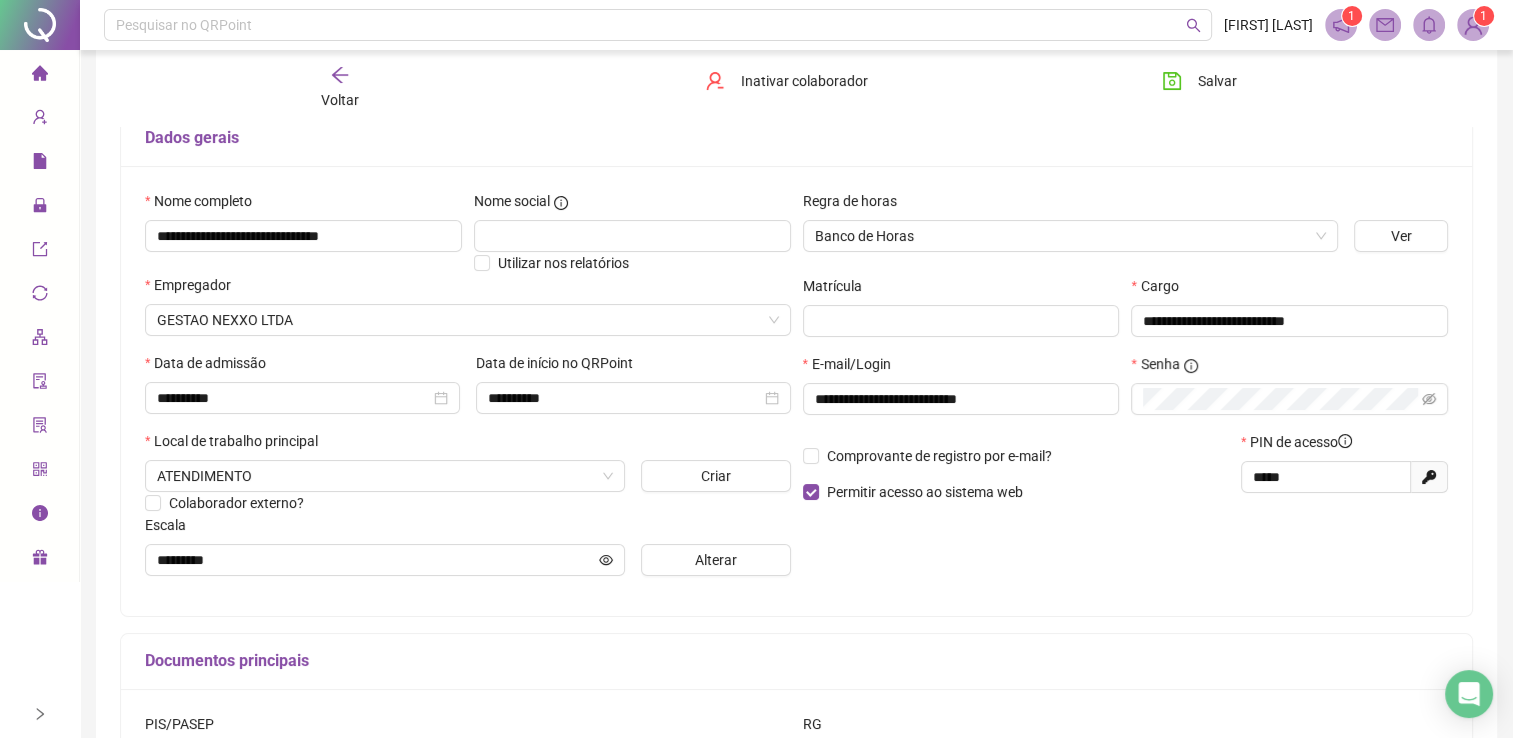 scroll, scrollTop: 102, scrollLeft: 0, axis: vertical 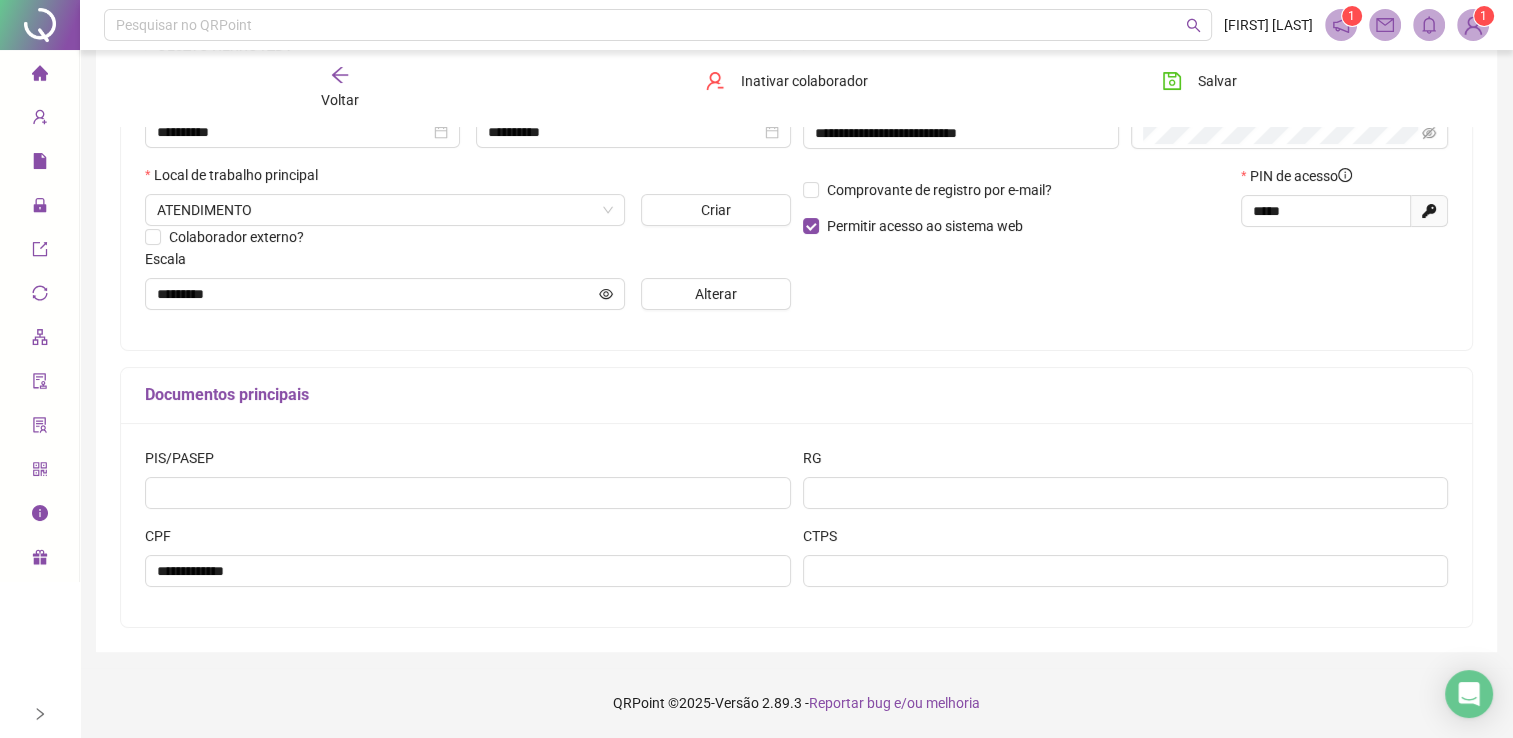 click on "Página inicial" at bounding box center [40, 75] 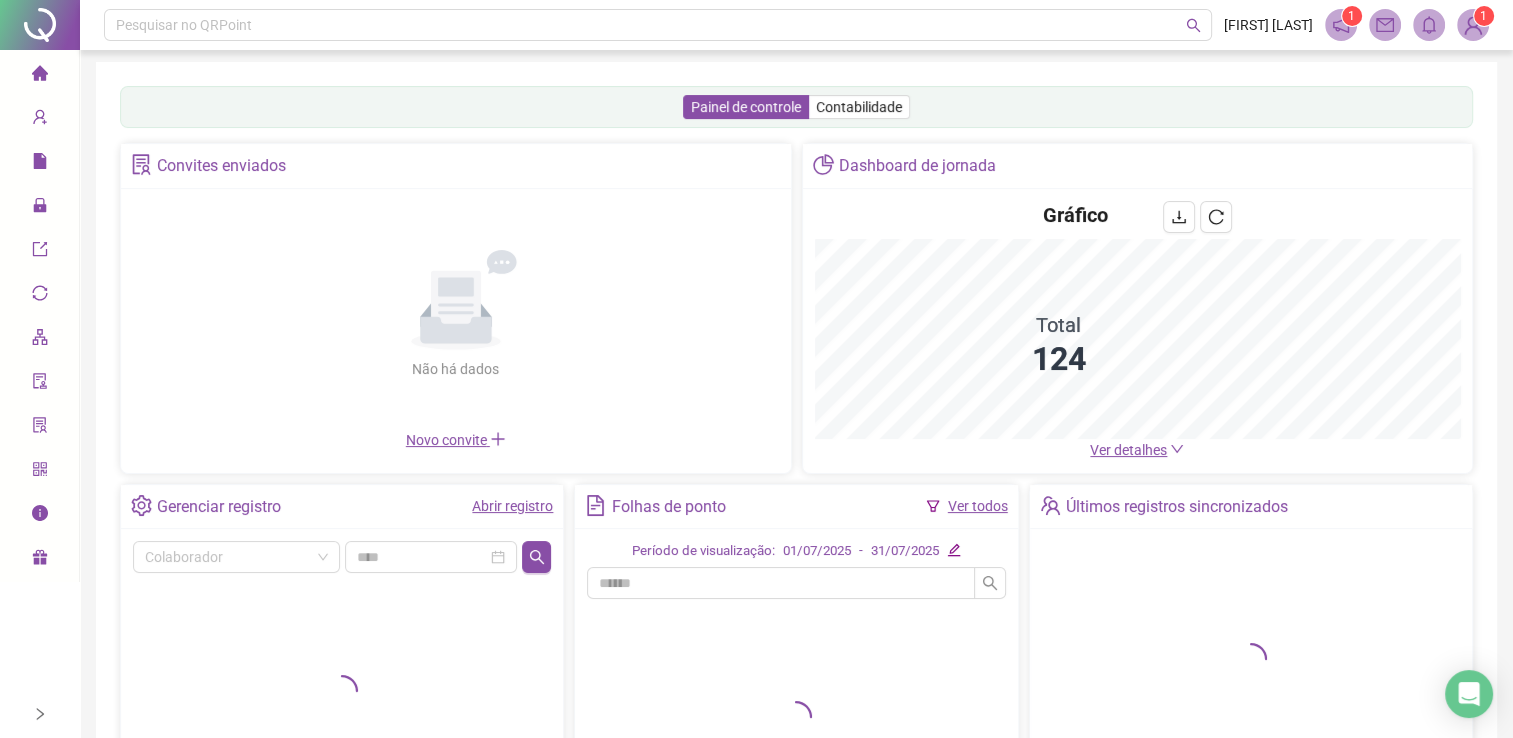 scroll, scrollTop: 0, scrollLeft: 0, axis: both 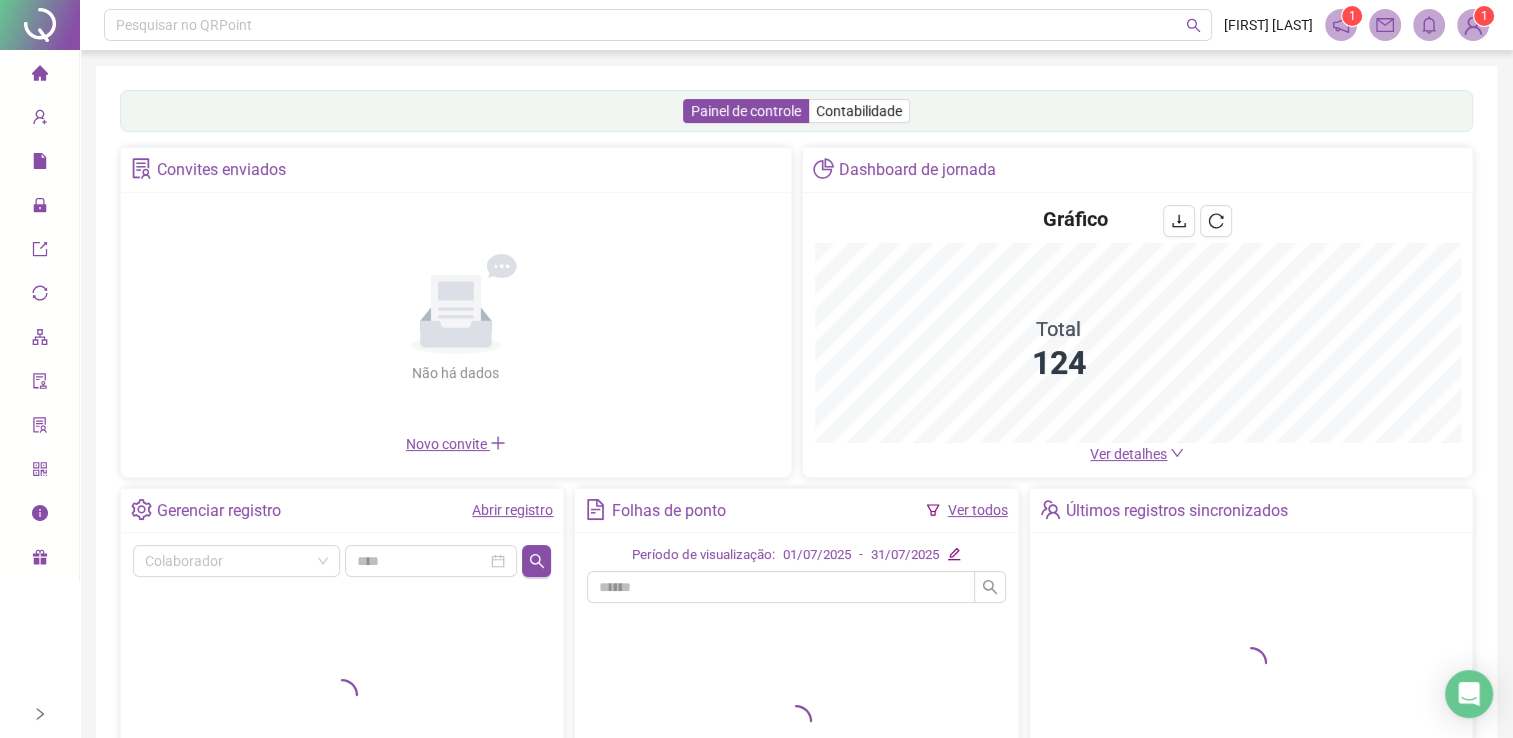 click on "Página inicial" at bounding box center (39, 74) 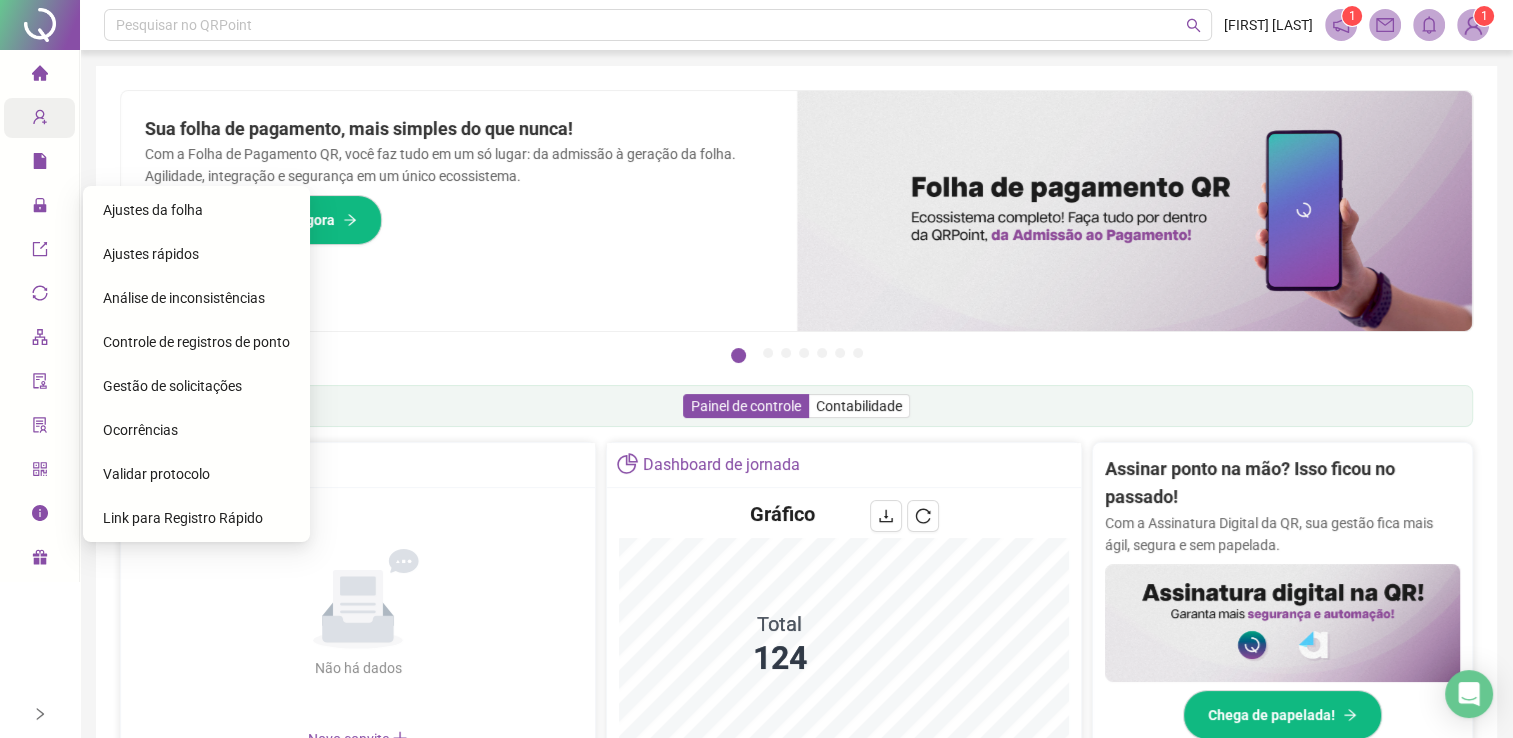 click on "Cadastros" at bounding box center [77, 120] 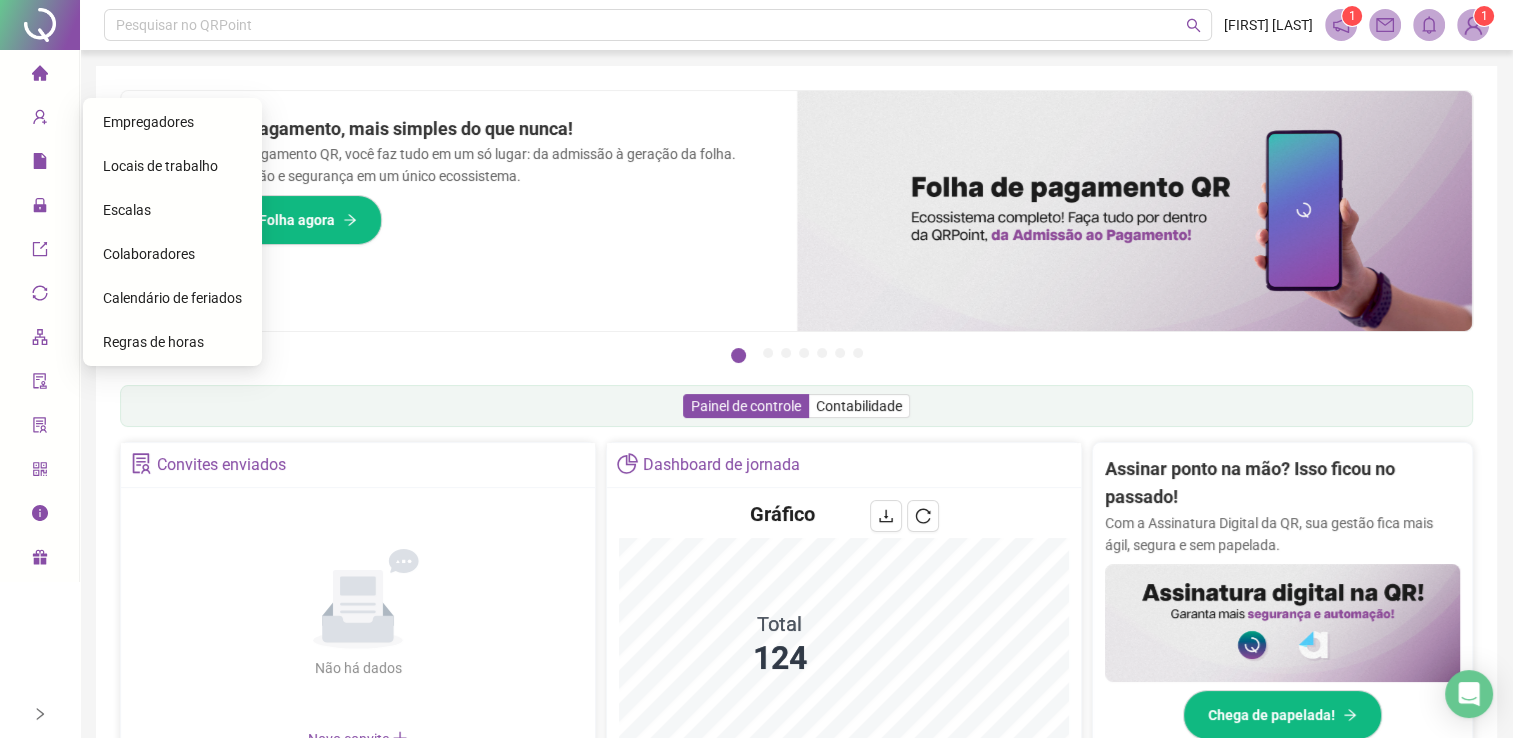 click on "Empregadores" at bounding box center (172, 122) 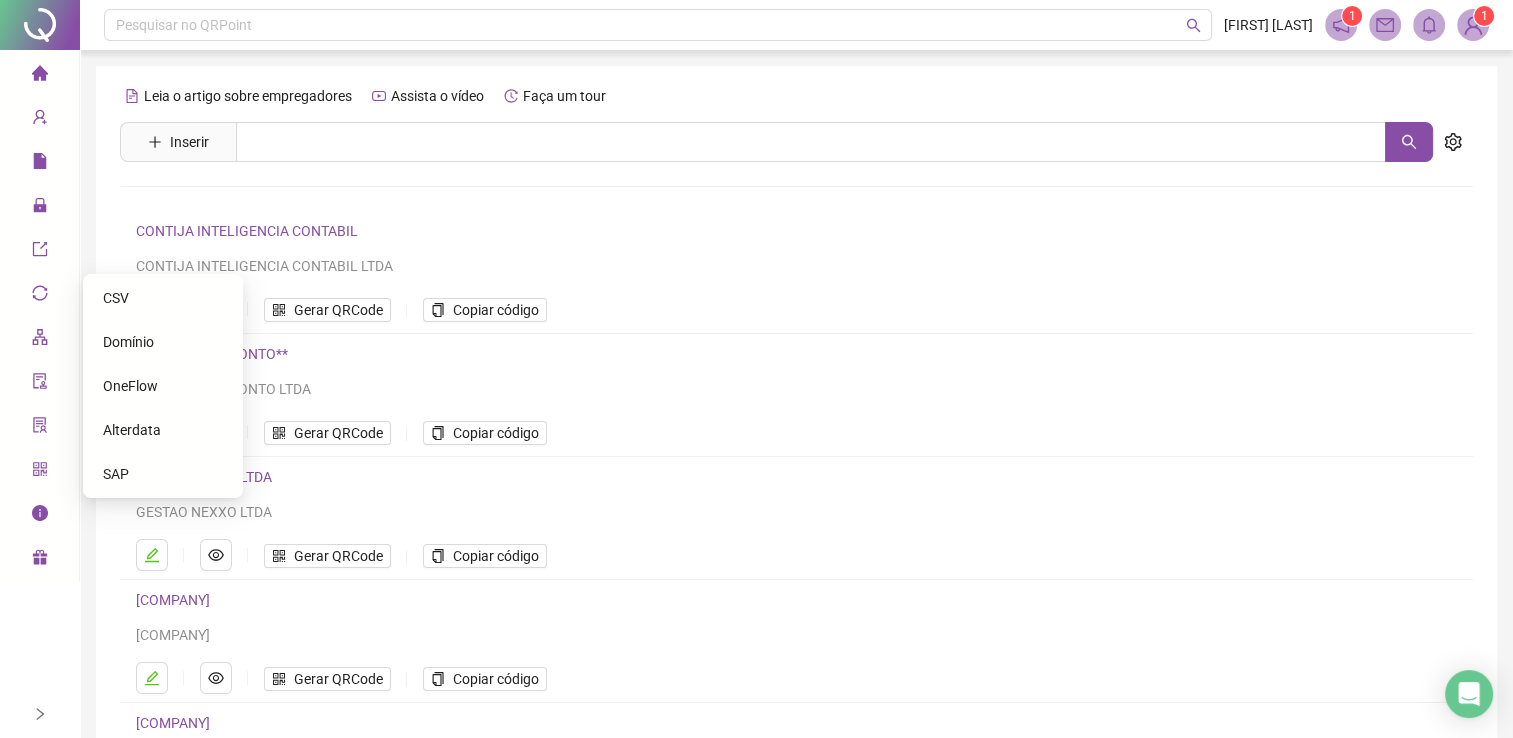 click on "Domínio" at bounding box center (163, 342) 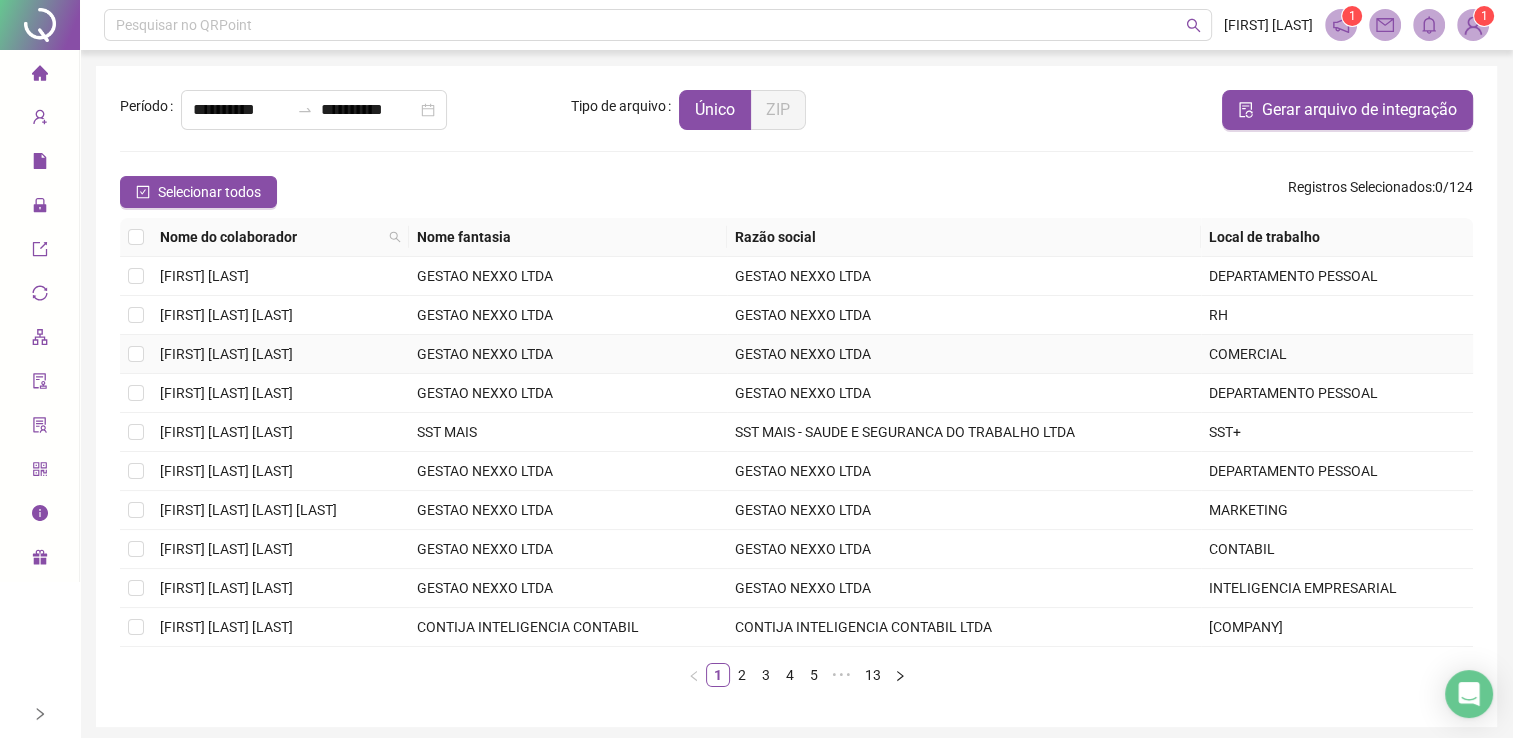 click at bounding box center [136, 354] 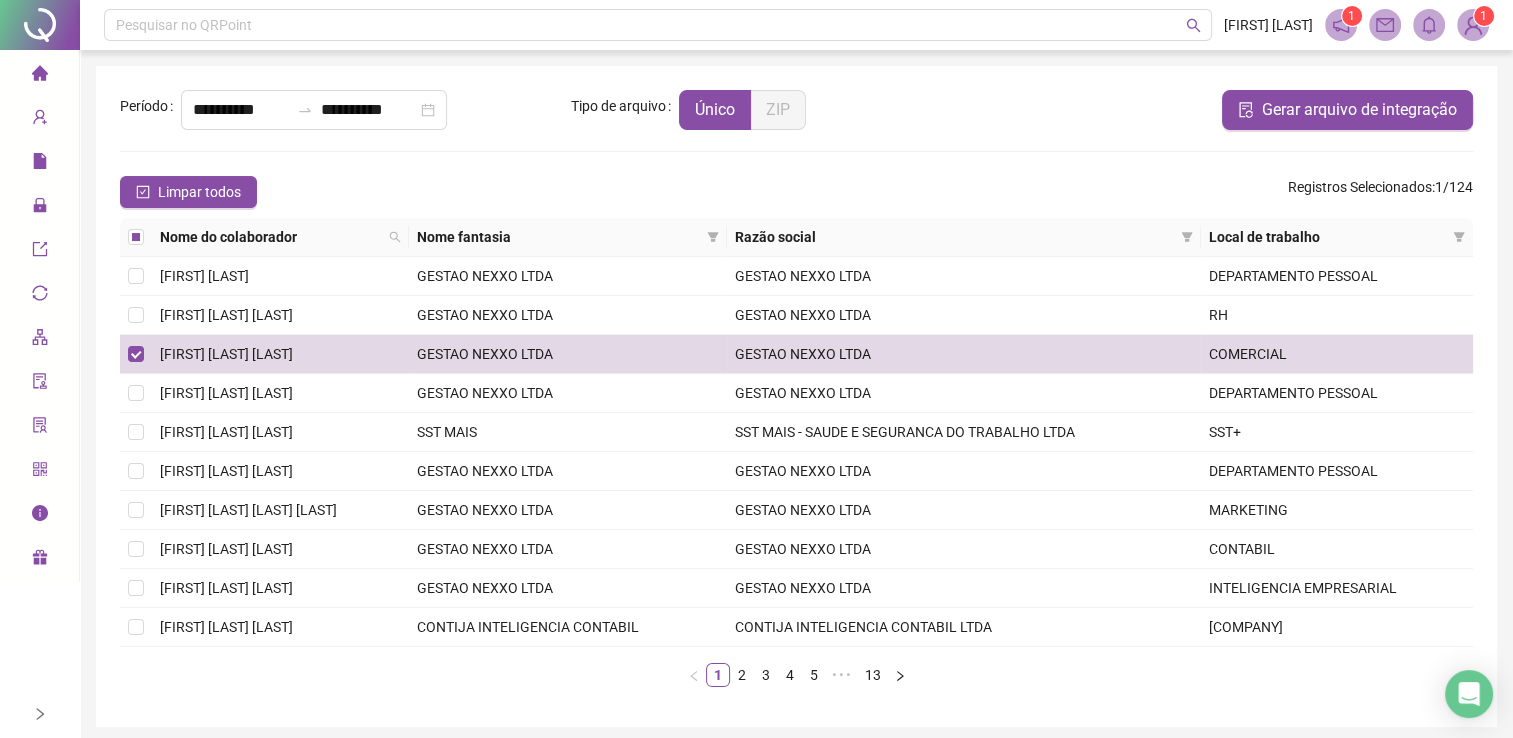 scroll, scrollTop: 72, scrollLeft: 0, axis: vertical 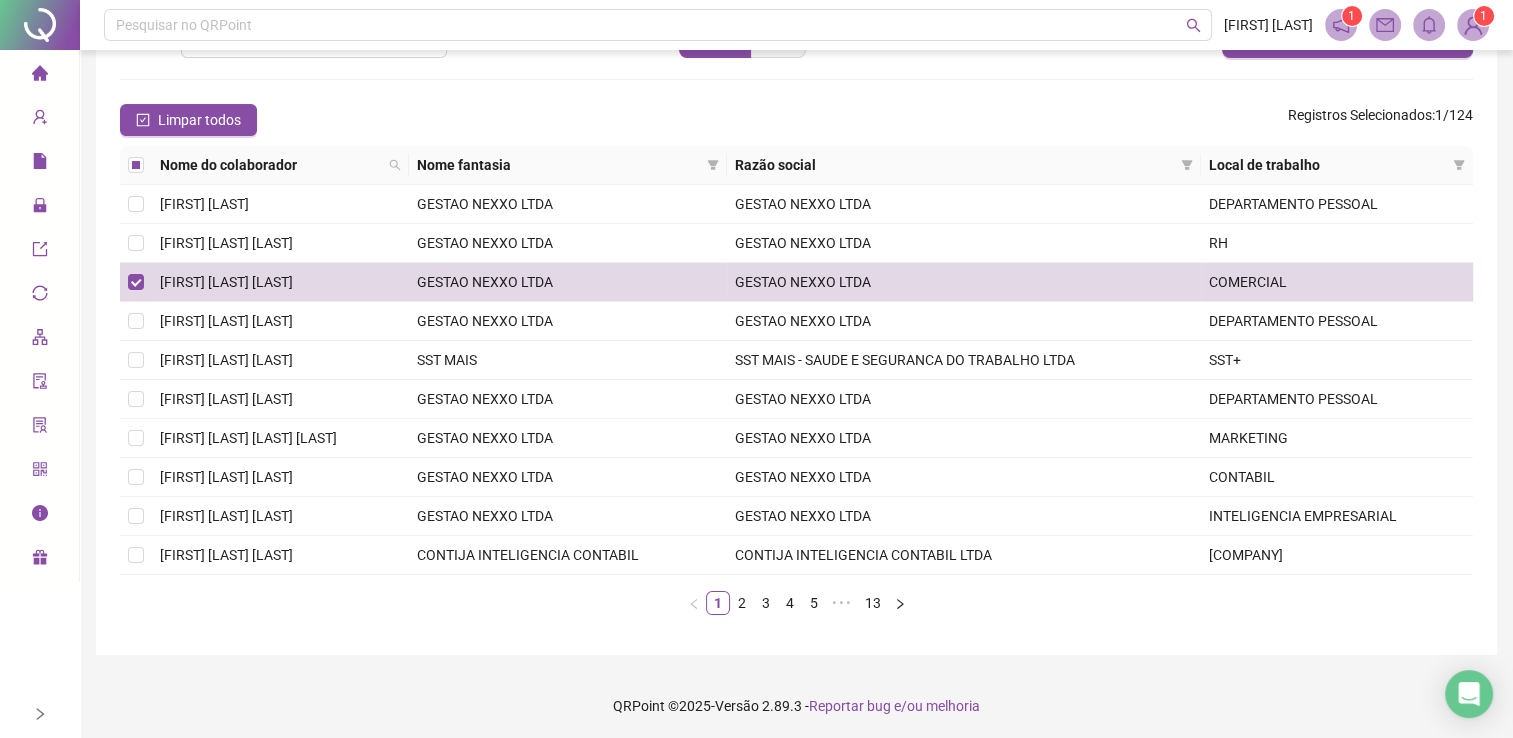 click 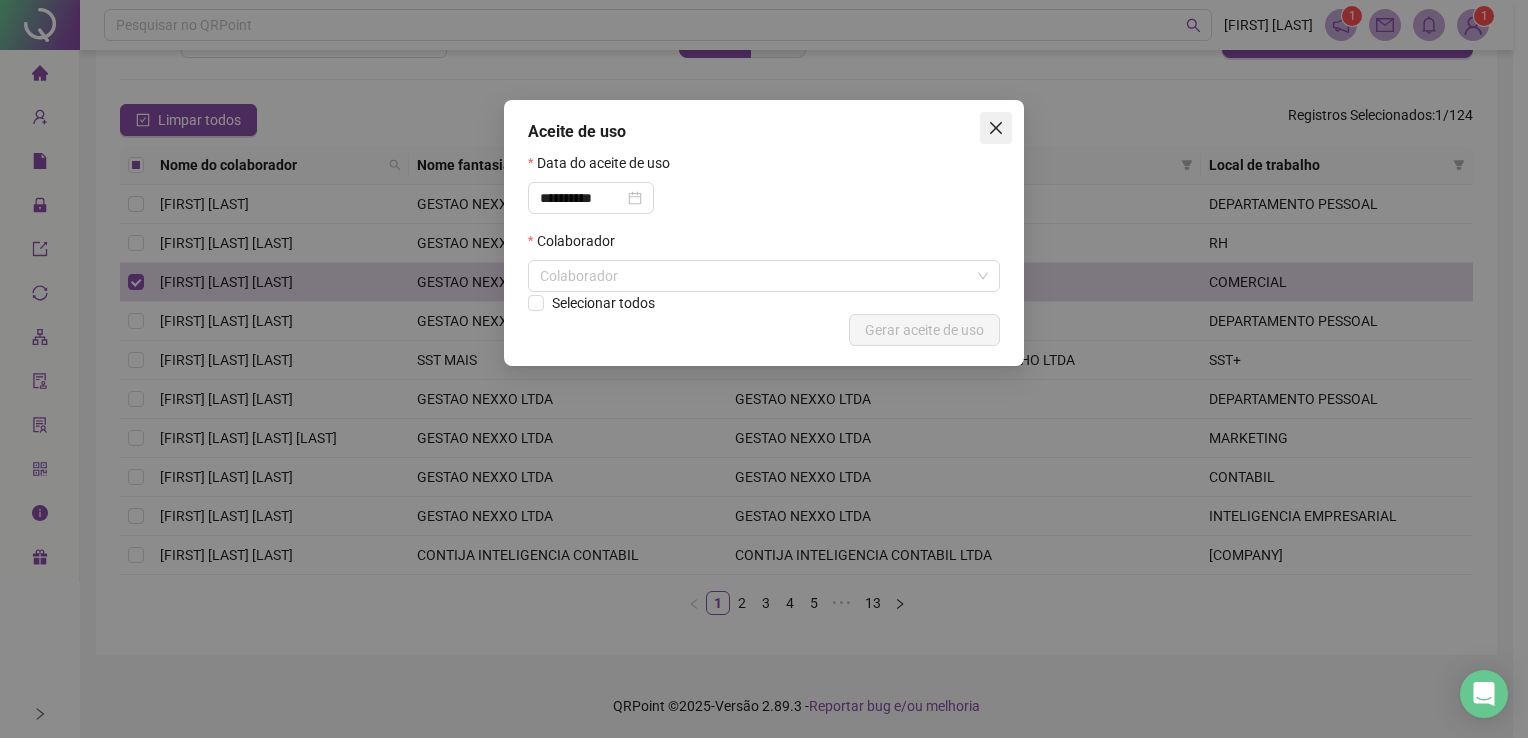 click 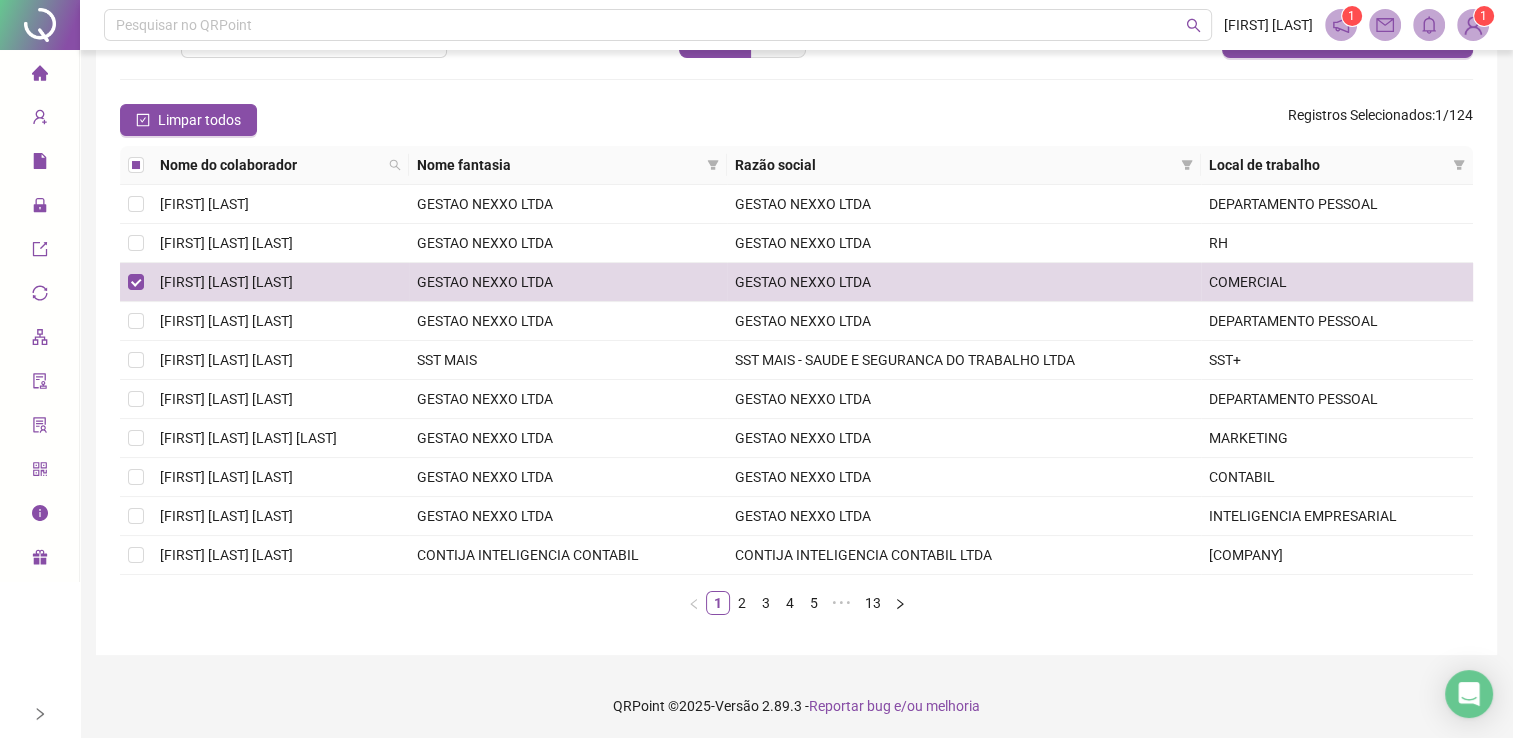 click 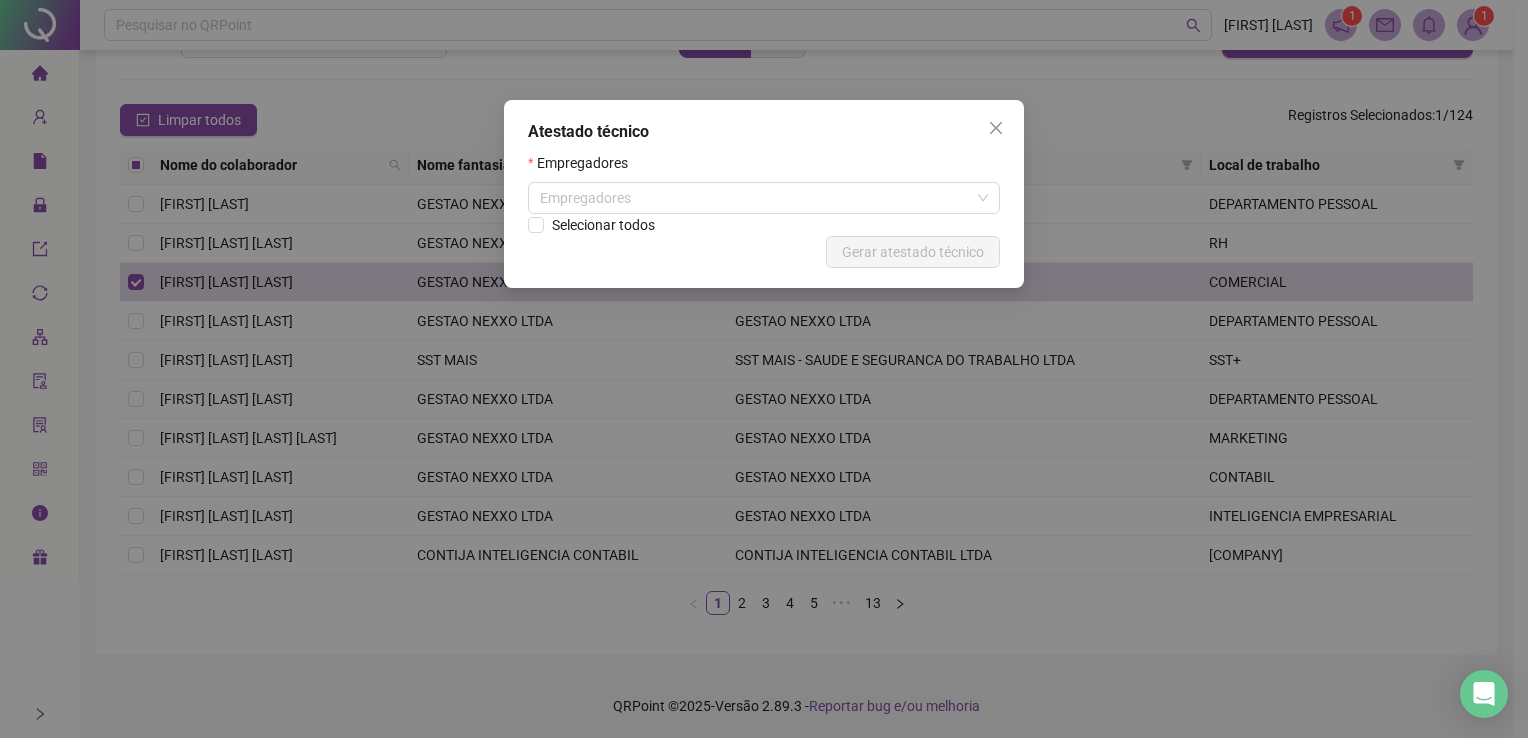 click at bounding box center [996, 128] 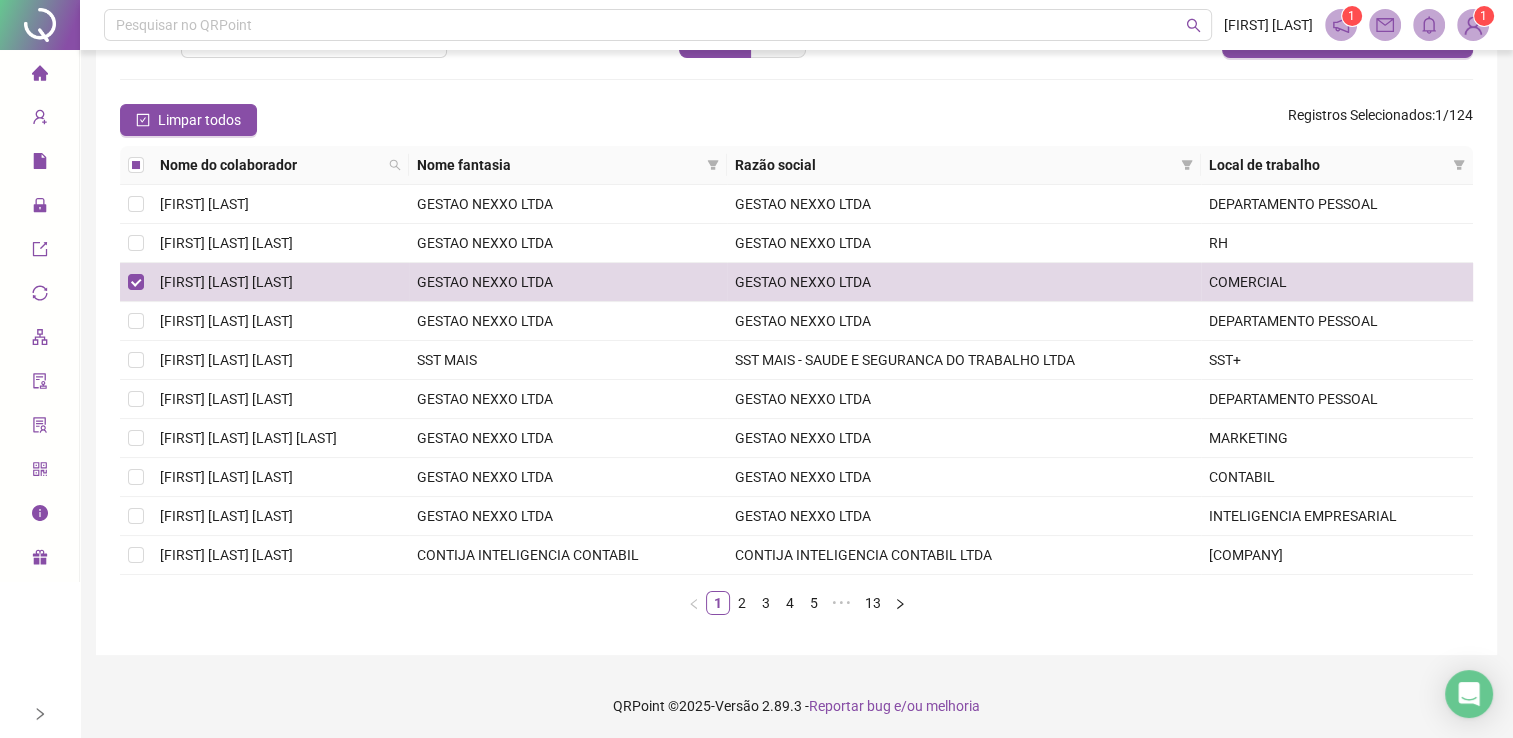 click at bounding box center [40, 472] 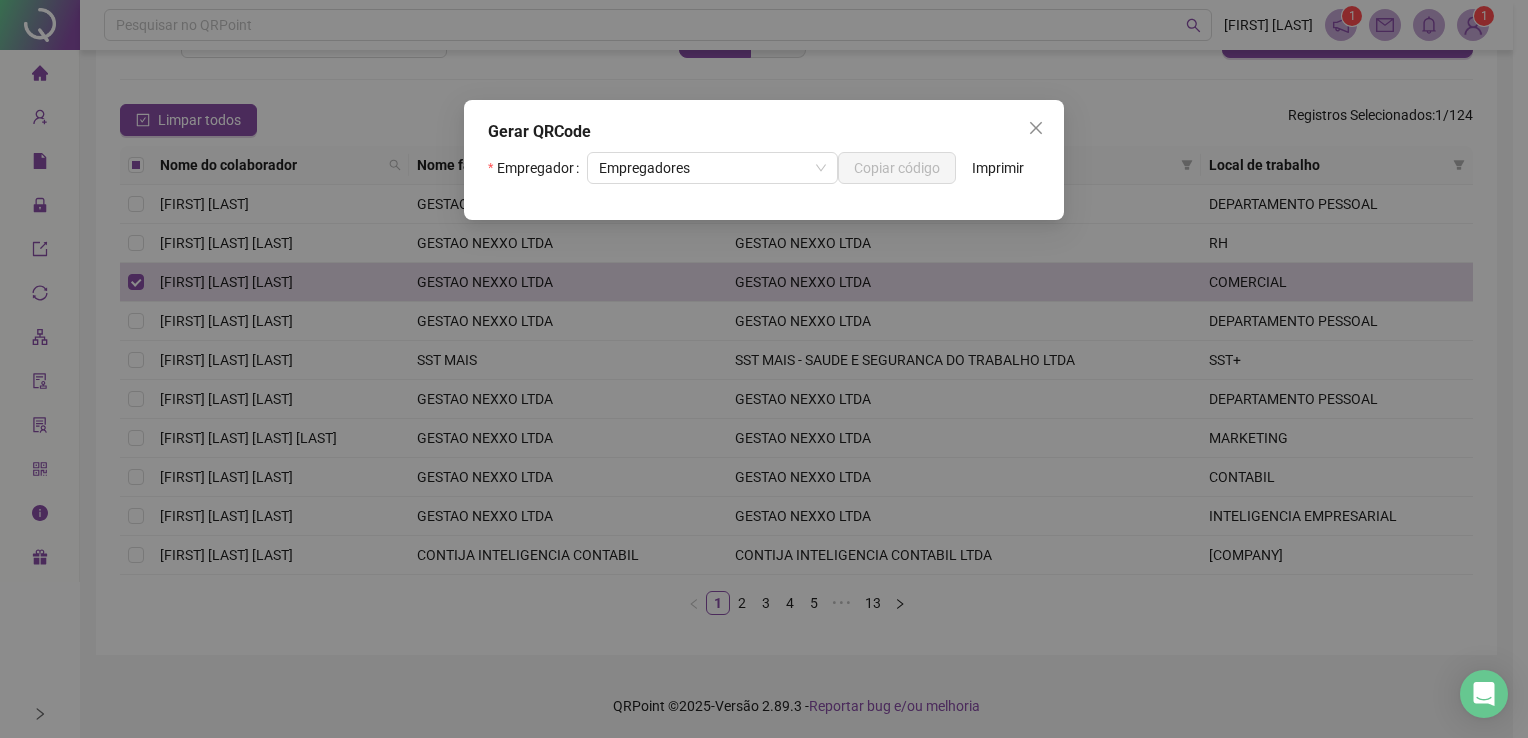 click at bounding box center (1036, 128) 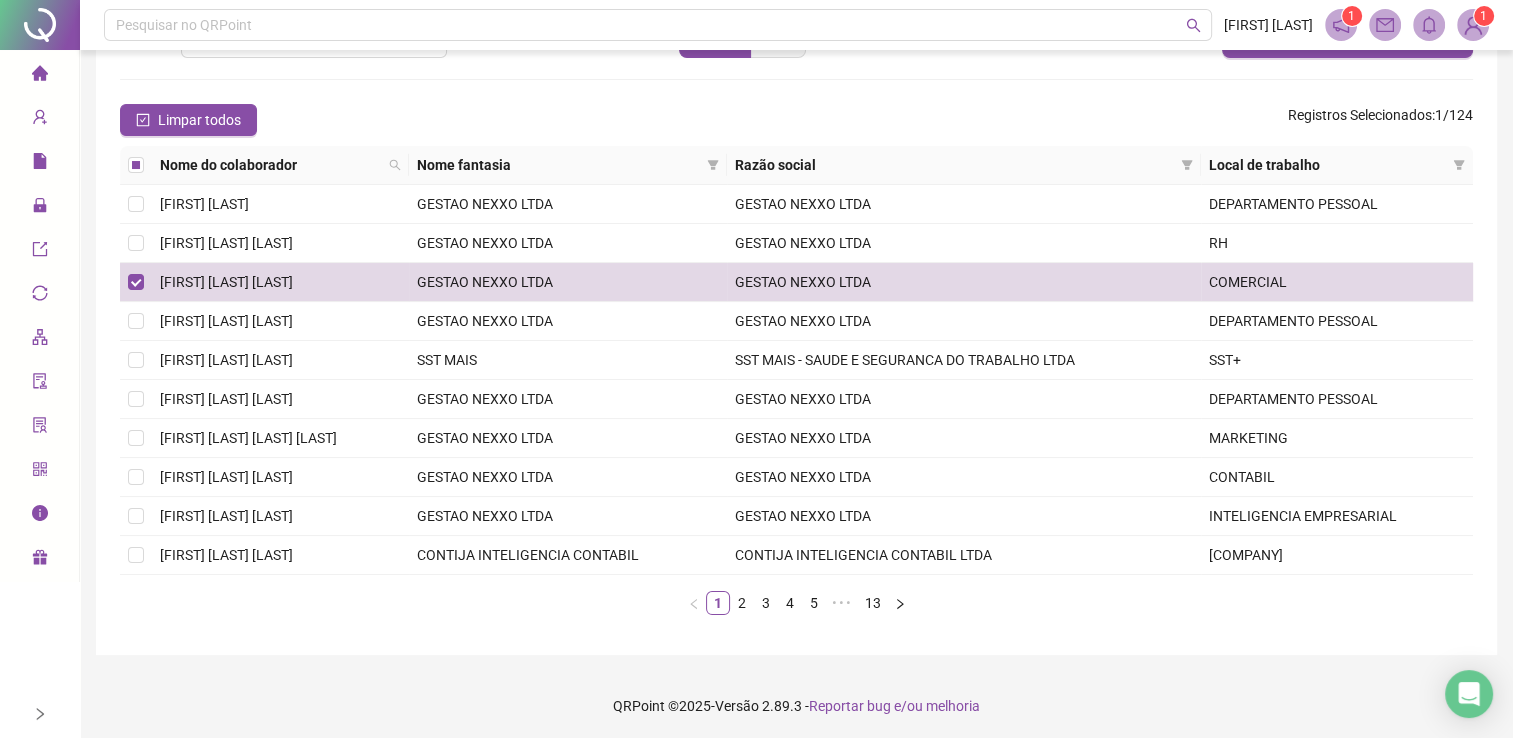 click at bounding box center (40, 560) 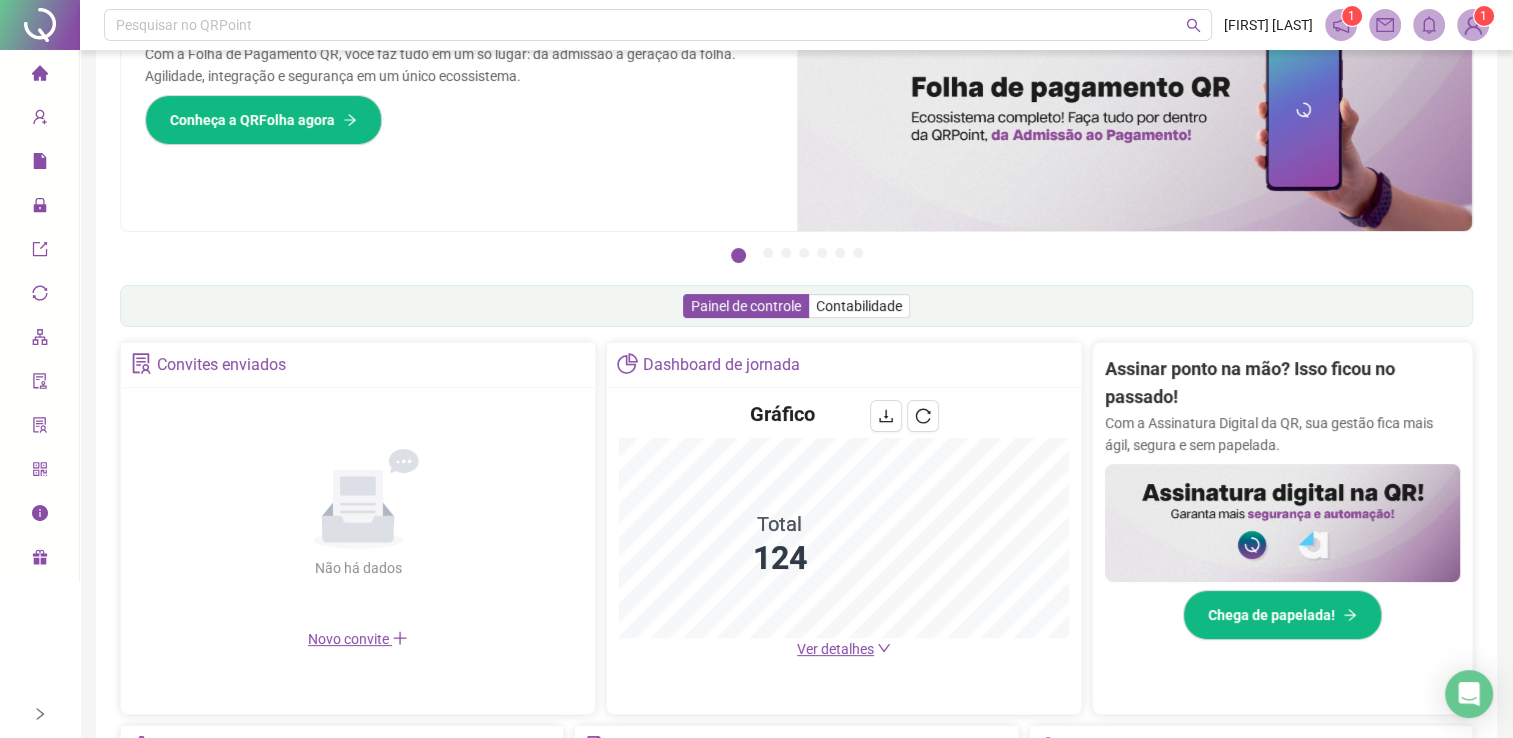 scroll, scrollTop: 0, scrollLeft: 0, axis: both 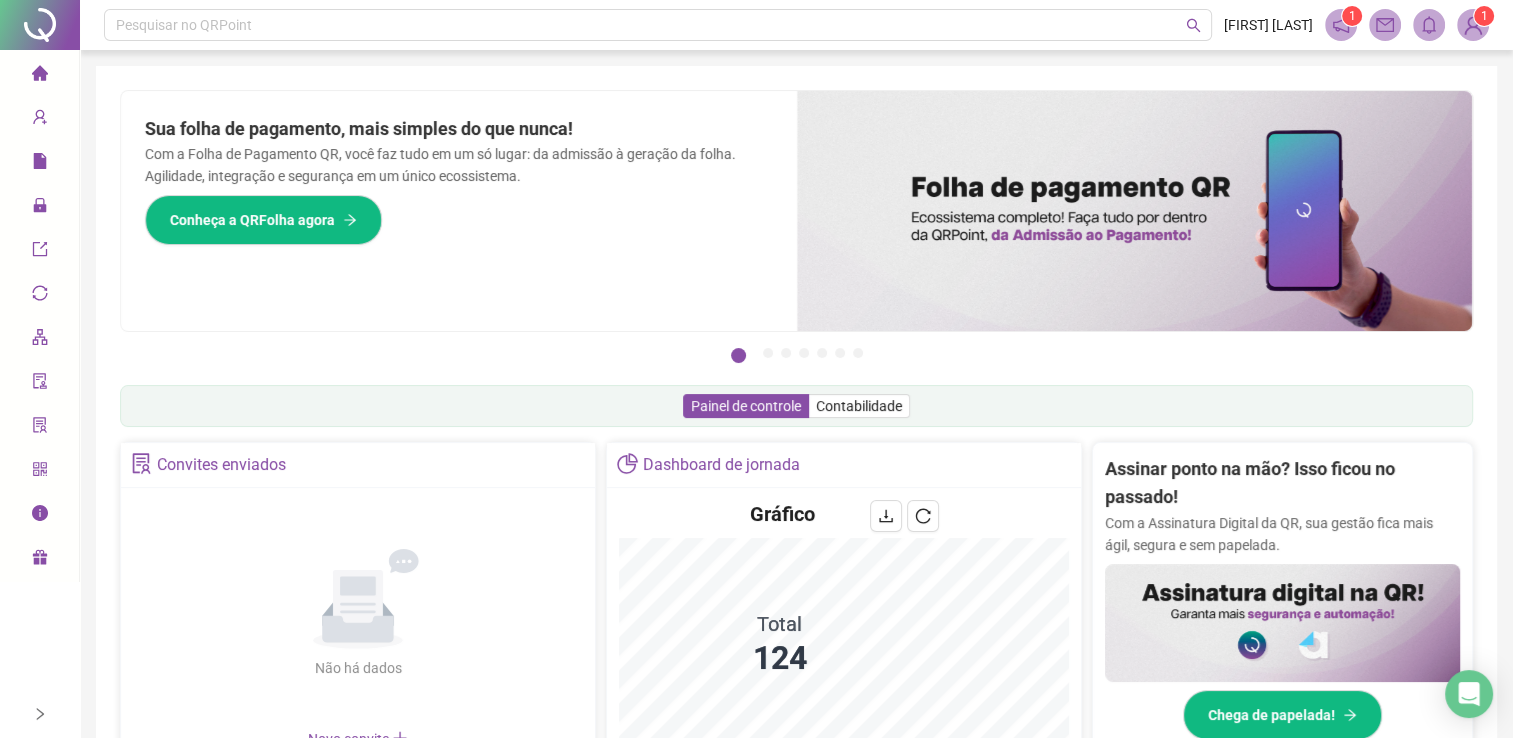 click 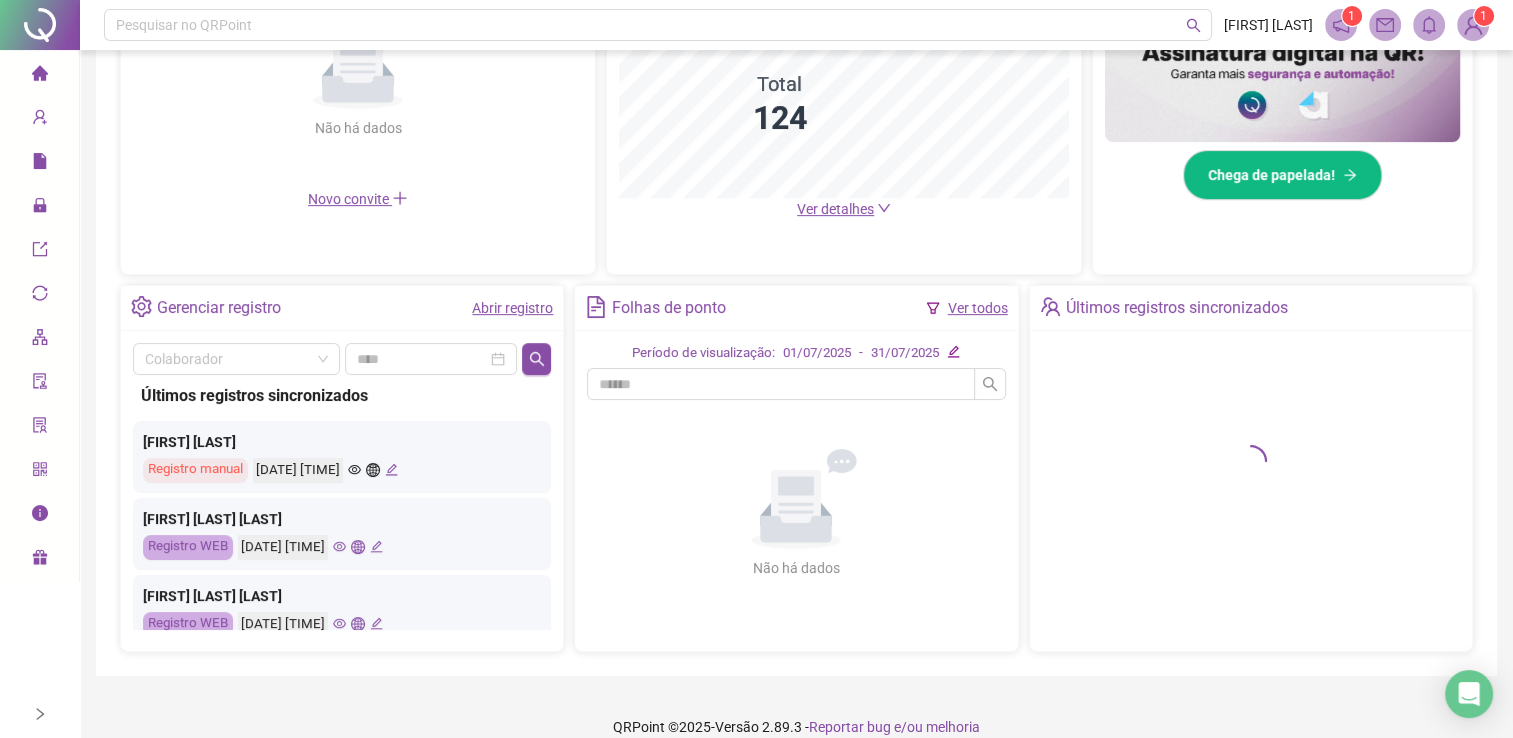 scroll, scrollTop: 561, scrollLeft: 0, axis: vertical 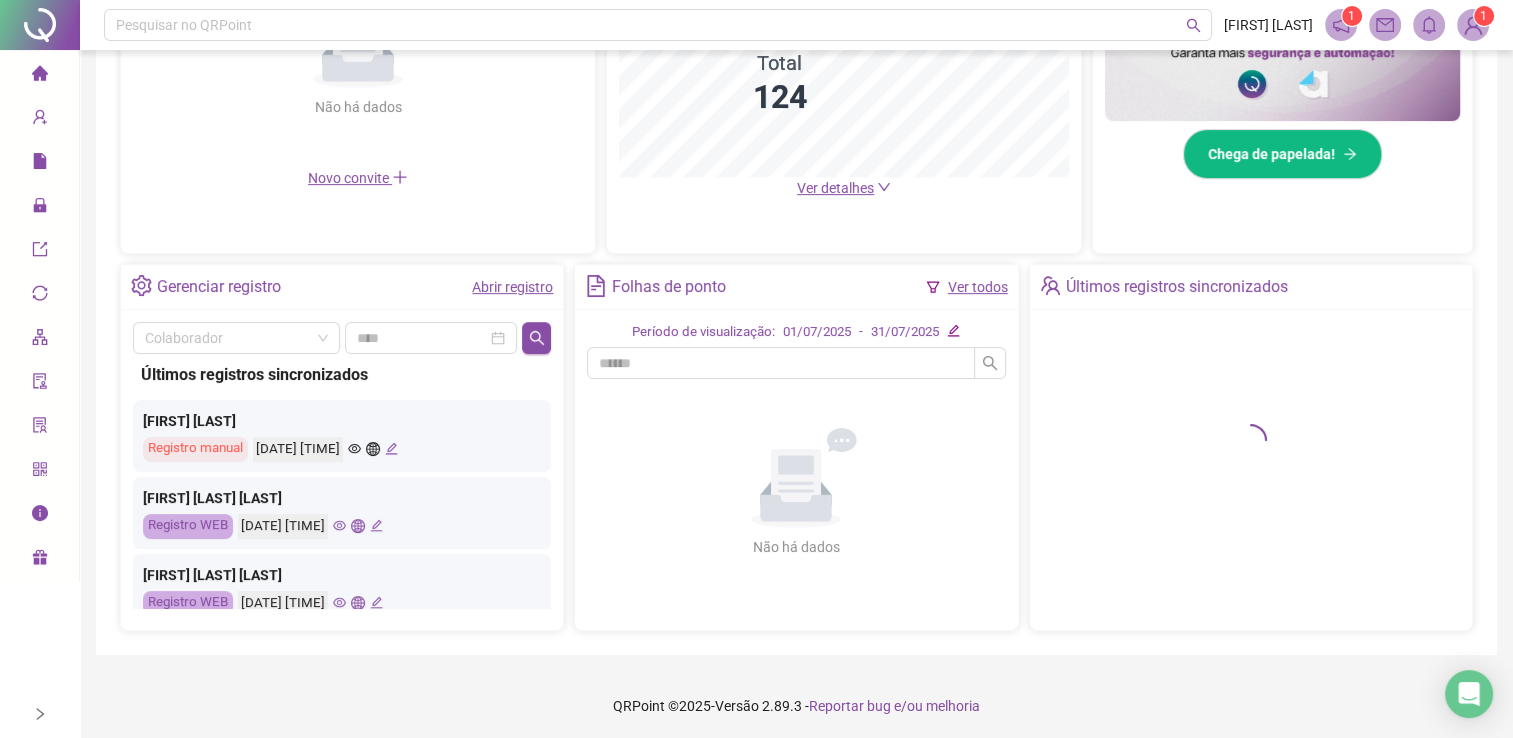 click 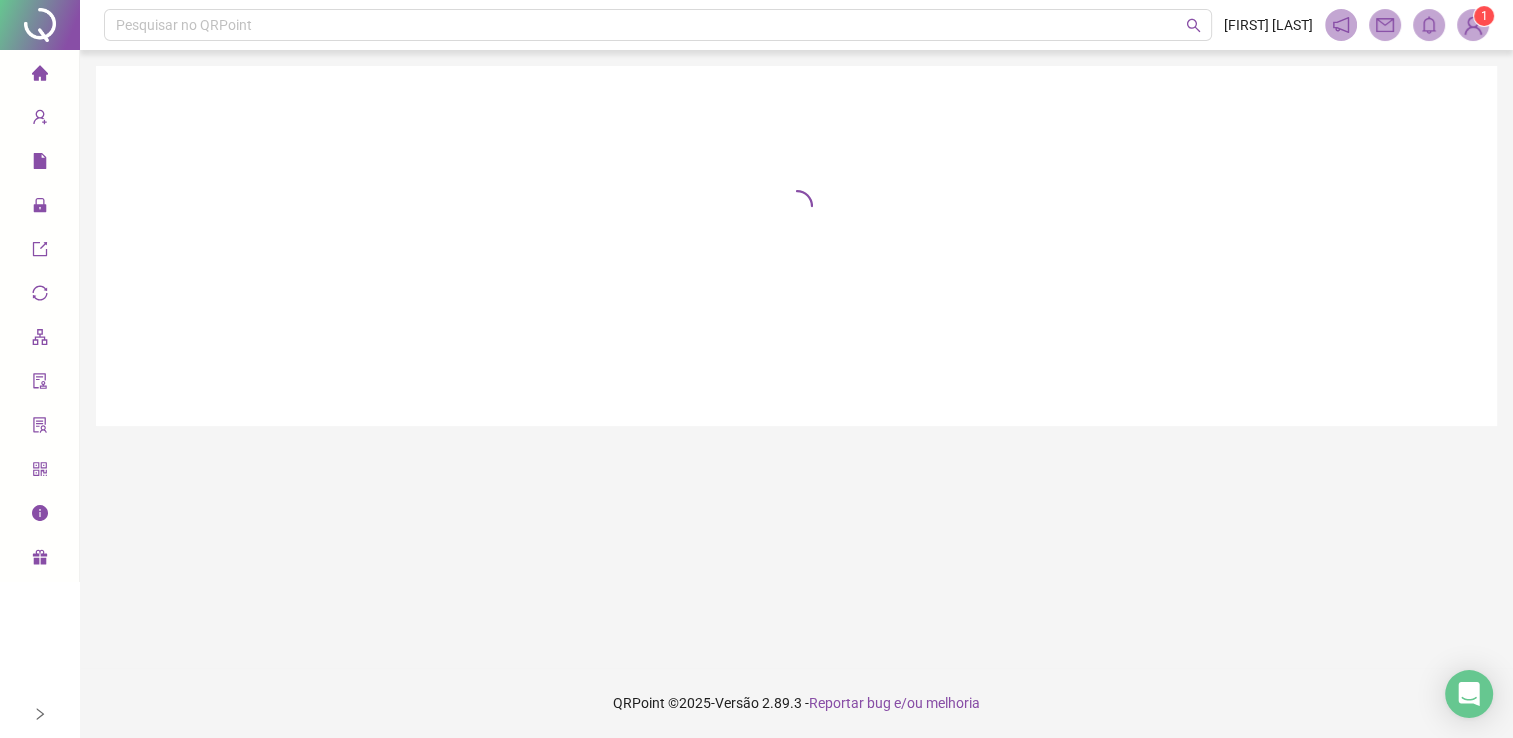scroll, scrollTop: 0, scrollLeft: 0, axis: both 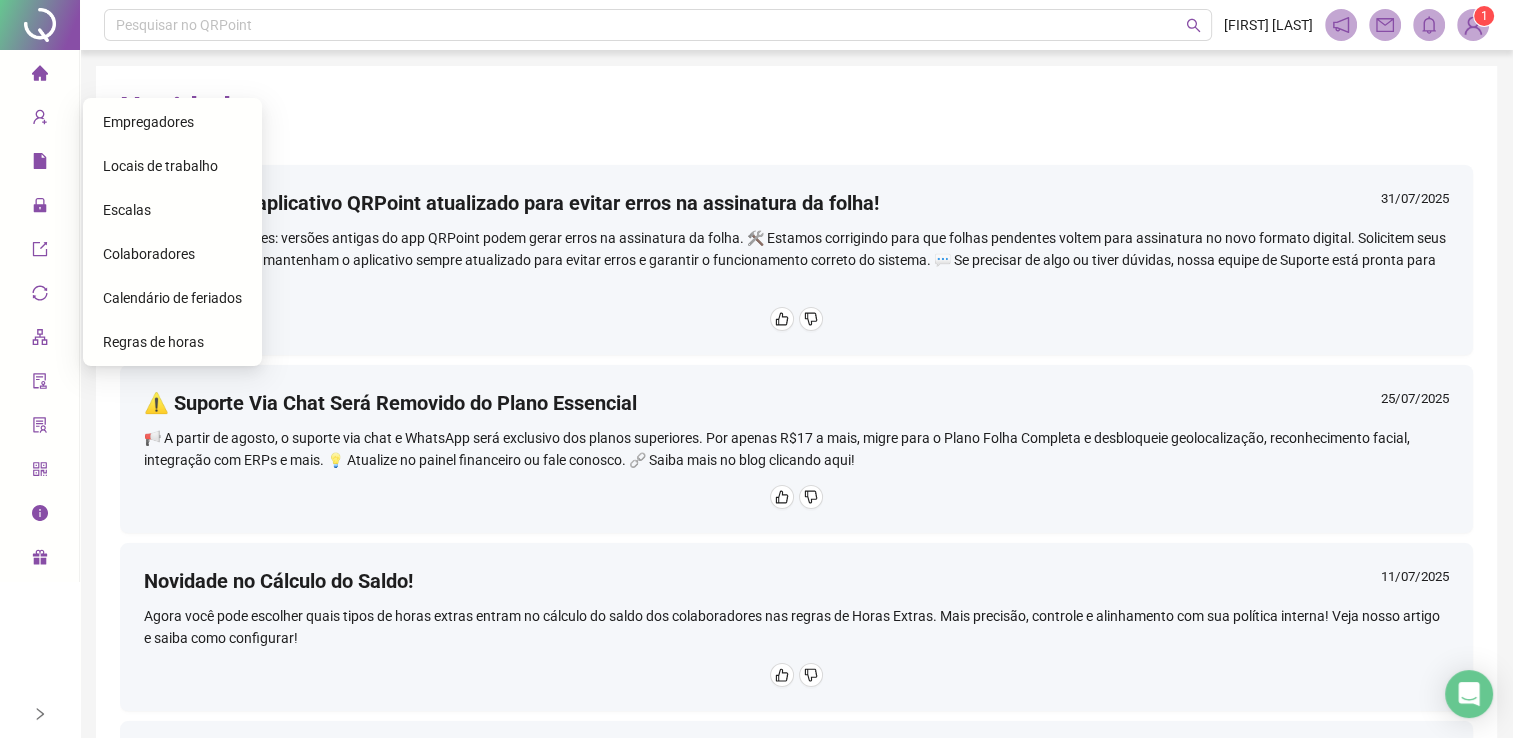 click on "Regras de horas" at bounding box center (172, 342) 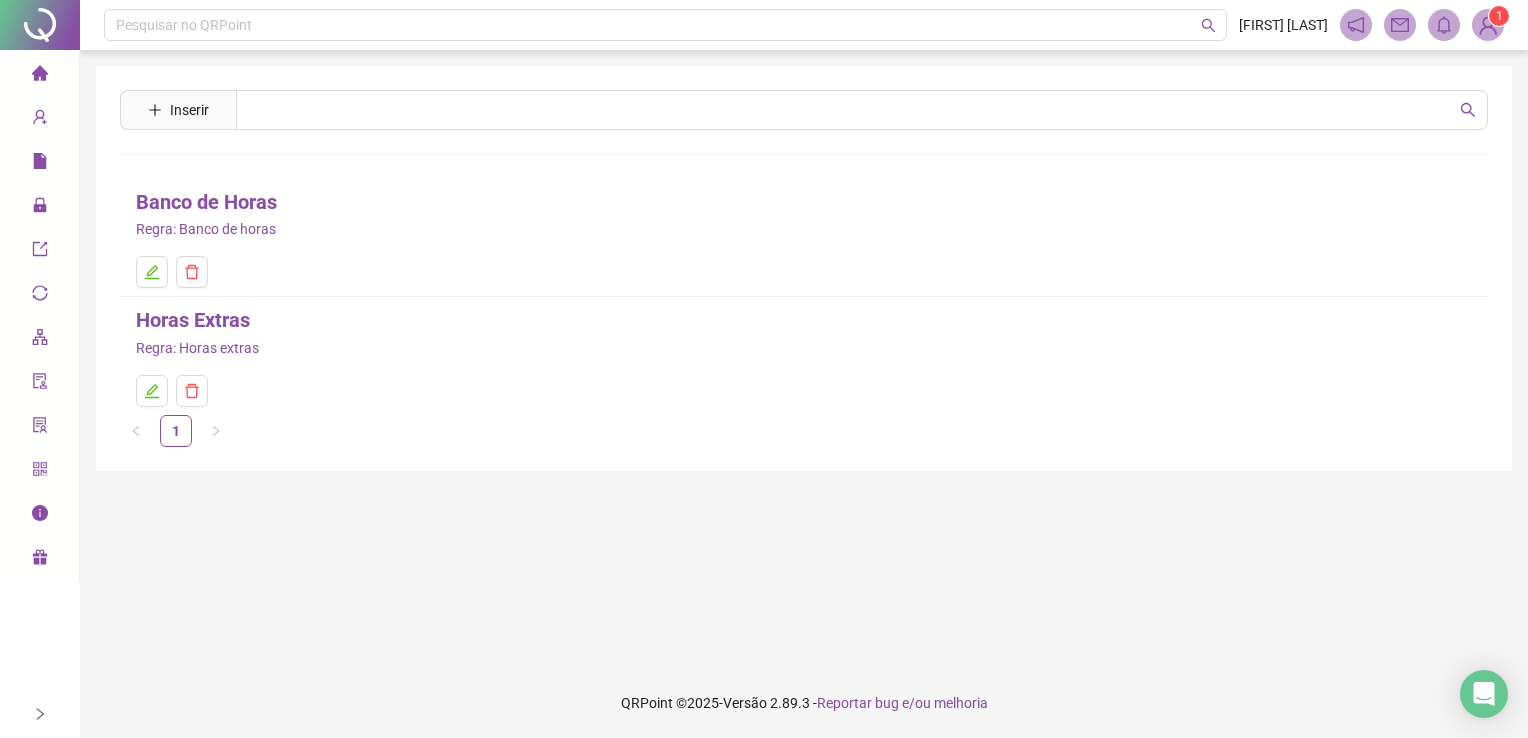 click at bounding box center (40, 76) 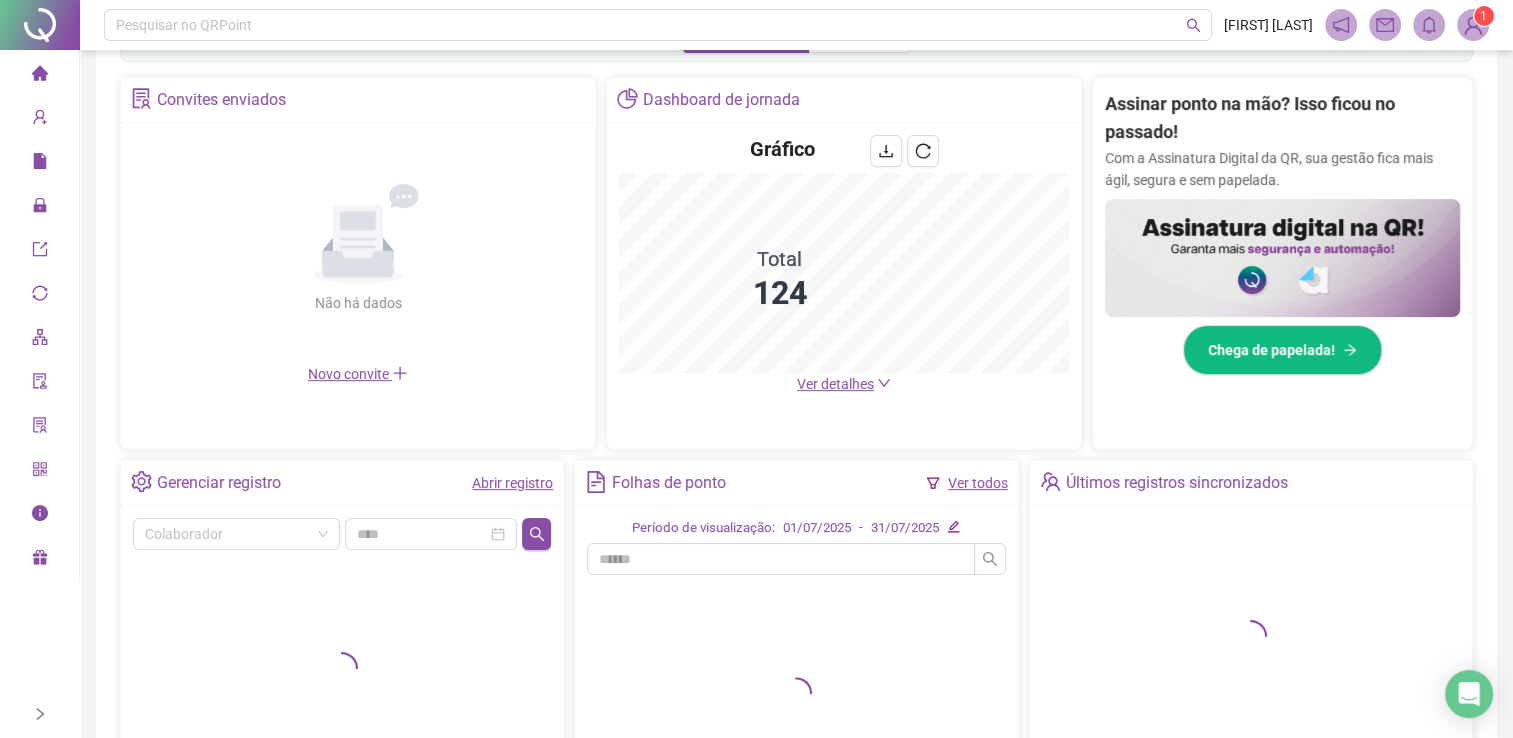 scroll, scrollTop: 400, scrollLeft: 0, axis: vertical 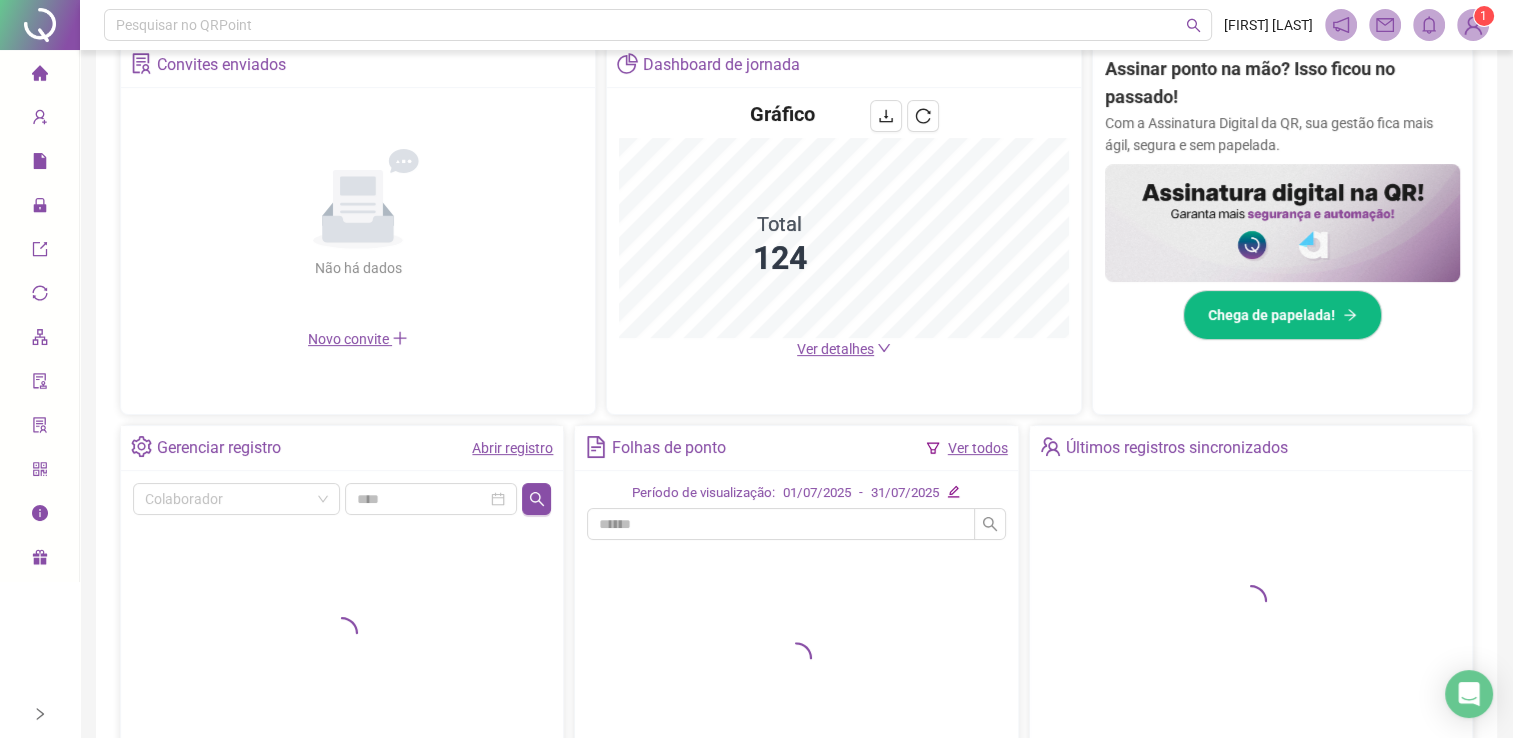 click on "Ver detalhes" at bounding box center [844, 349] 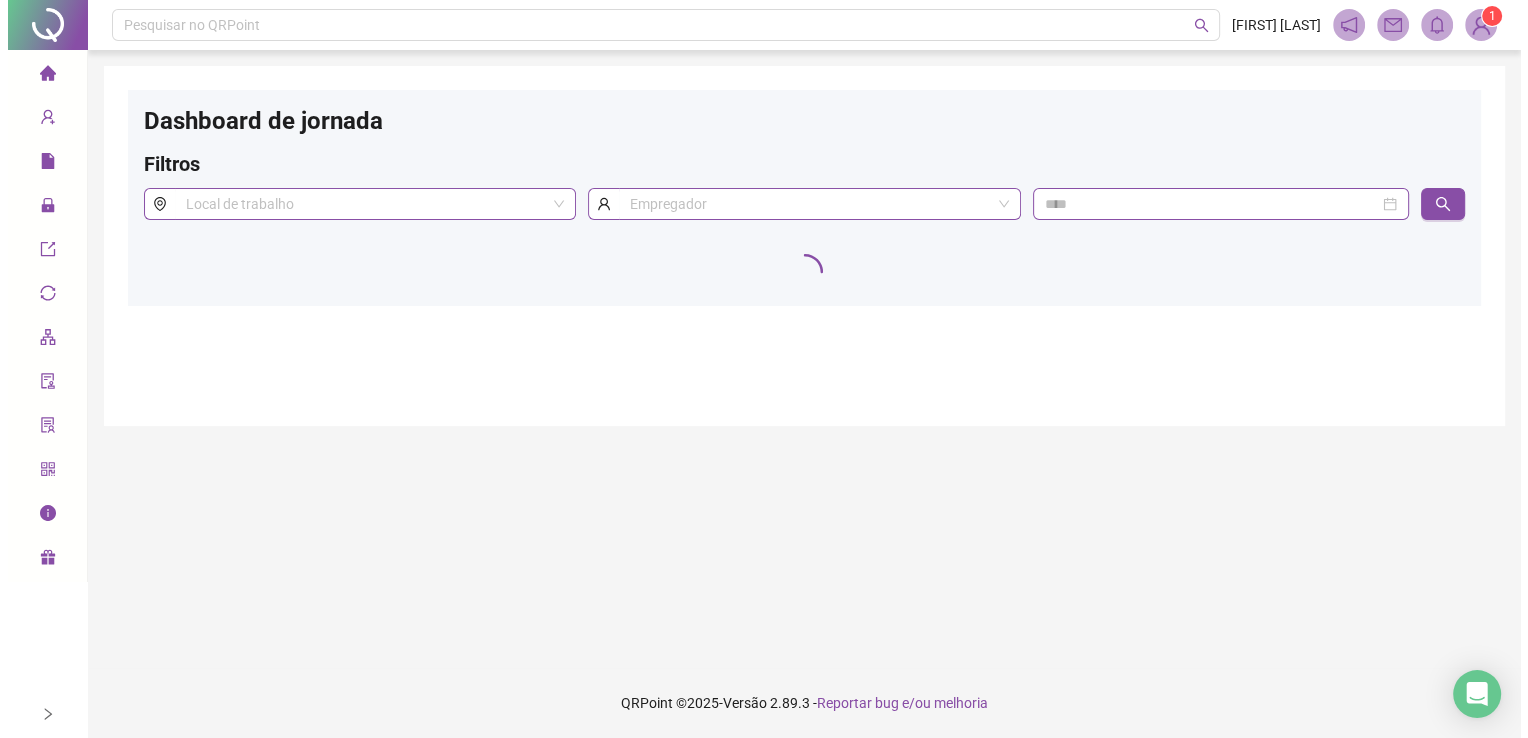 scroll, scrollTop: 0, scrollLeft: 0, axis: both 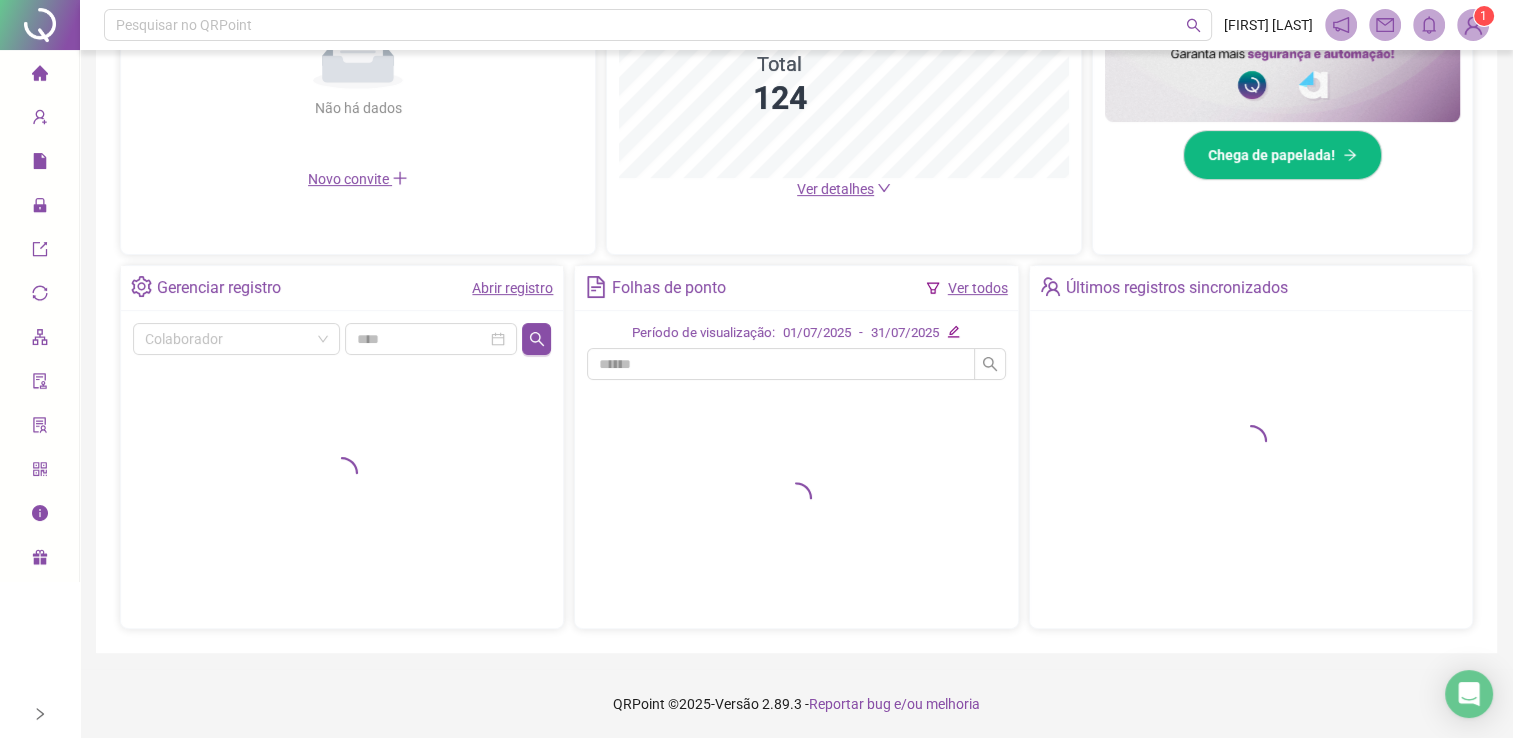 click 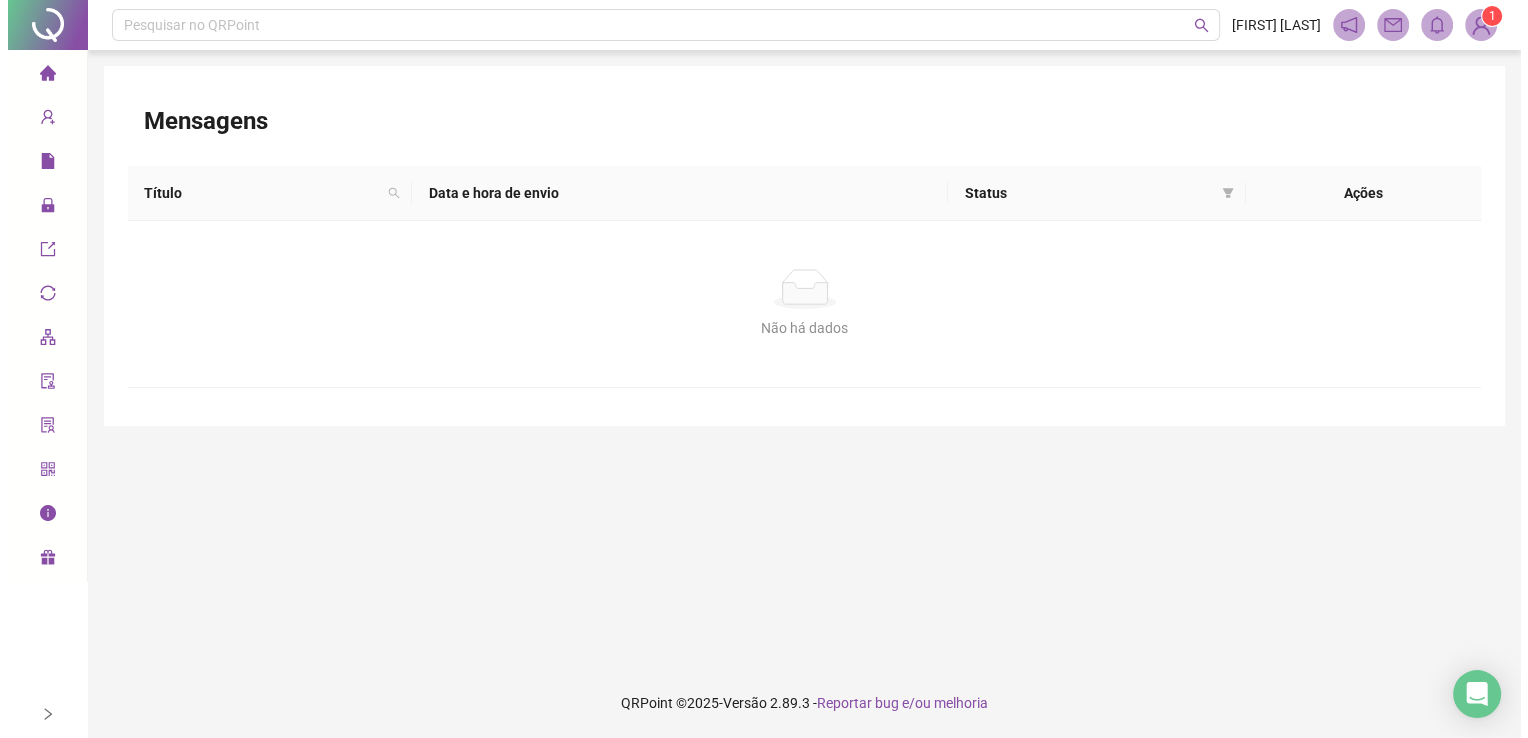 scroll, scrollTop: 0, scrollLeft: 0, axis: both 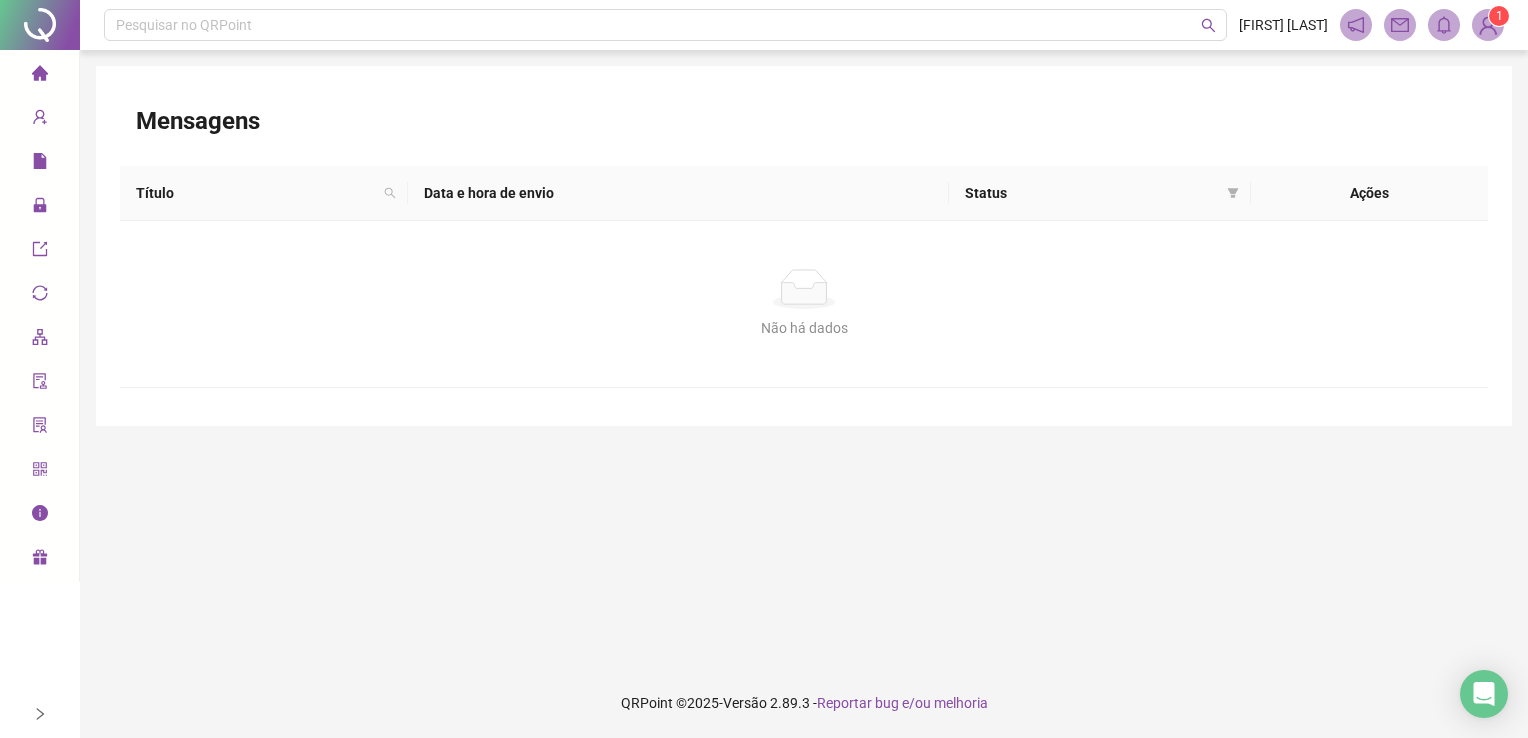 click 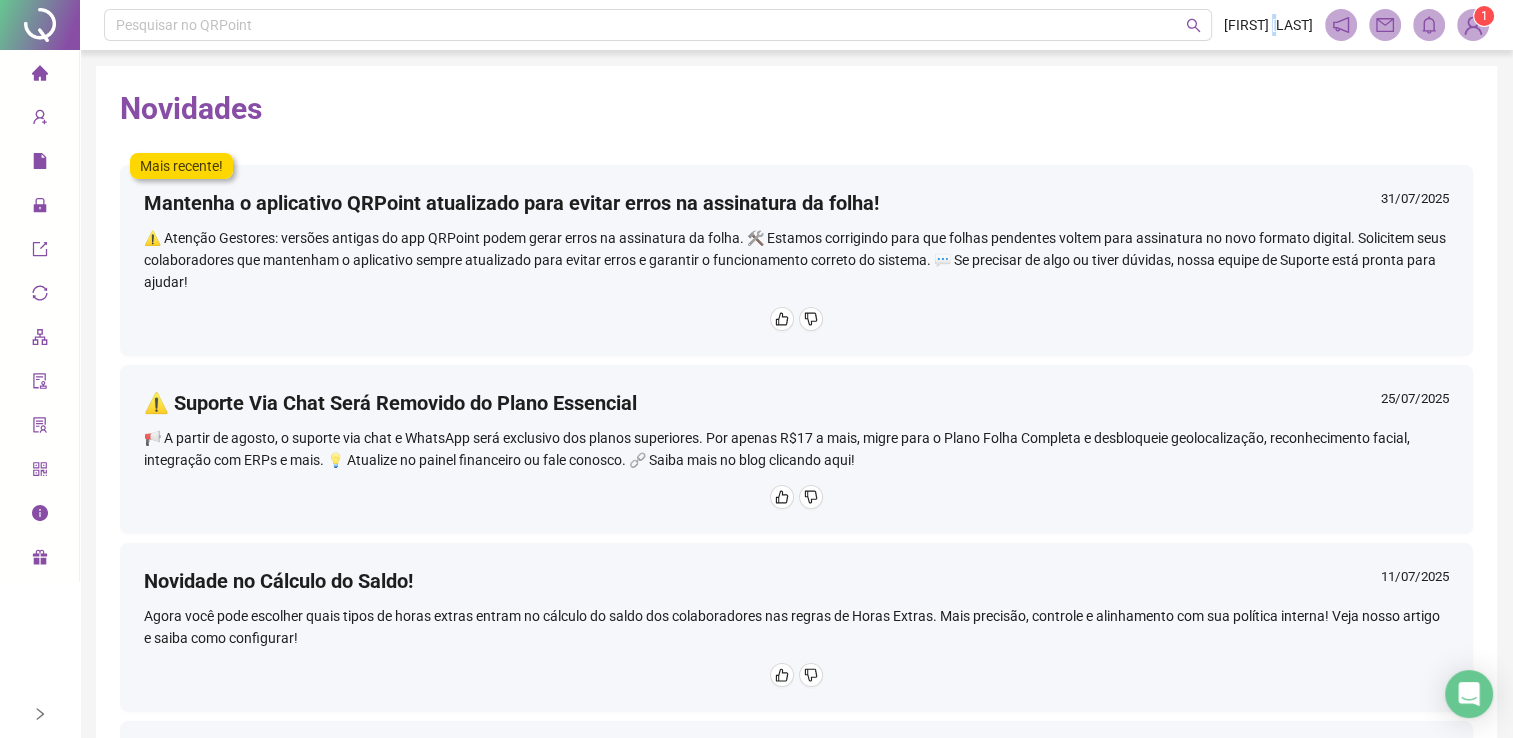 drag, startPoint x: 1312, startPoint y: 18, endPoint x: 1298, endPoint y: 20, distance: 14.142136 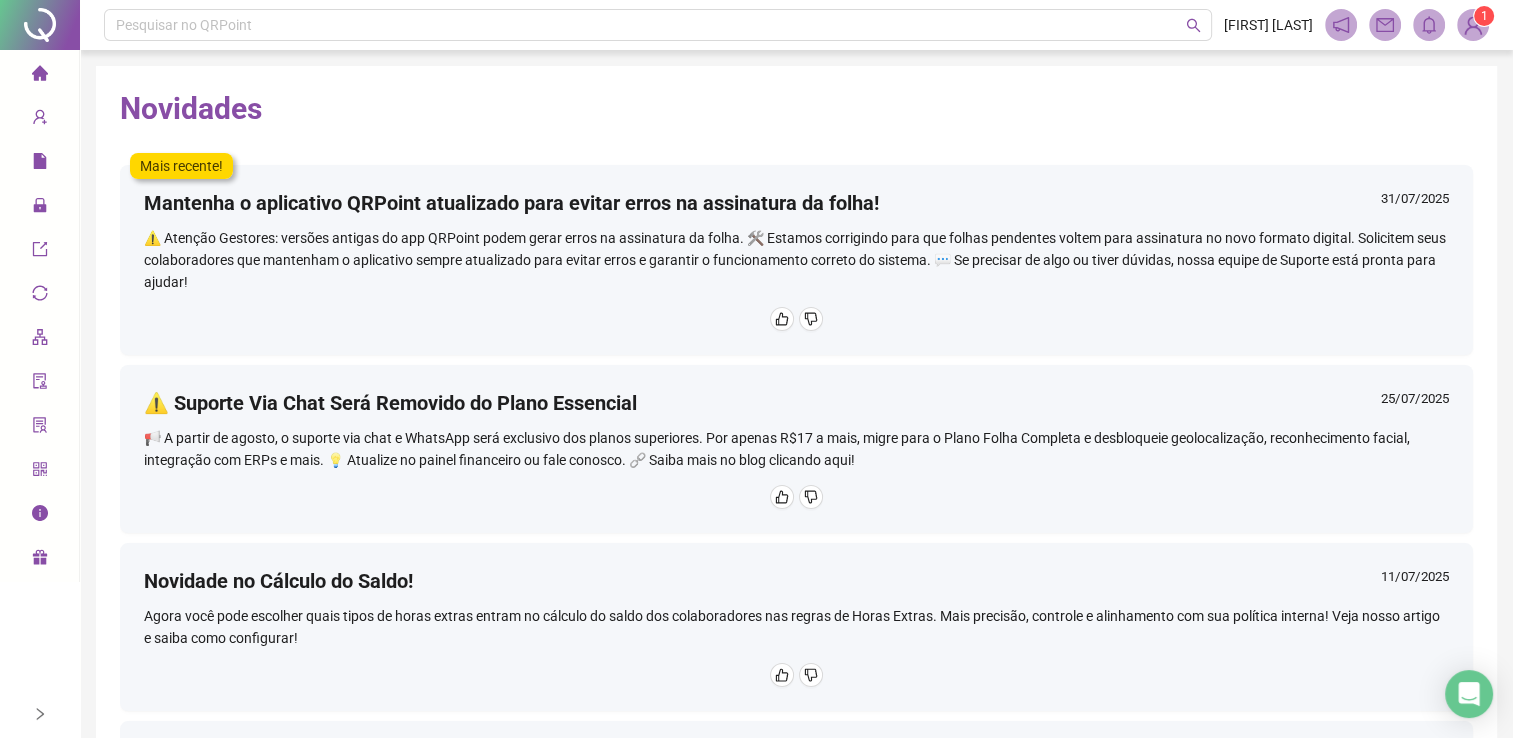 drag, startPoint x: 1298, startPoint y: 20, endPoint x: 1222, endPoint y: 124, distance: 128.80994 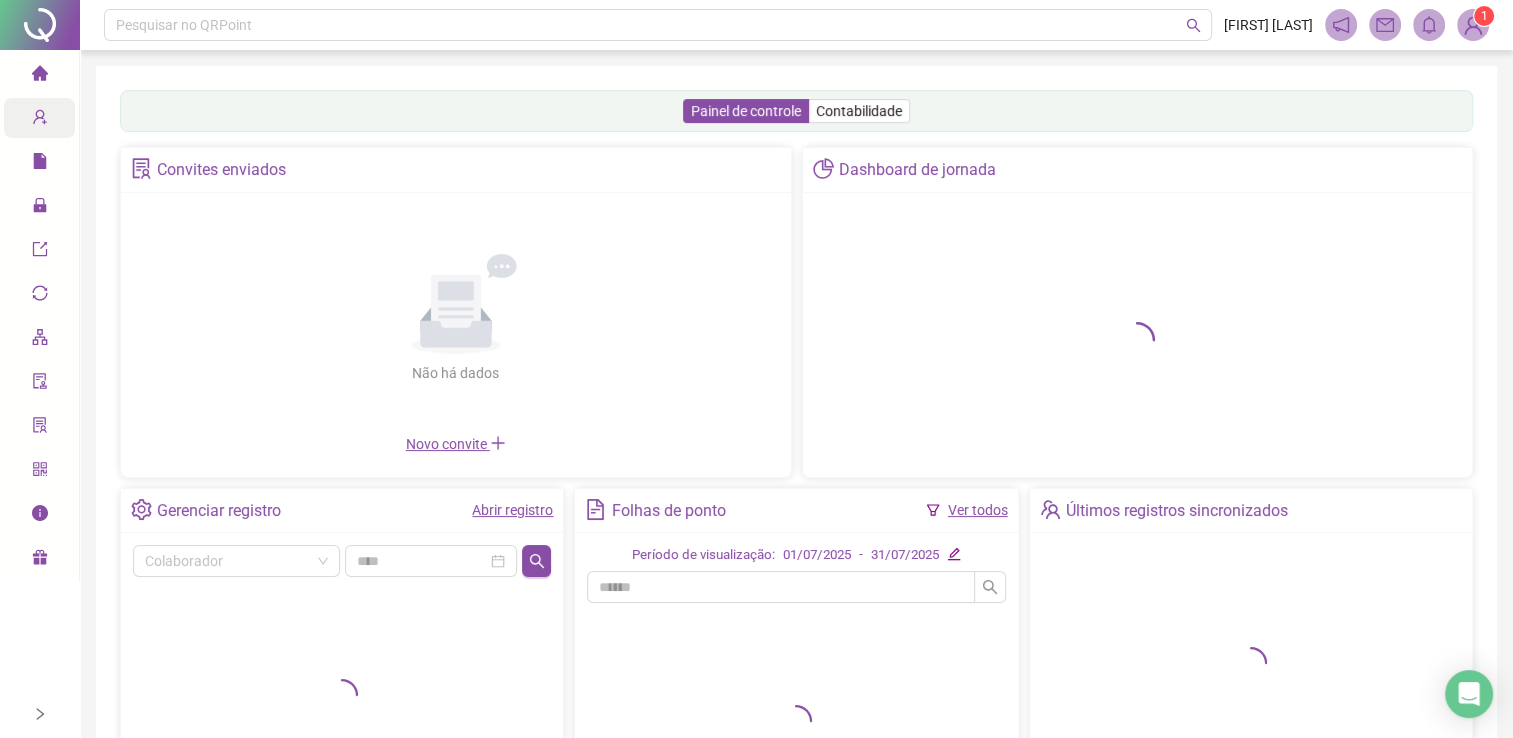 click at bounding box center (40, 120) 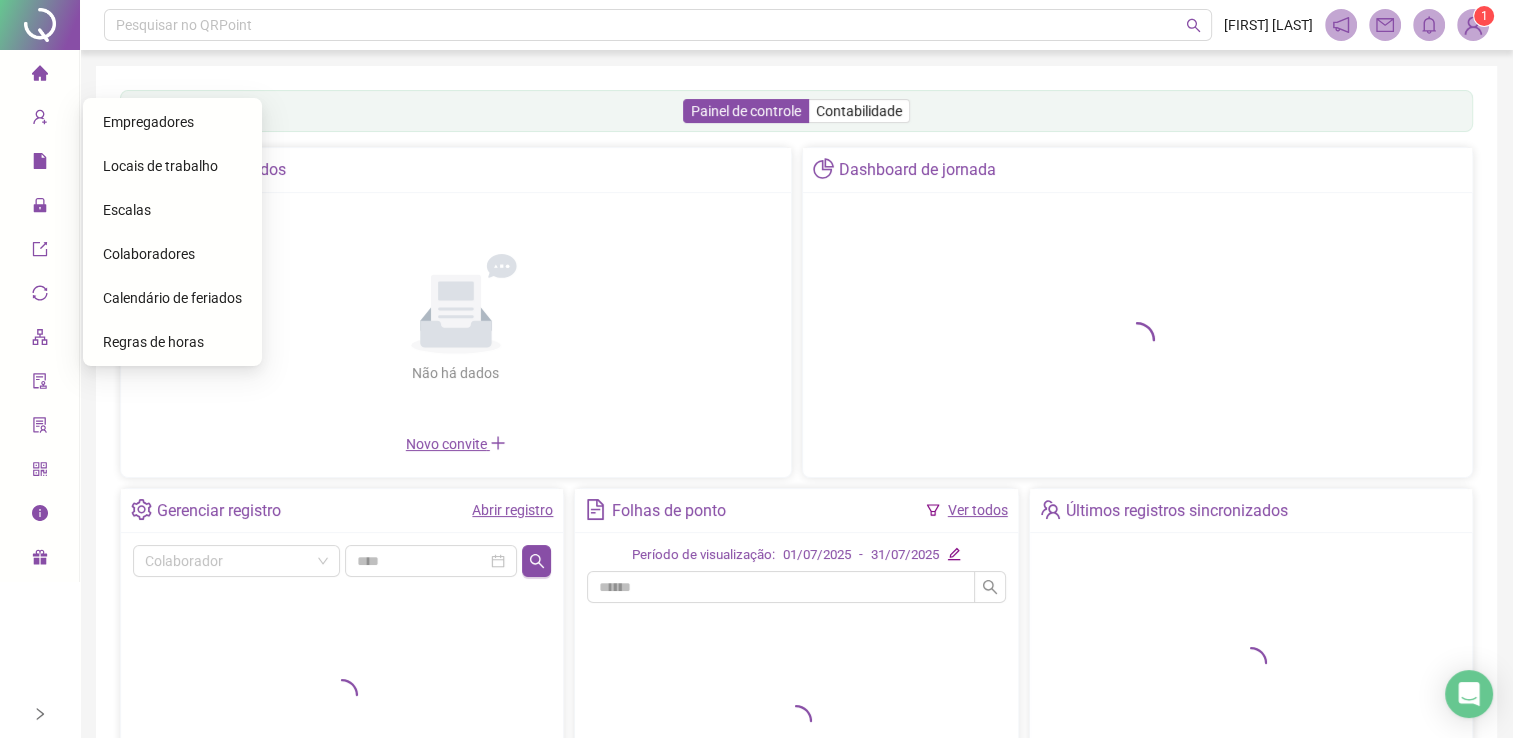 click on "Colaboradores" at bounding box center [149, 254] 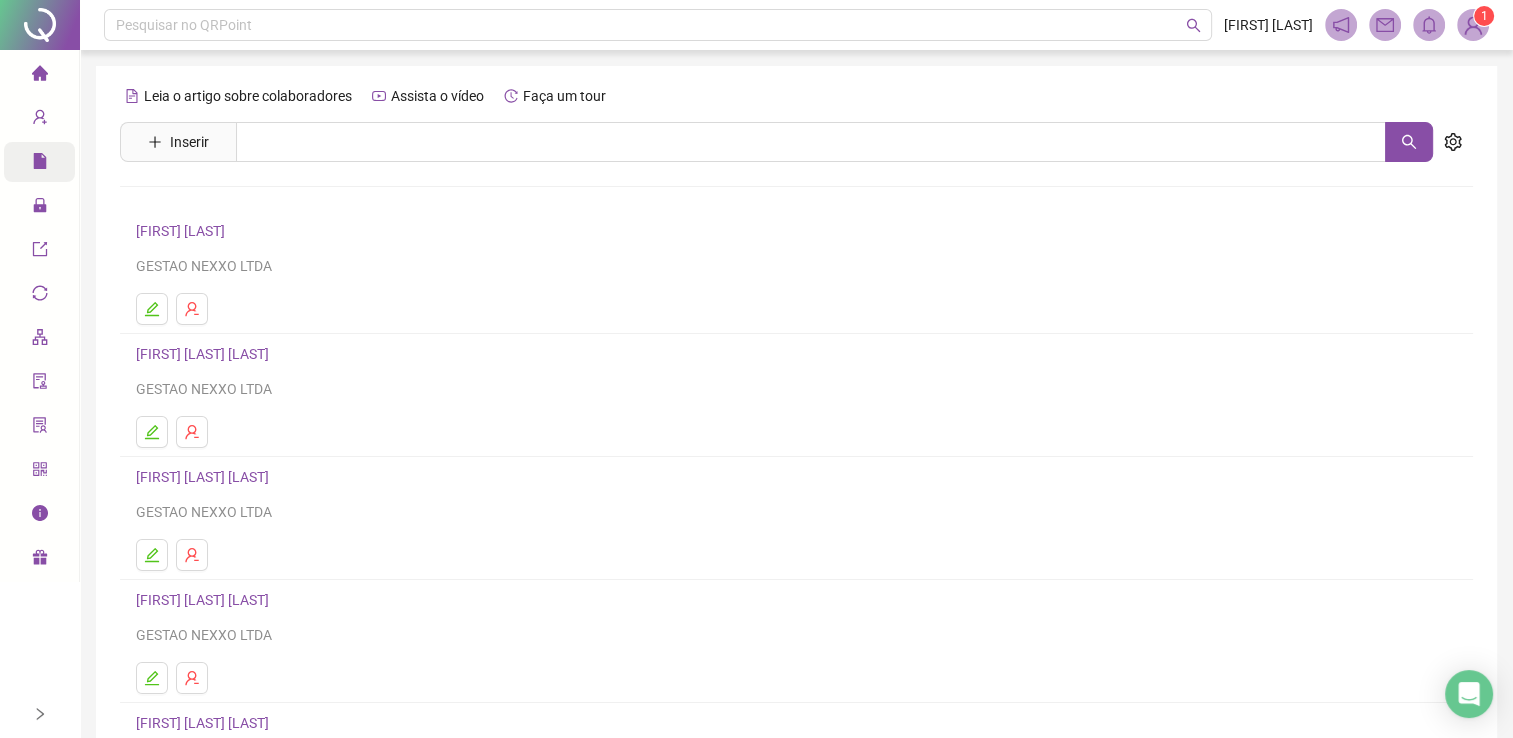 click 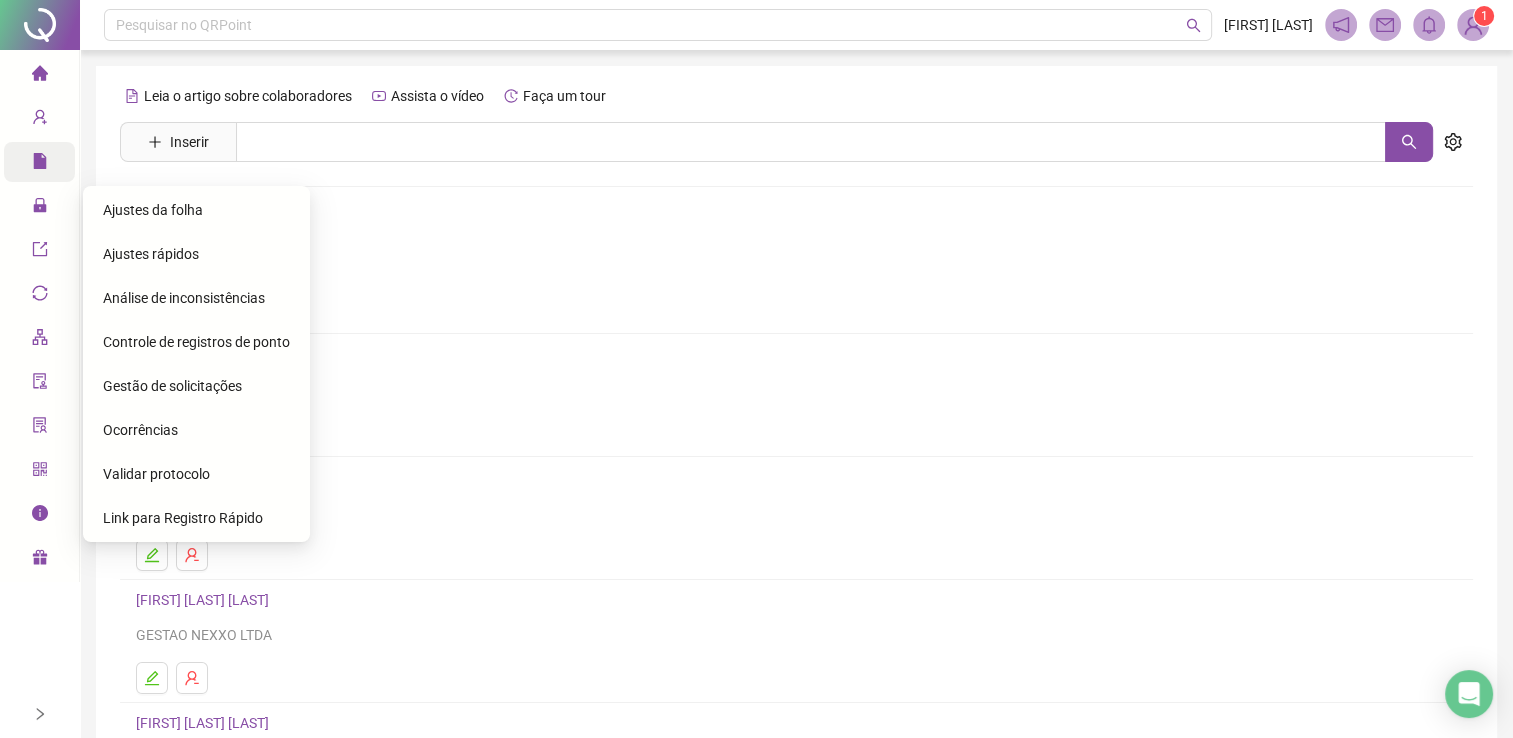 click on "Gestão de solicitações" at bounding box center (172, 386) 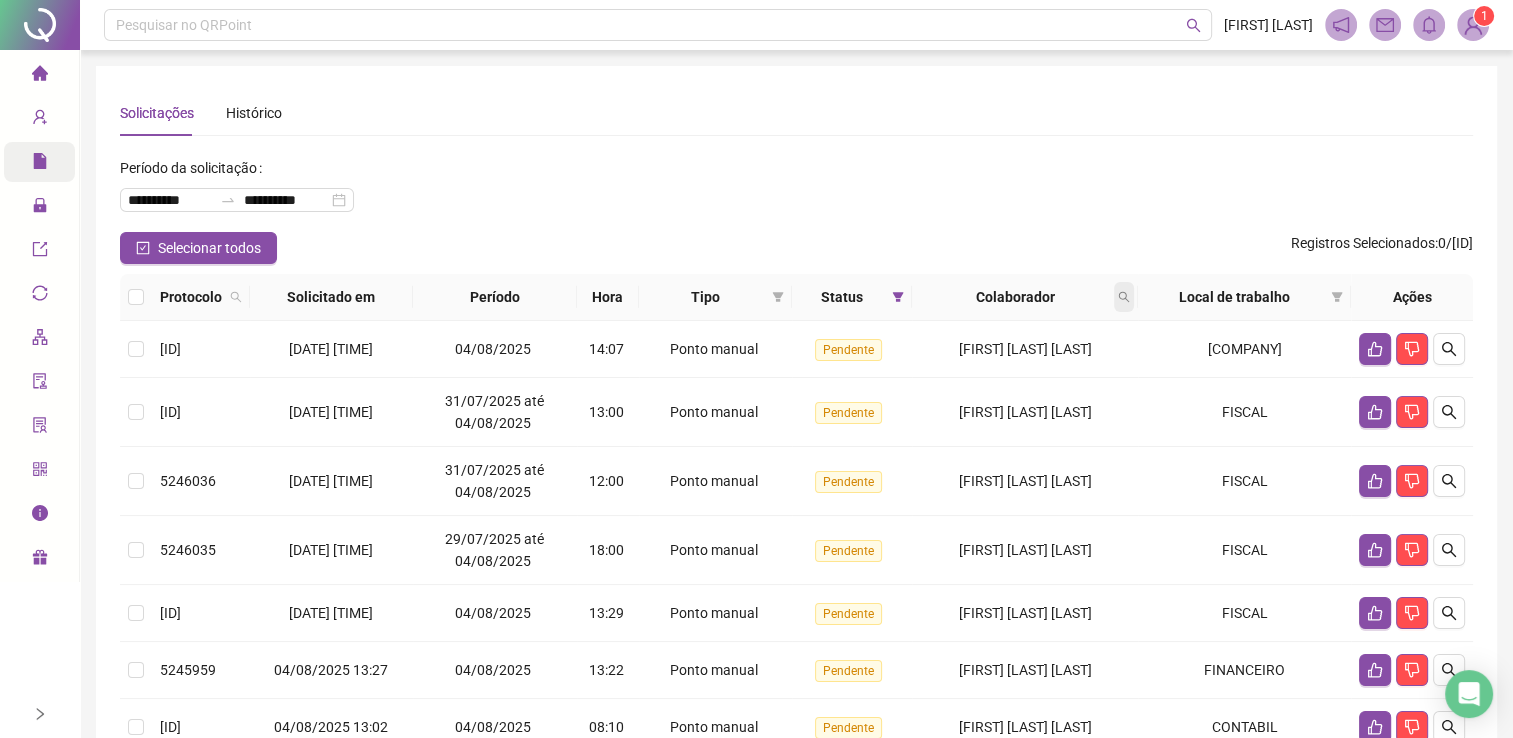 click at bounding box center [1124, 297] 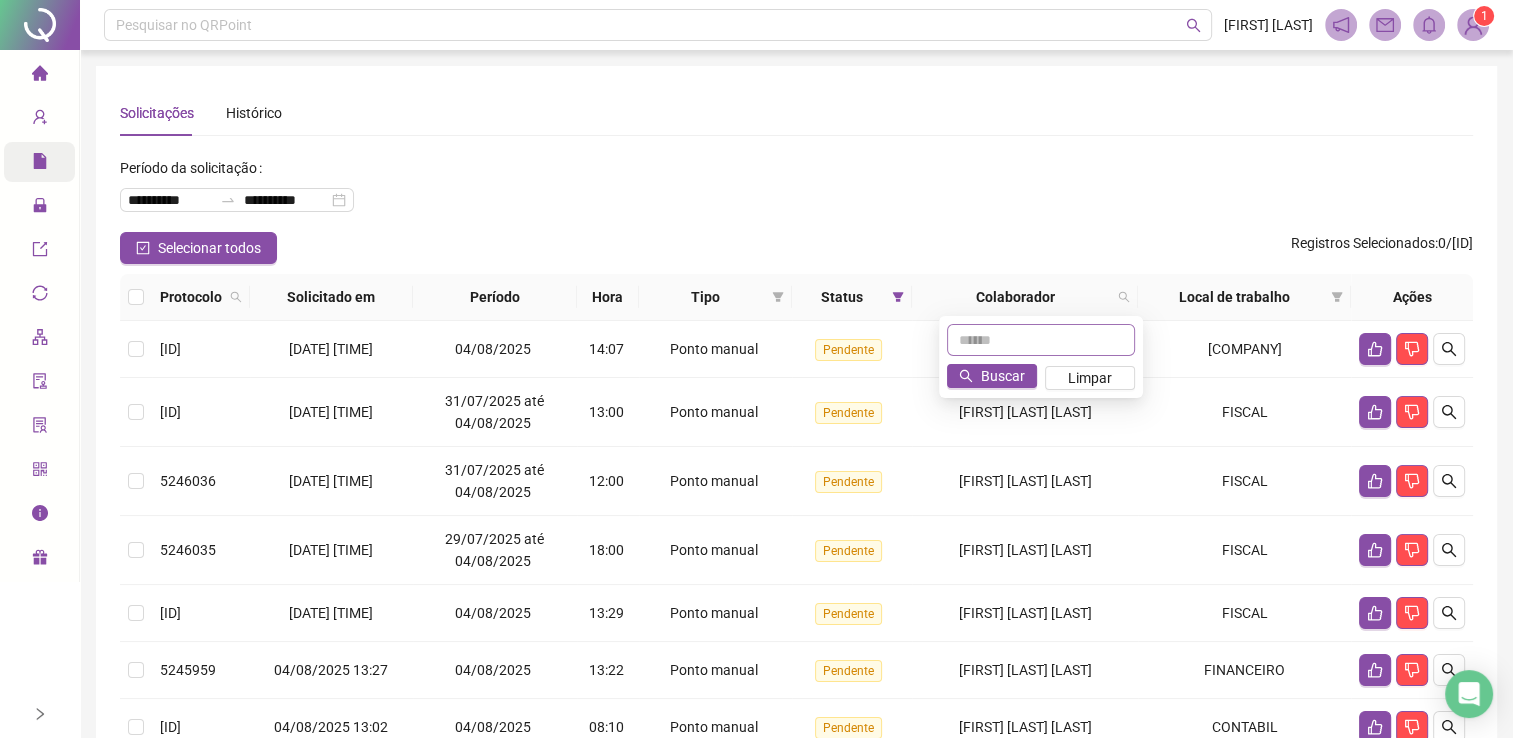 click at bounding box center (1041, 340) 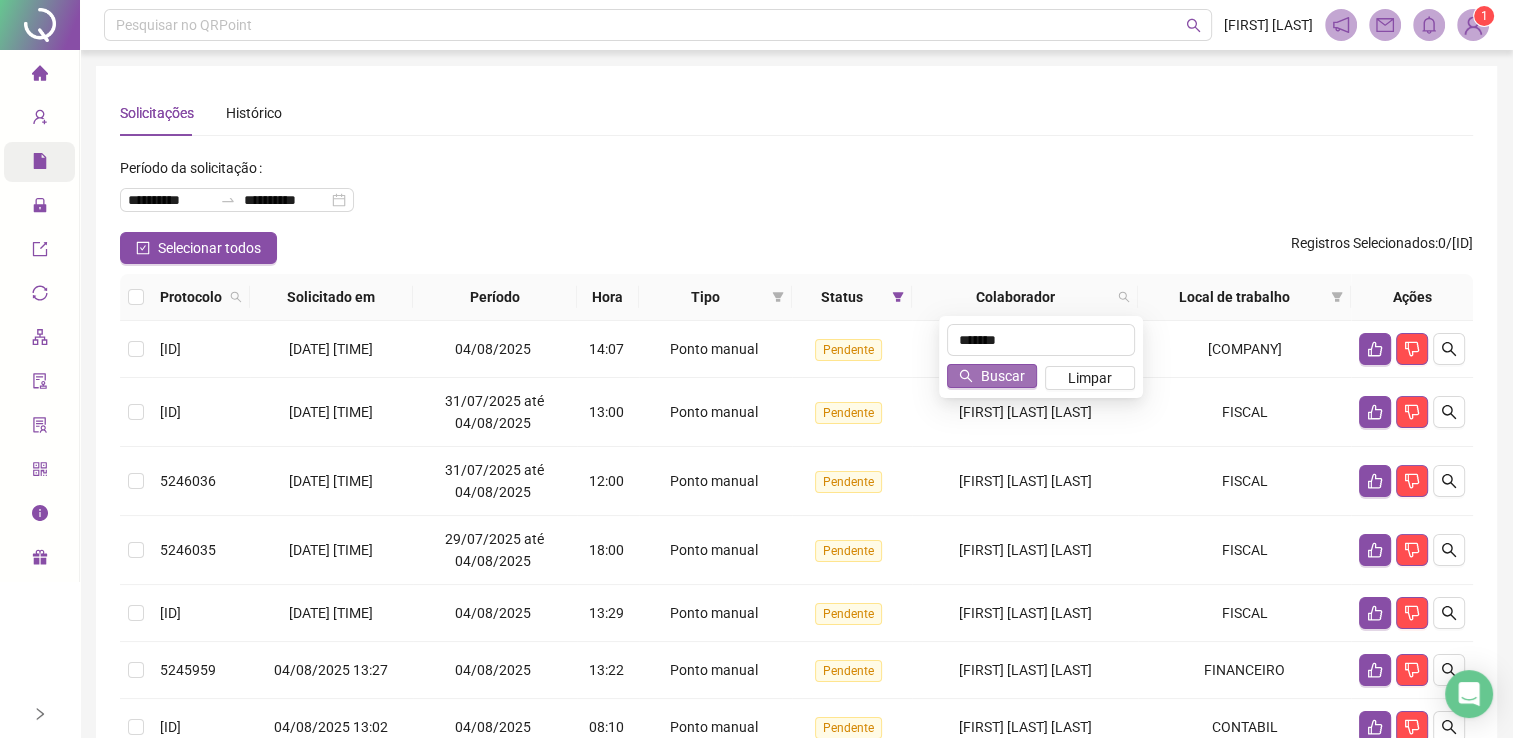 type on "*******" 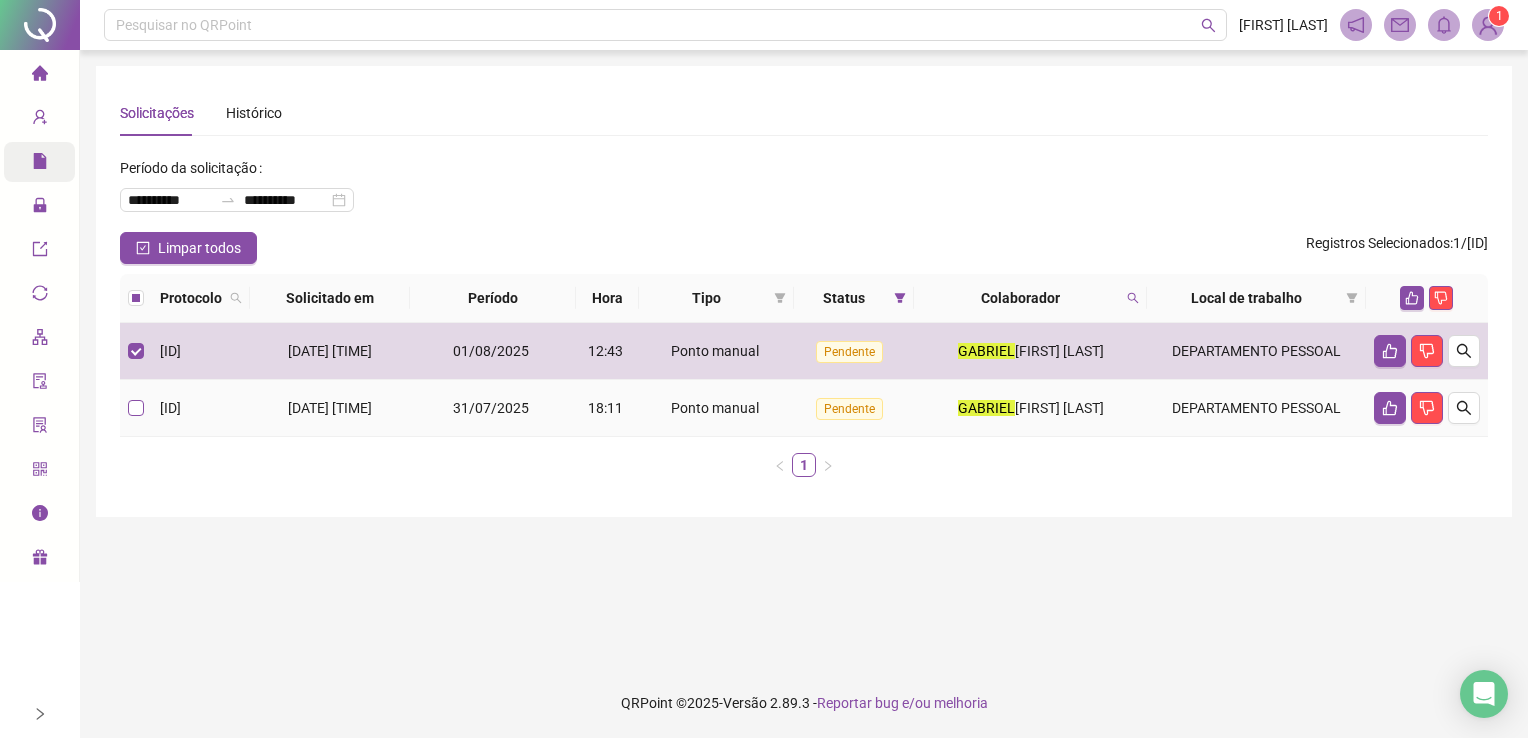 click at bounding box center [136, 408] 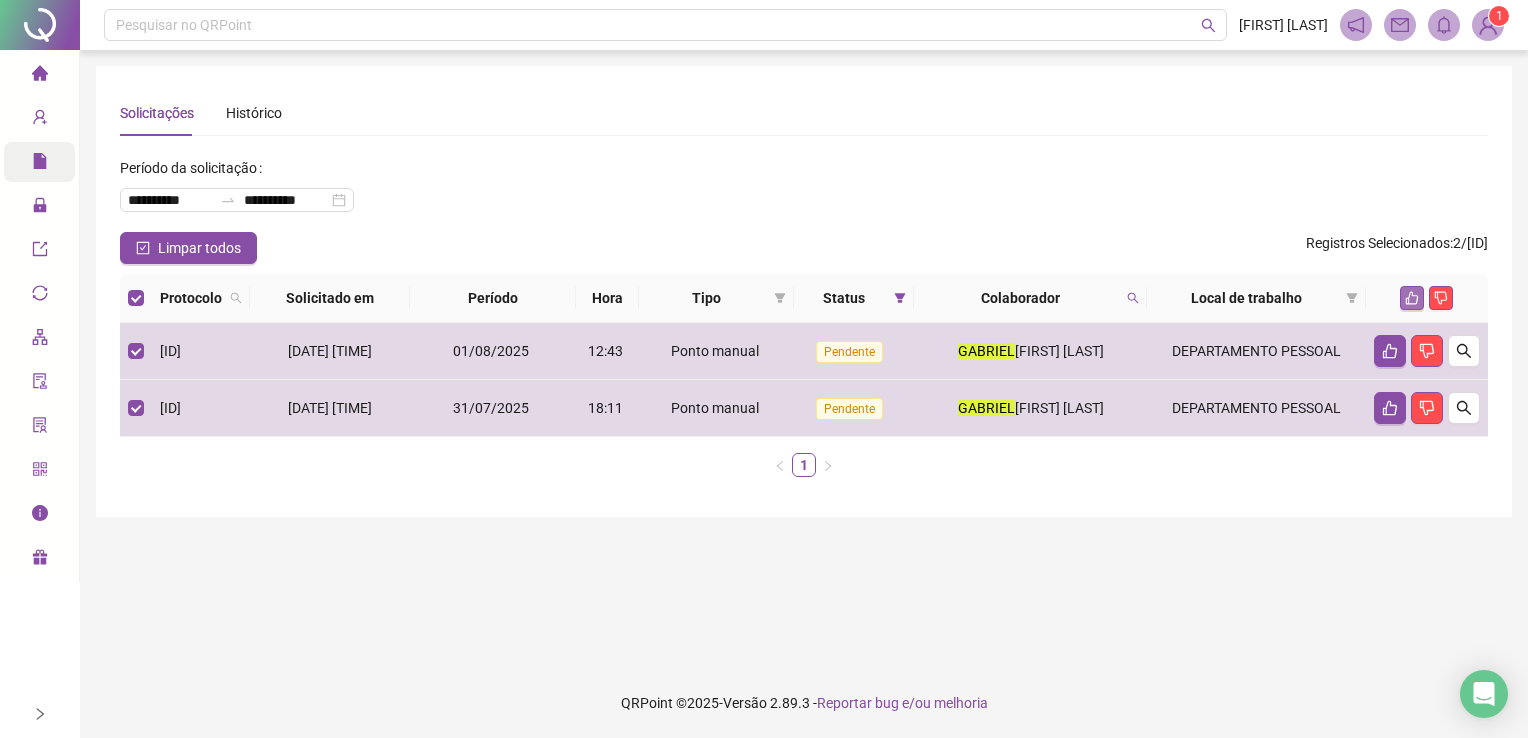 click 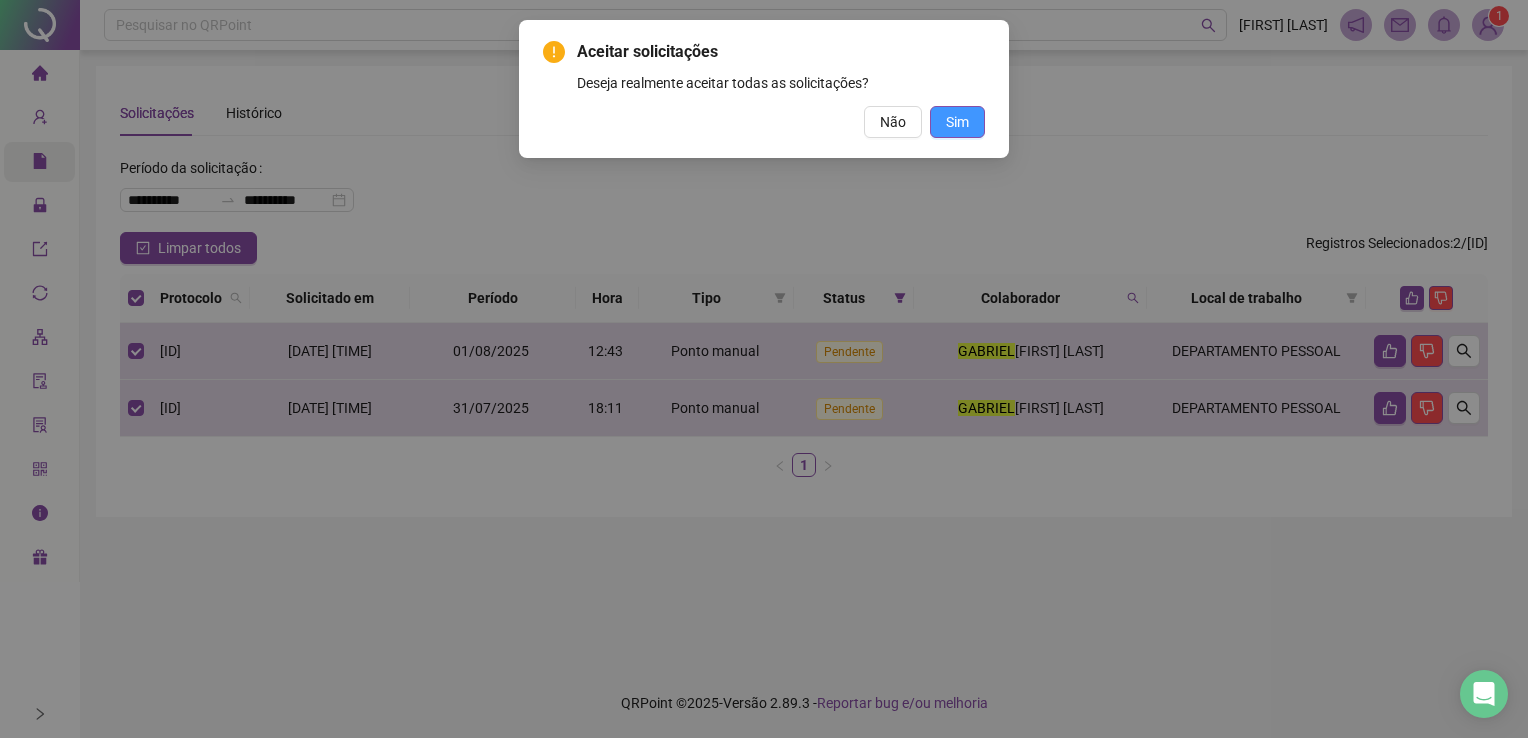 click on "Sim" at bounding box center (957, 122) 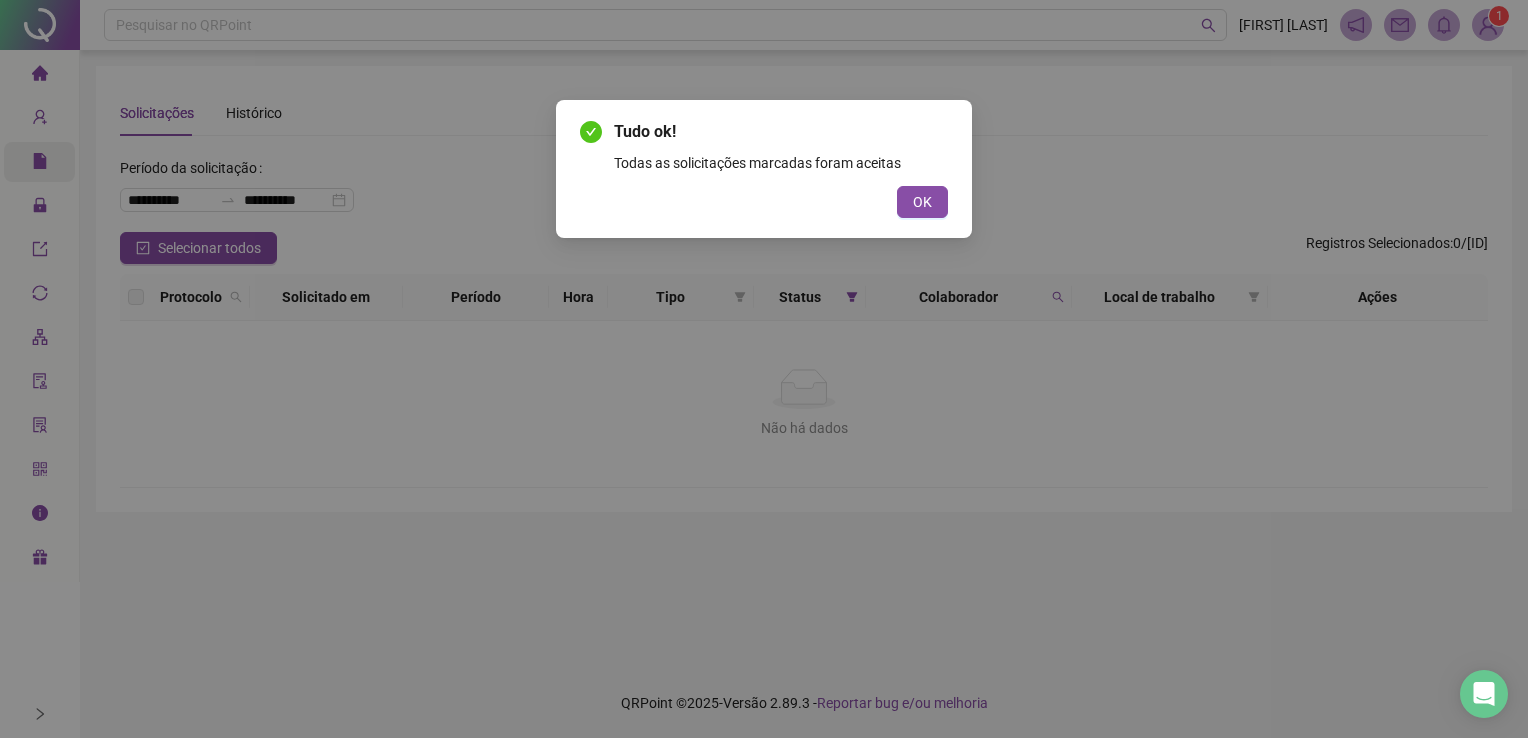 click on "OK" at bounding box center (764, 202) 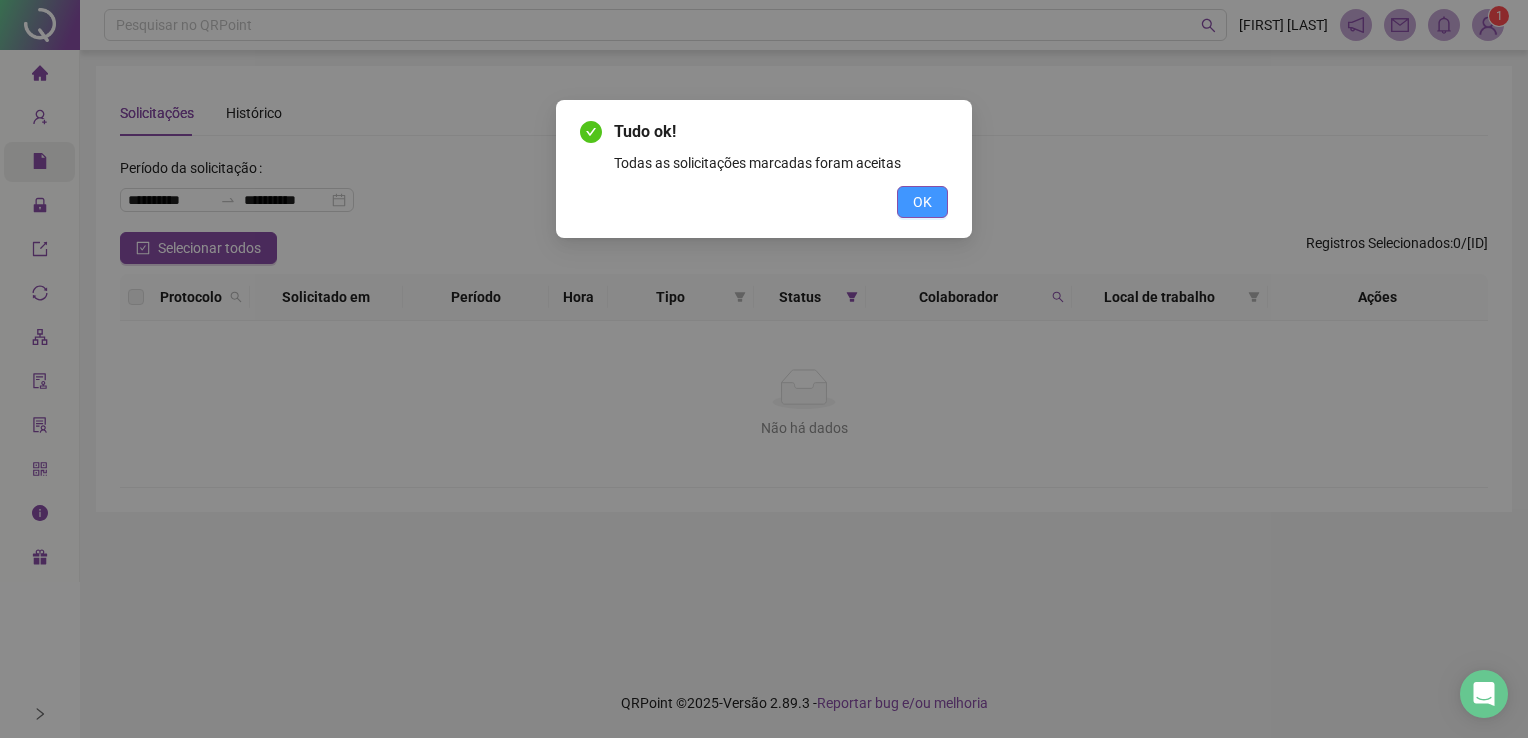 click on "OK" at bounding box center [922, 202] 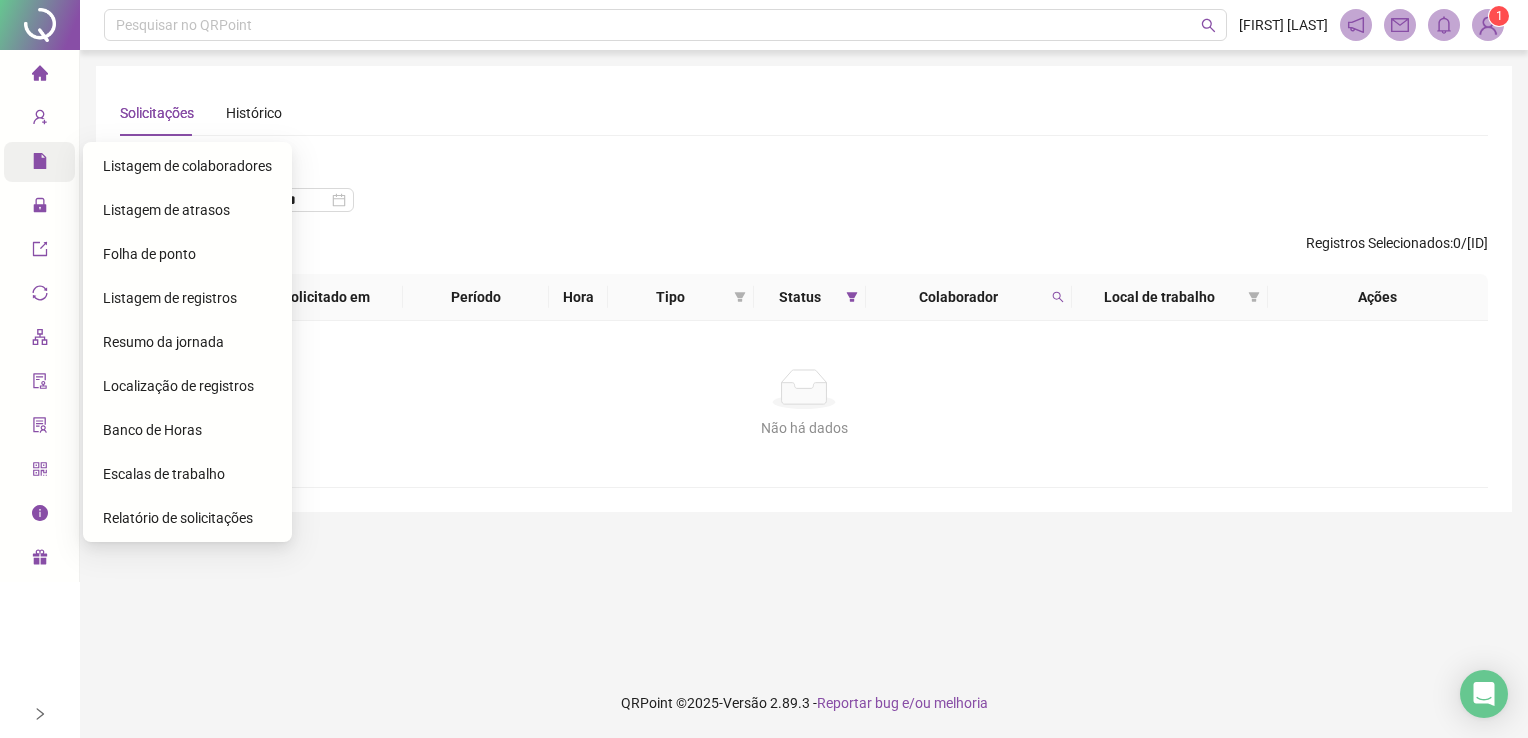 click on "Folha de ponto" at bounding box center [187, 254] 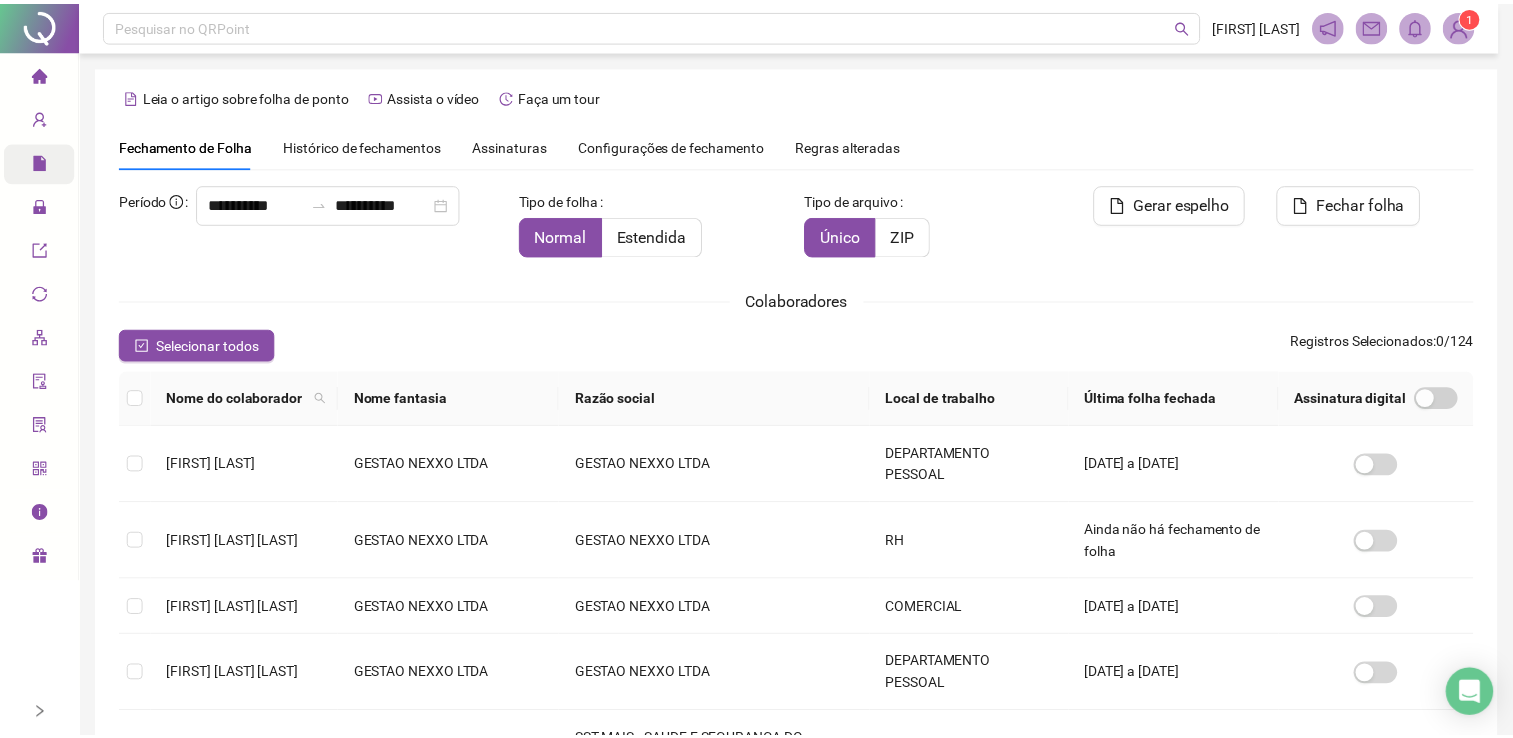 scroll, scrollTop: 29, scrollLeft: 0, axis: vertical 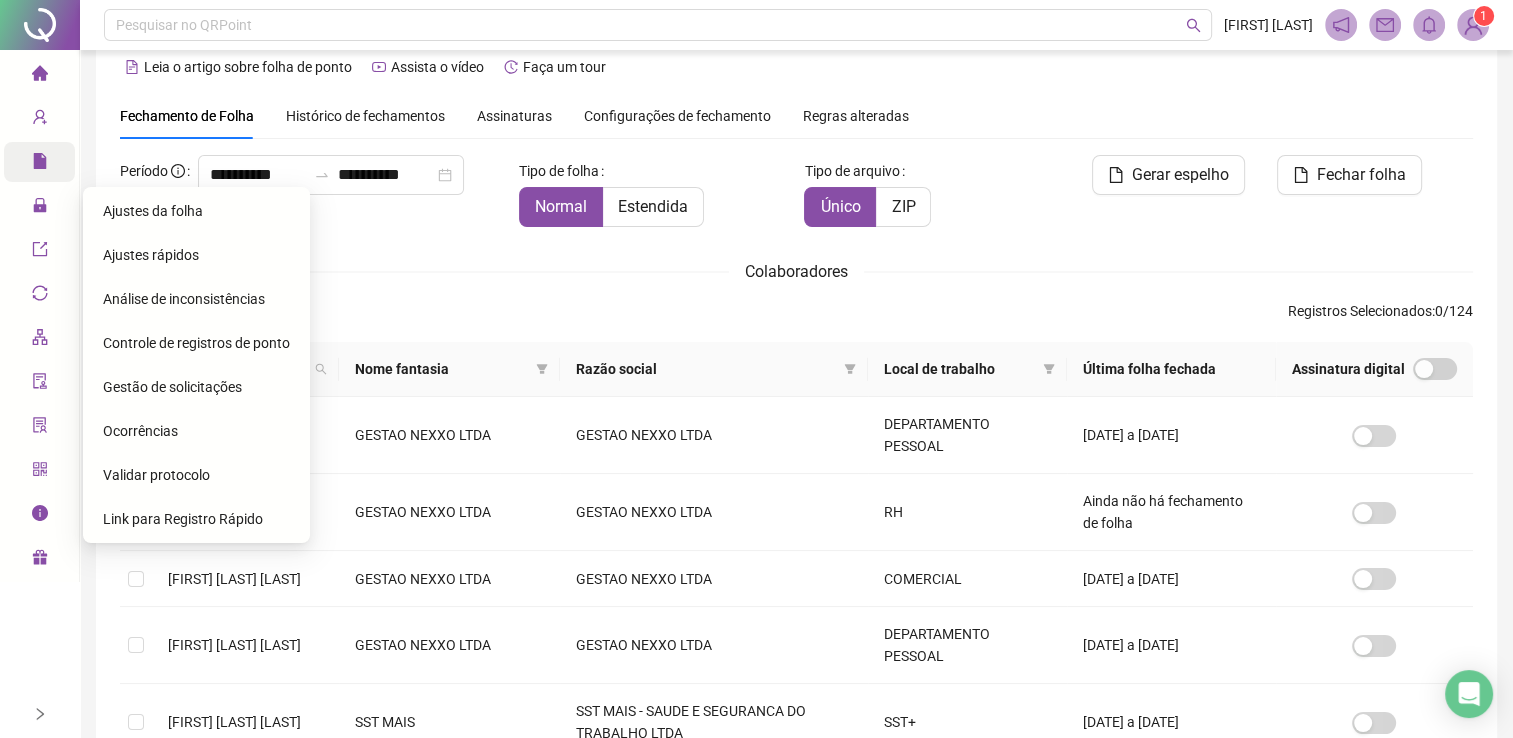 click on "Ajustes da folha" at bounding box center (153, 211) 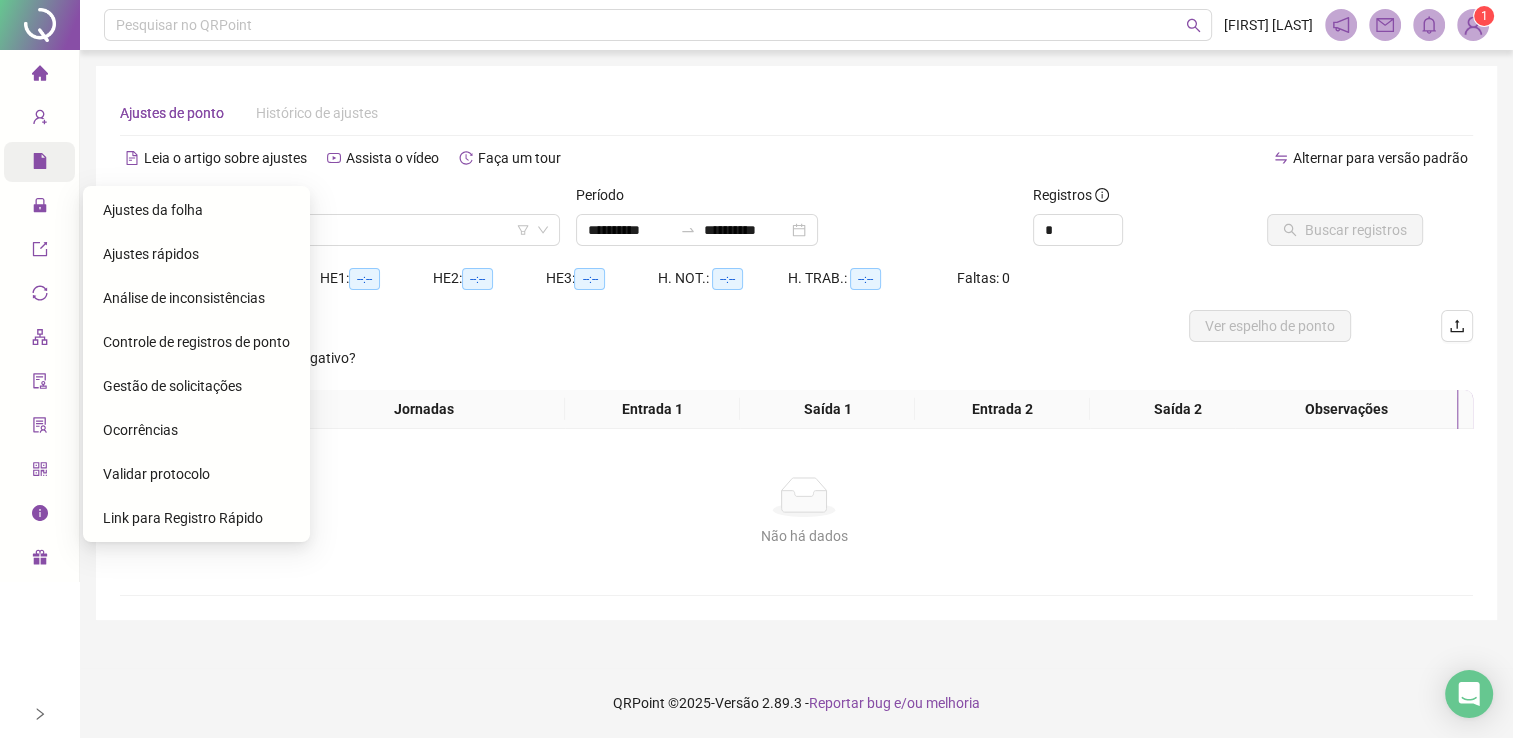 scroll, scrollTop: 0, scrollLeft: 0, axis: both 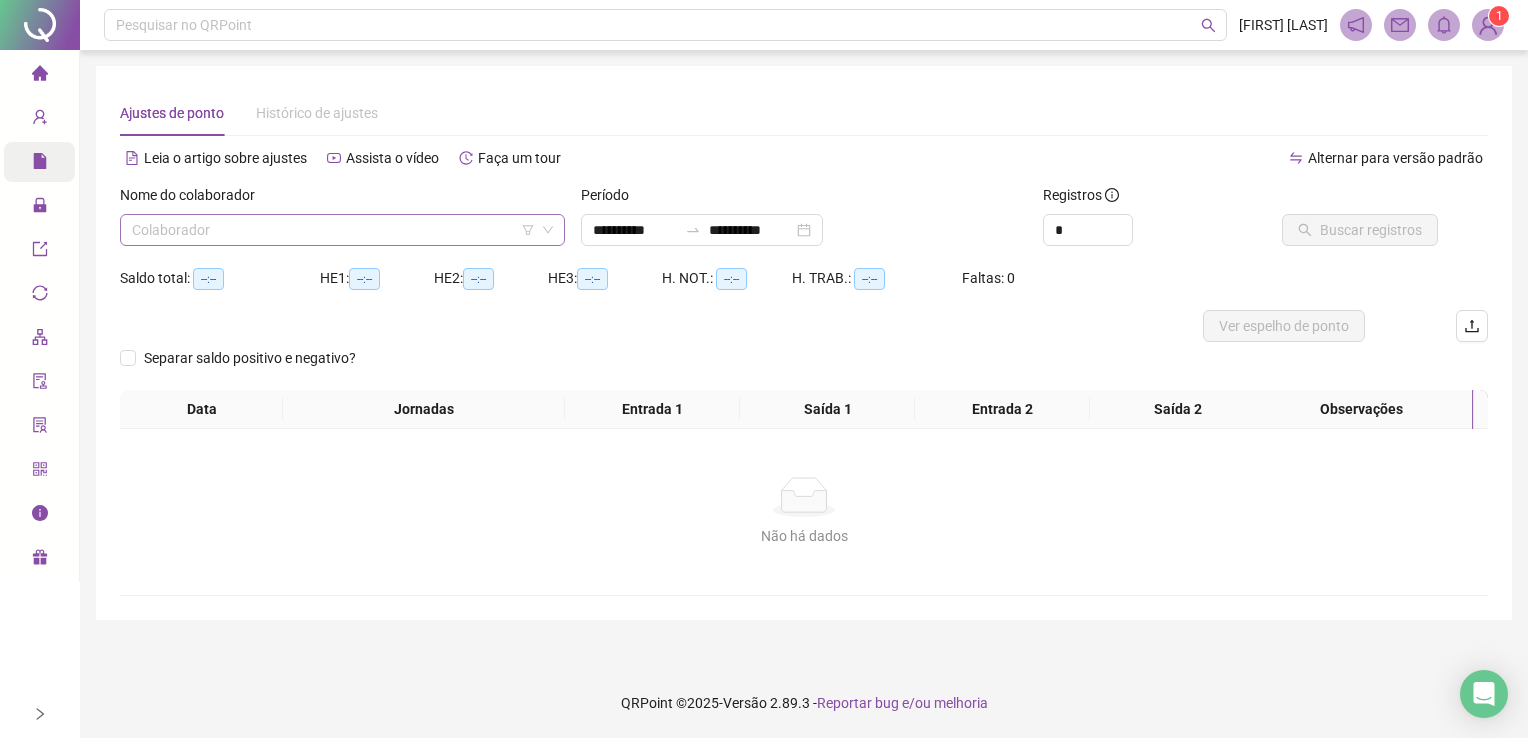 click at bounding box center (333, 230) 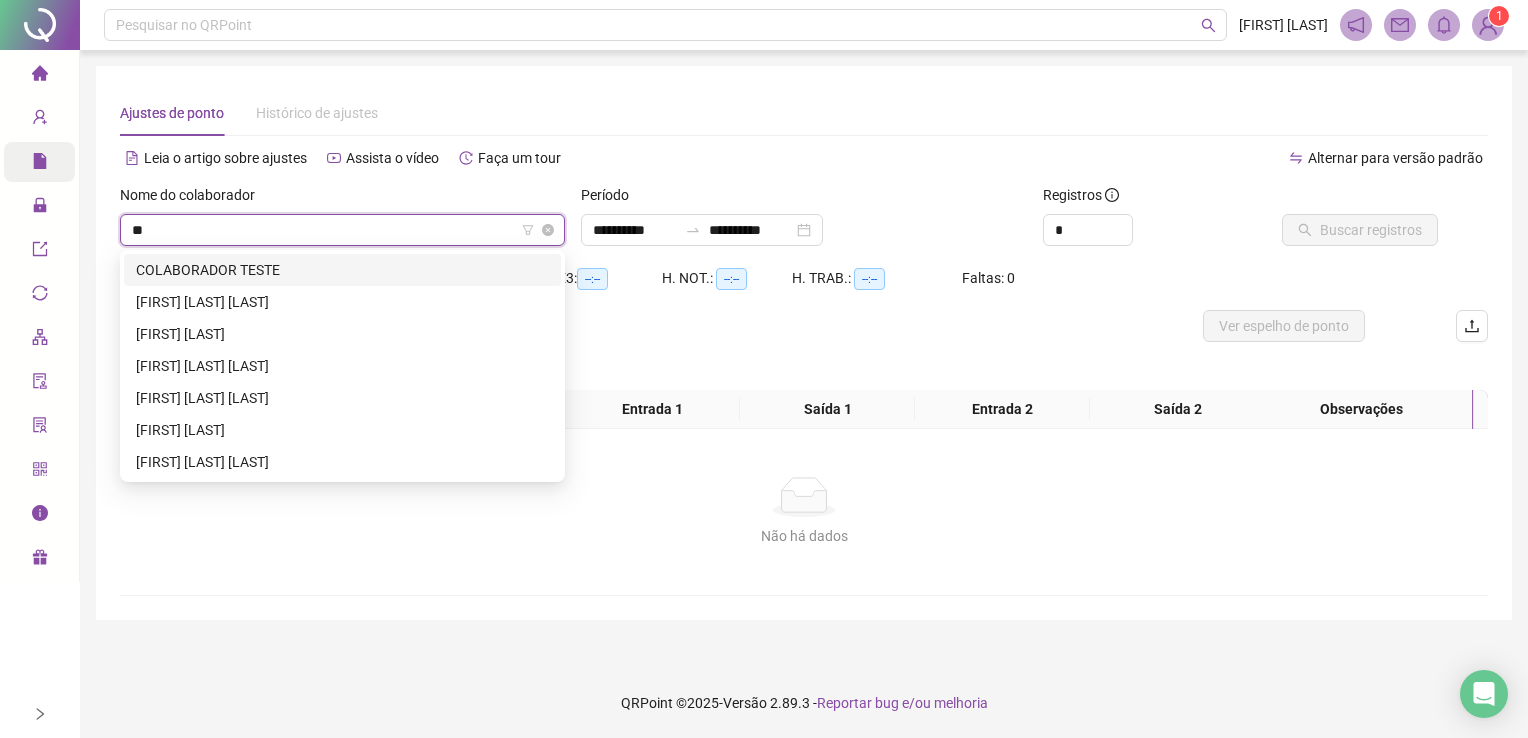 type on "*" 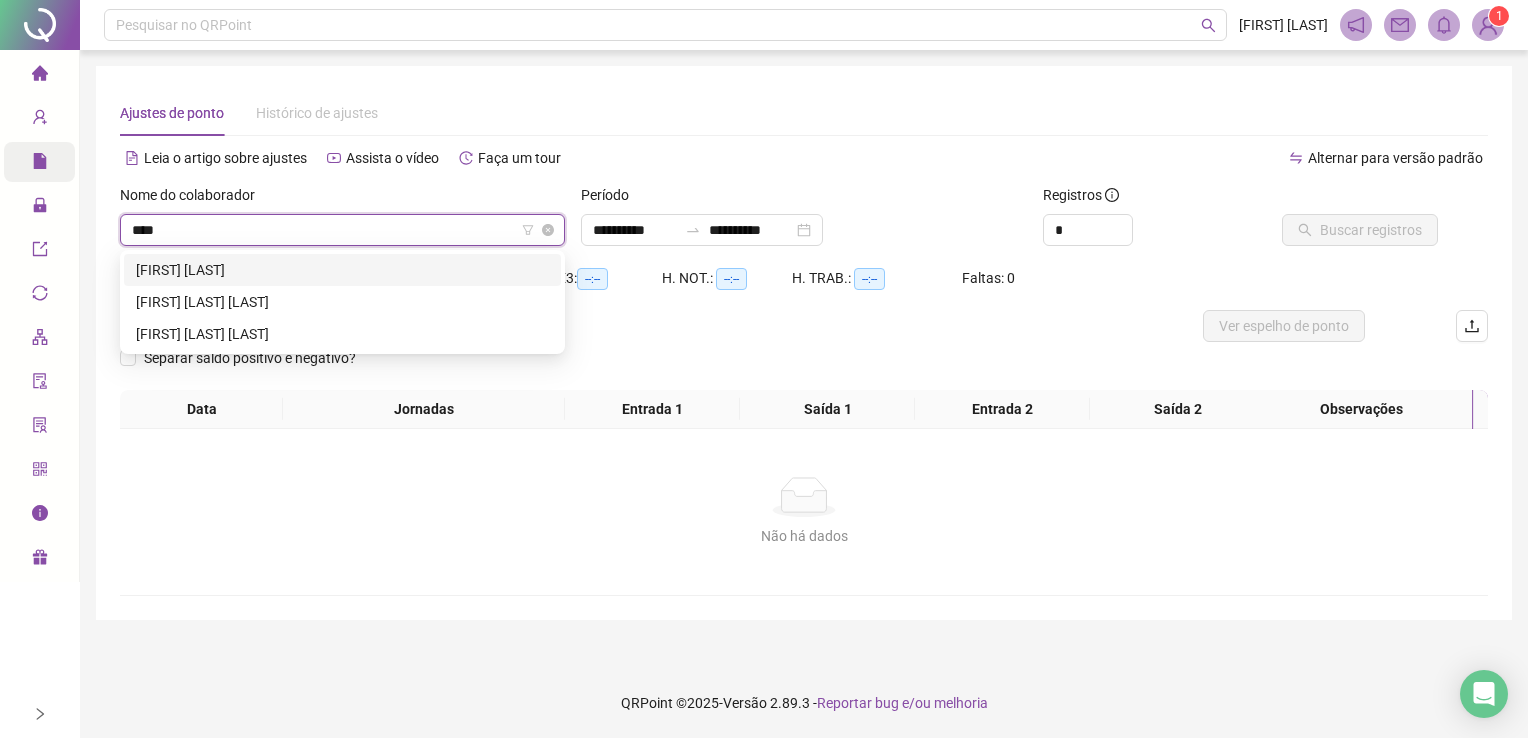 type on "*****" 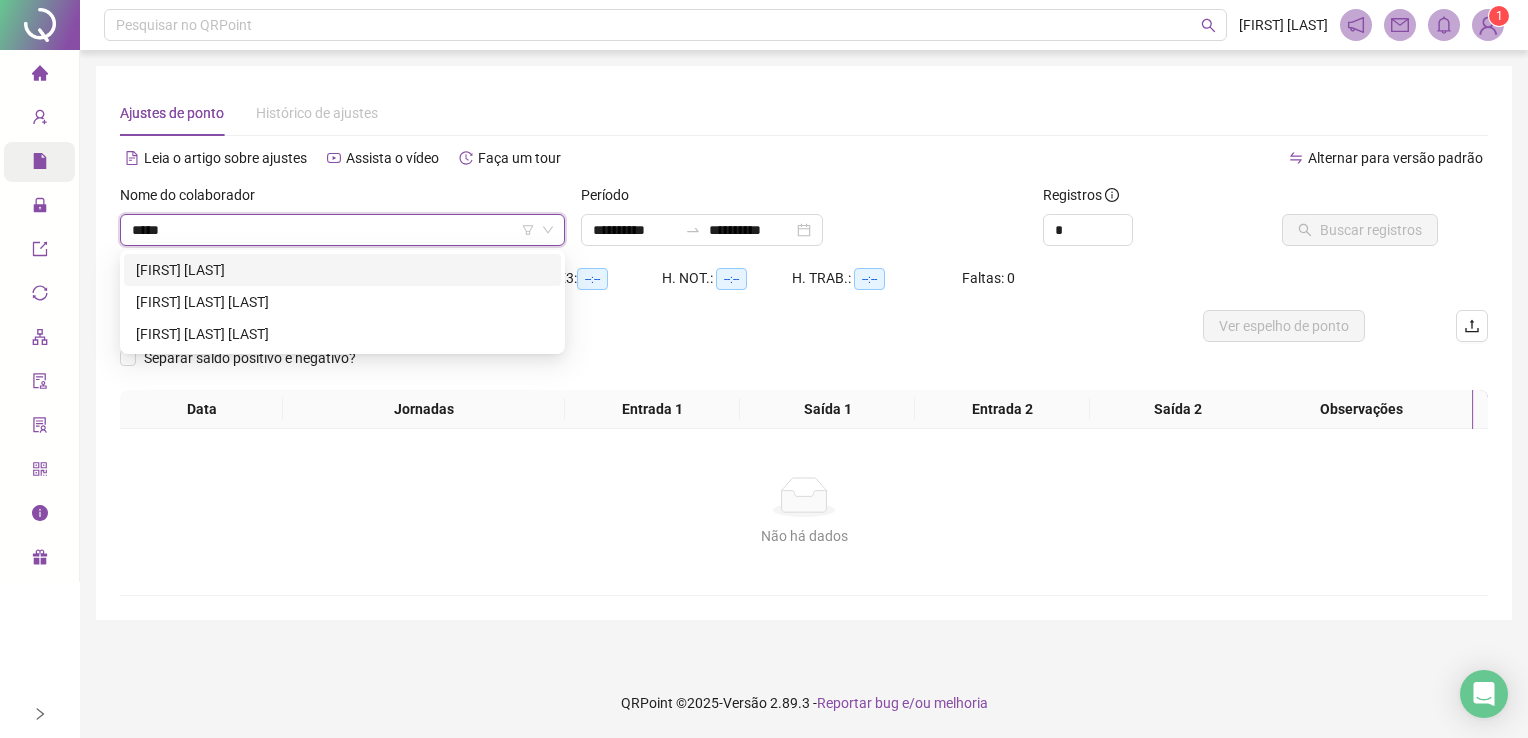click on "[FIRST] [LAST]" at bounding box center (342, 270) 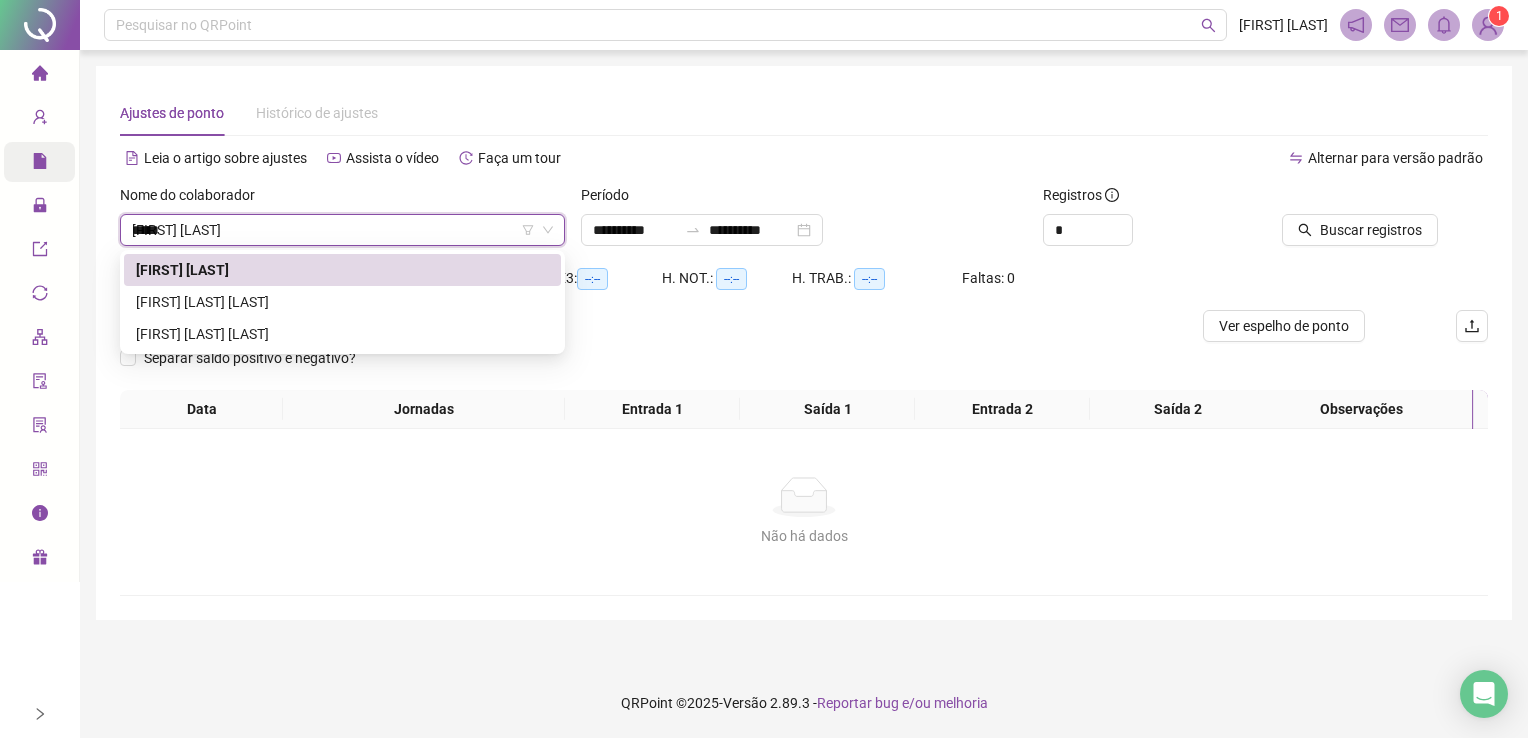 type 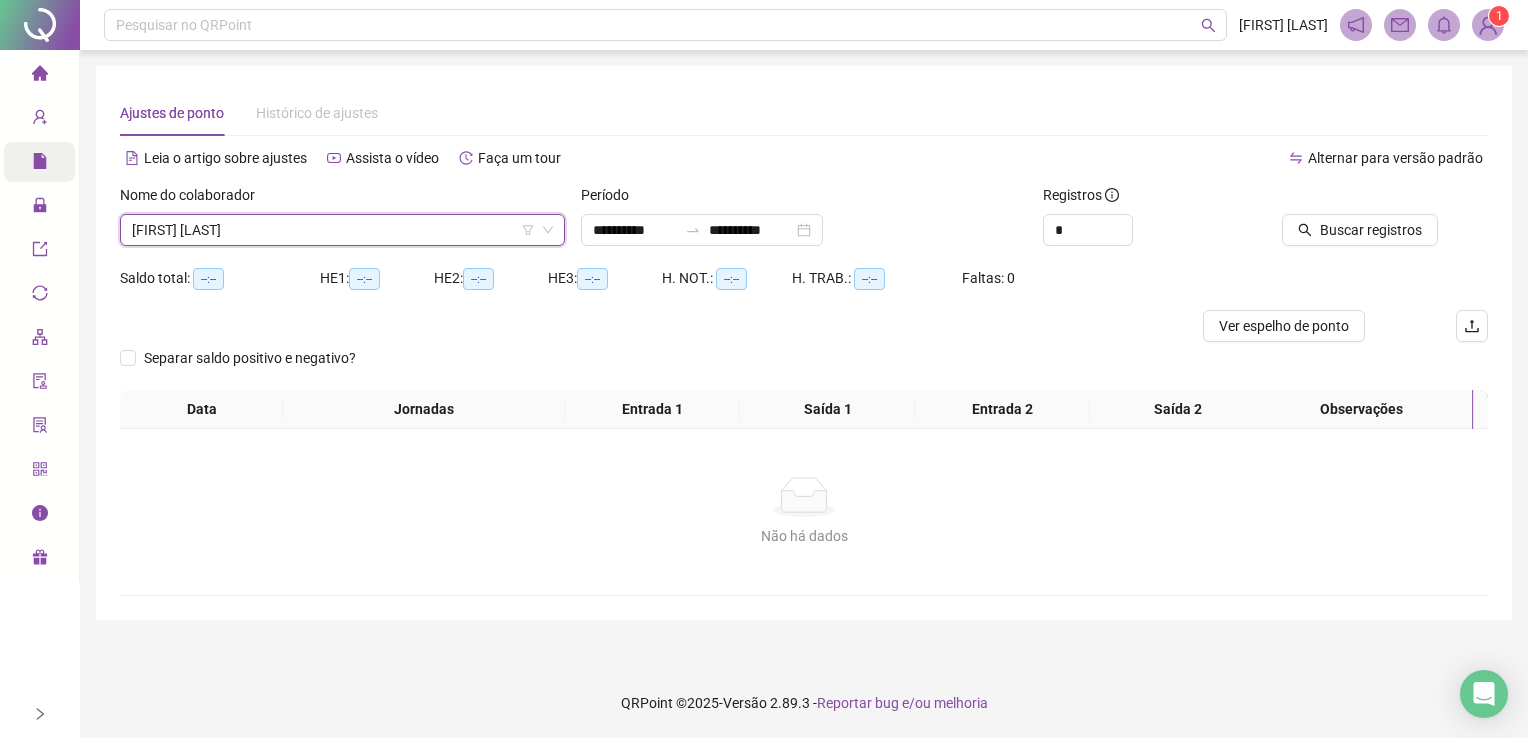click at bounding box center (1355, 199) 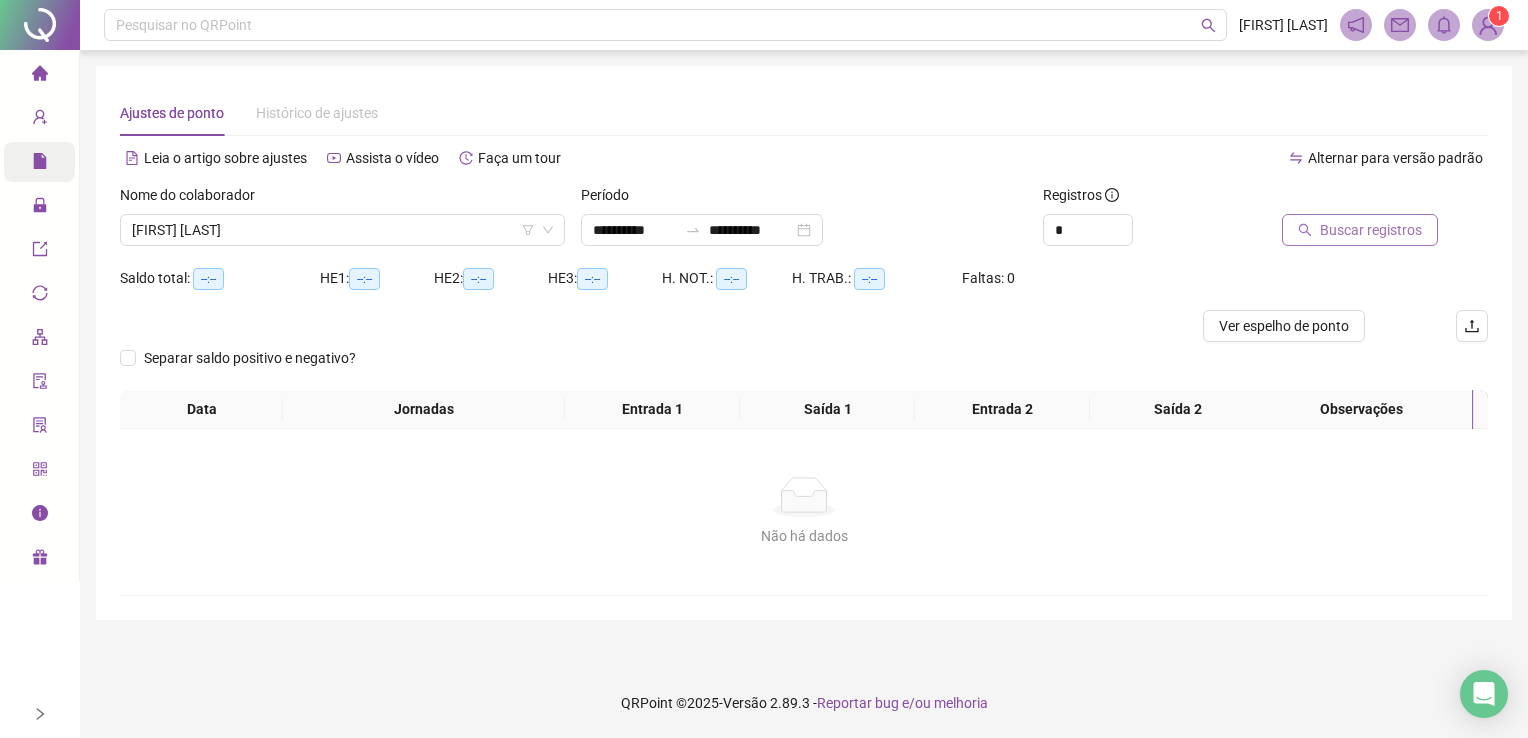 click on "Buscar registros" at bounding box center (1371, 230) 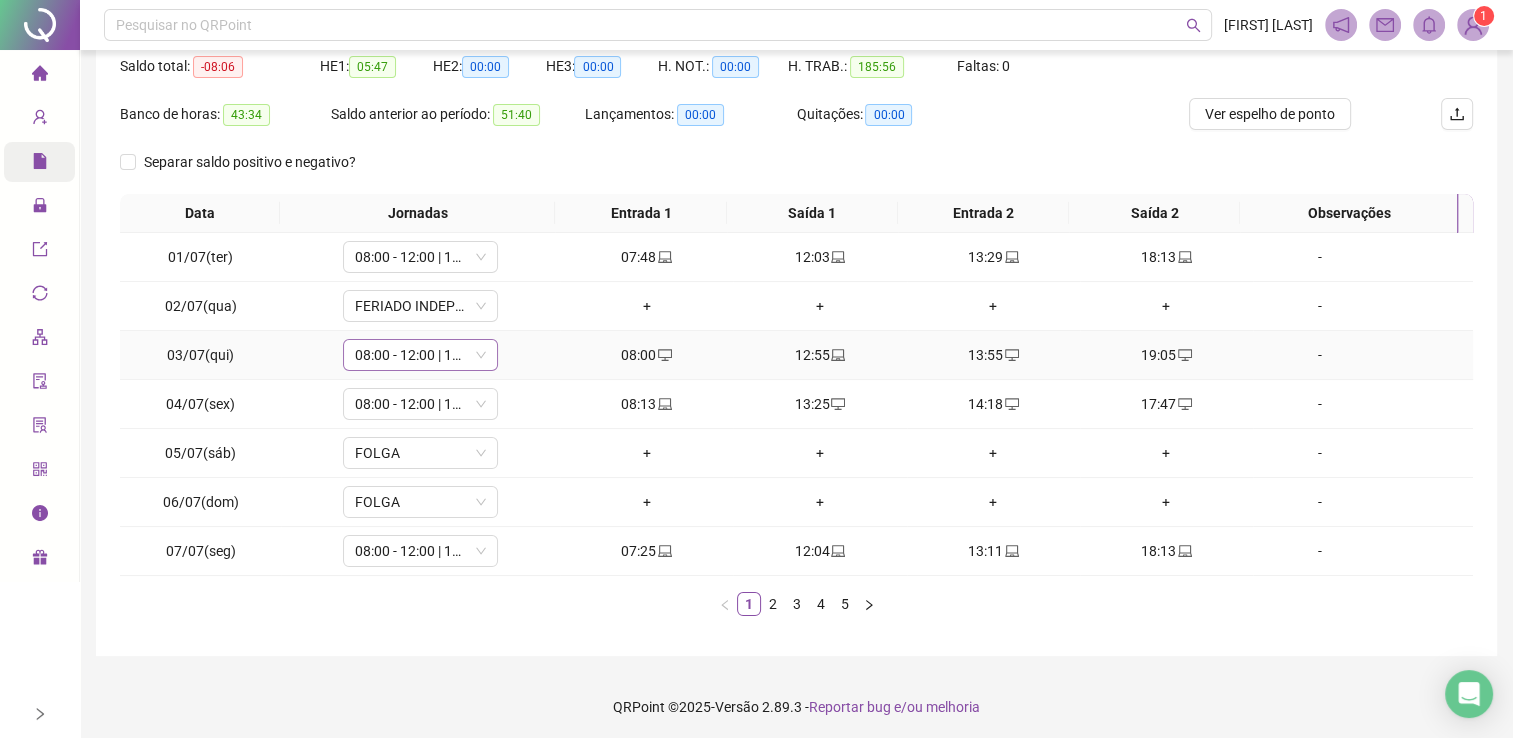 scroll, scrollTop: 214, scrollLeft: 0, axis: vertical 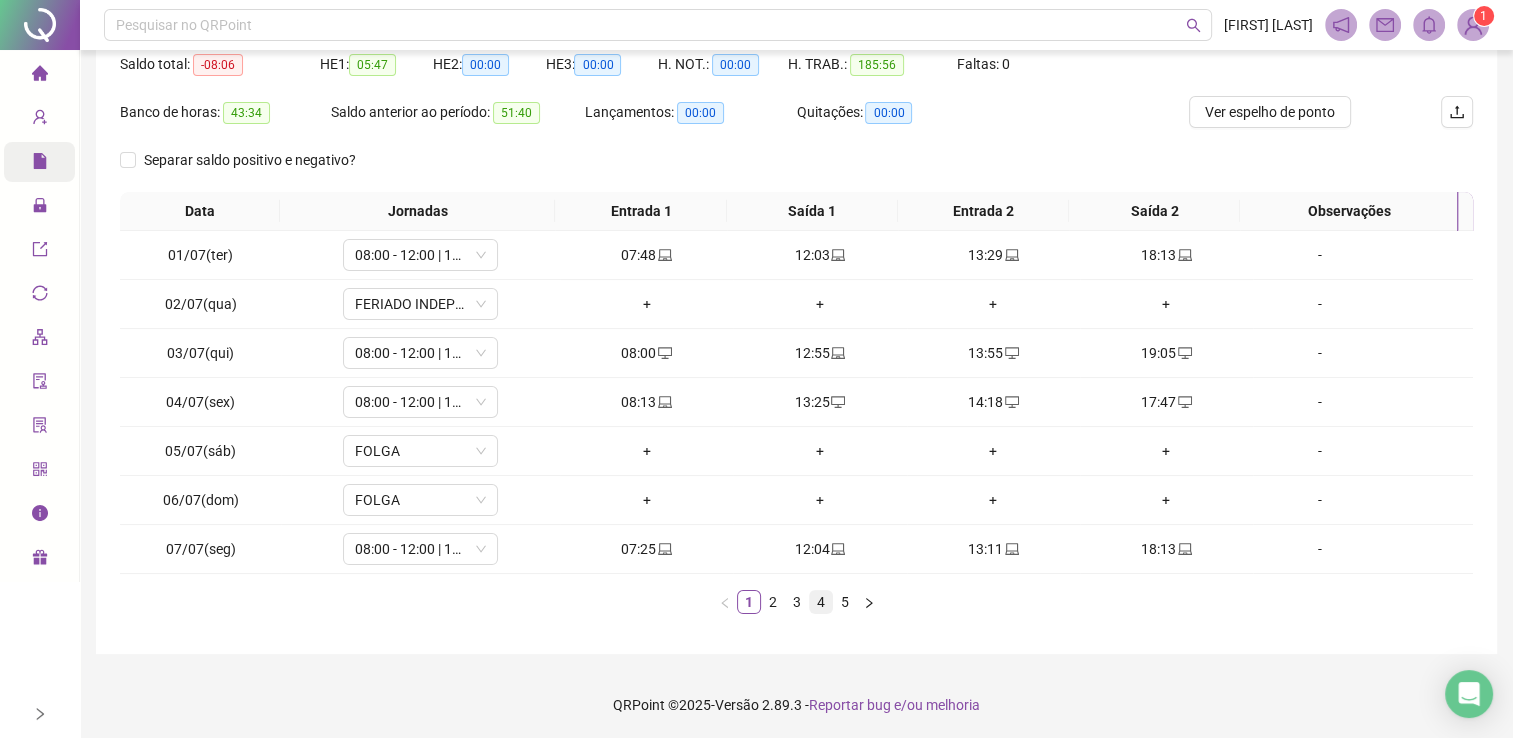 click on "4" at bounding box center [821, 602] 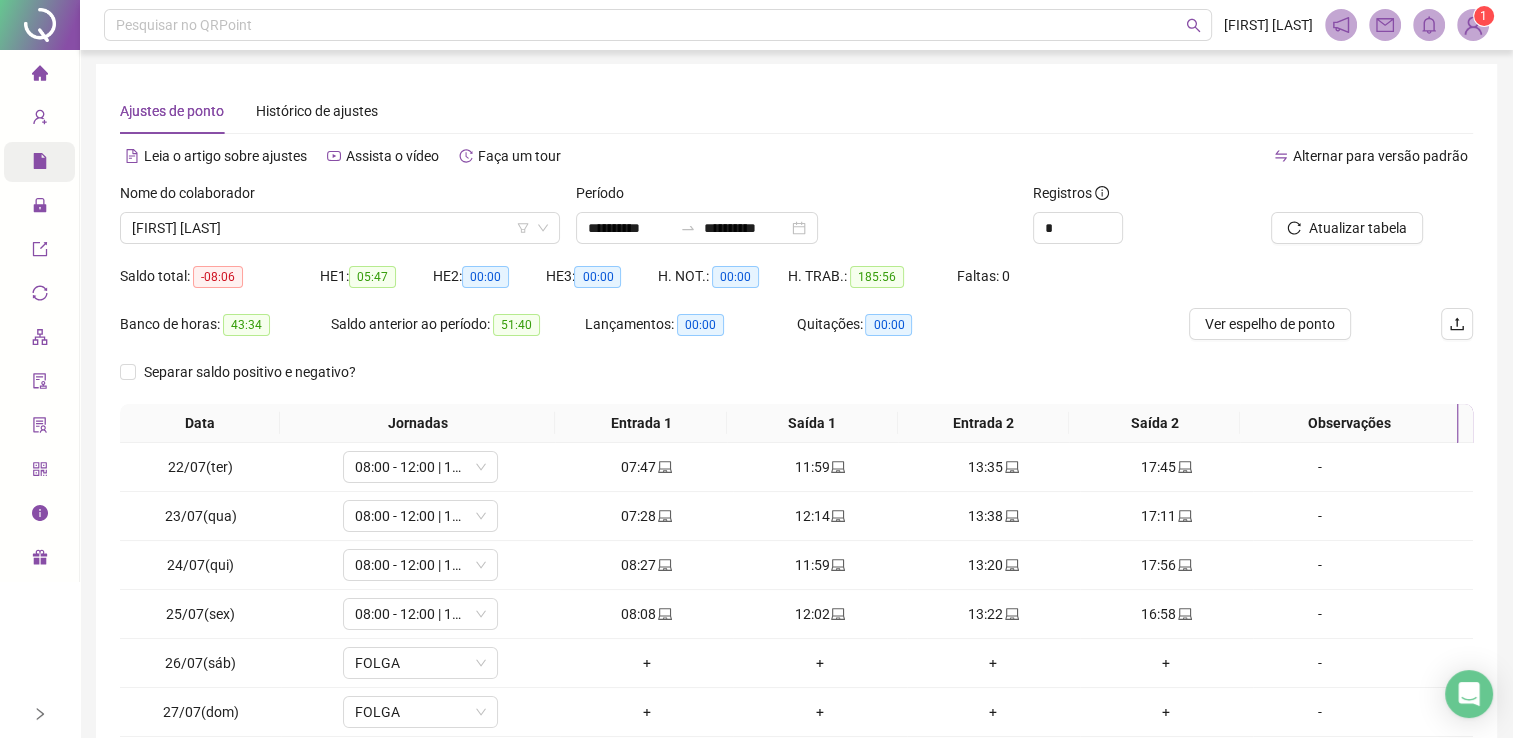 scroll, scrollTop: 0, scrollLeft: 0, axis: both 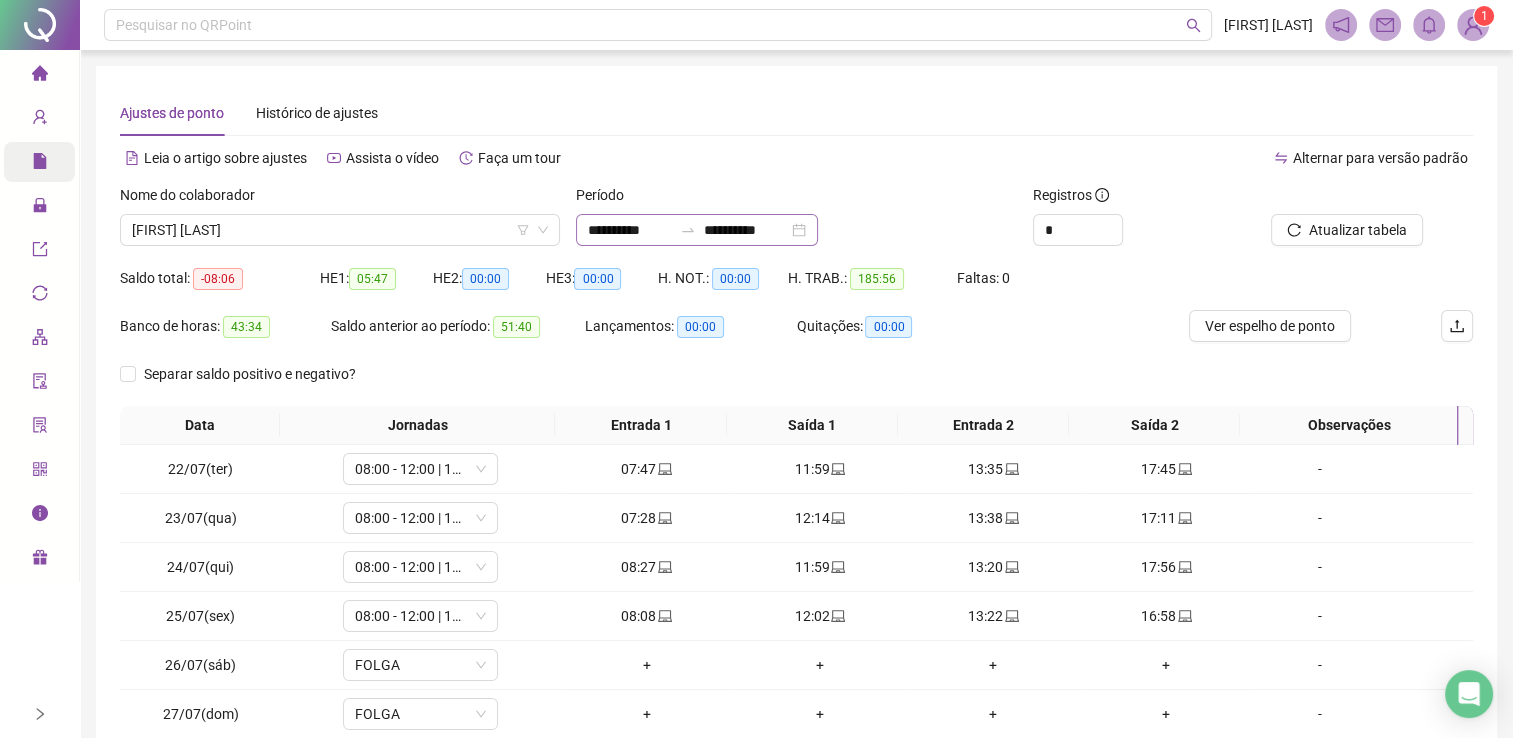 click on "**********" at bounding box center [697, 230] 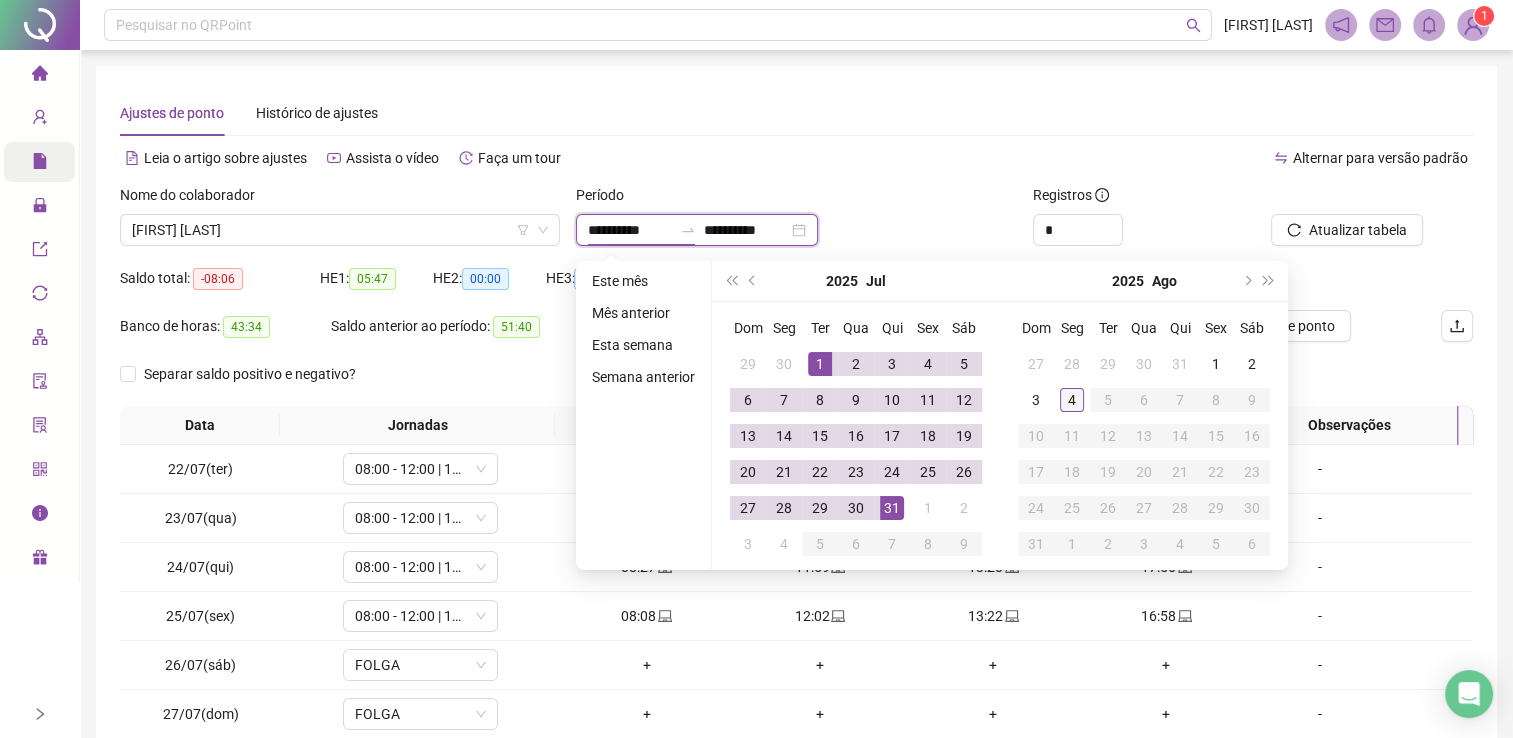 type on "**********" 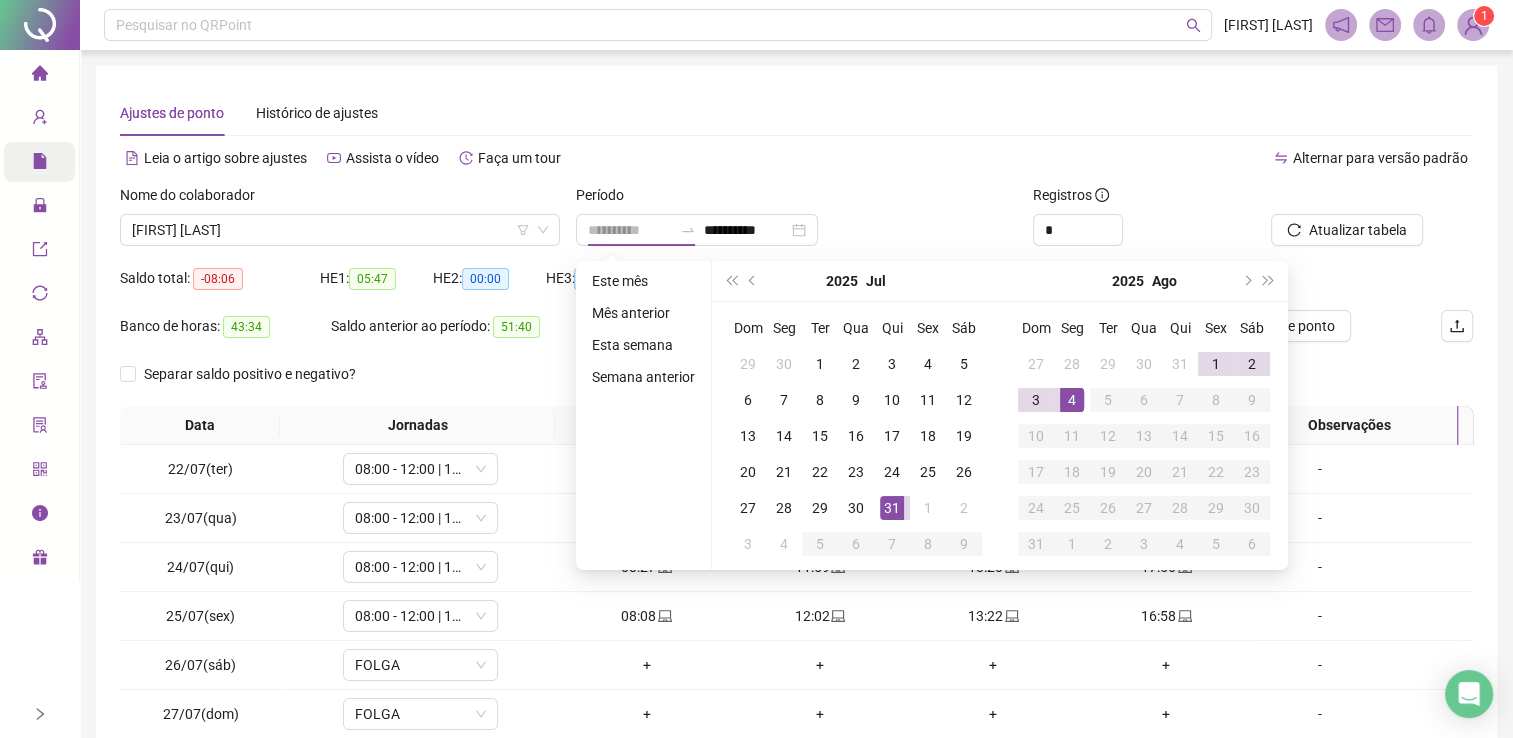 click on "4" at bounding box center (1072, 400) 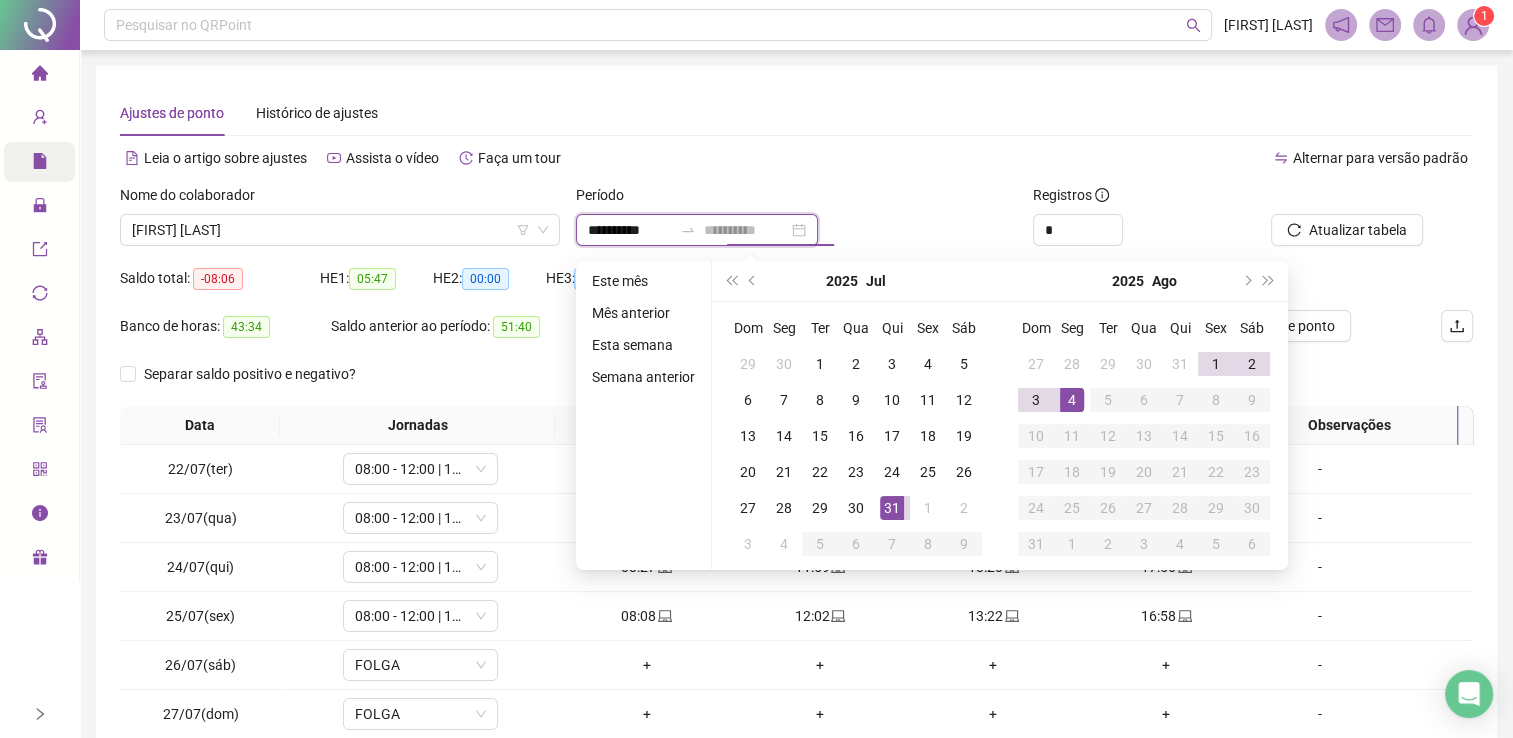 type on "**********" 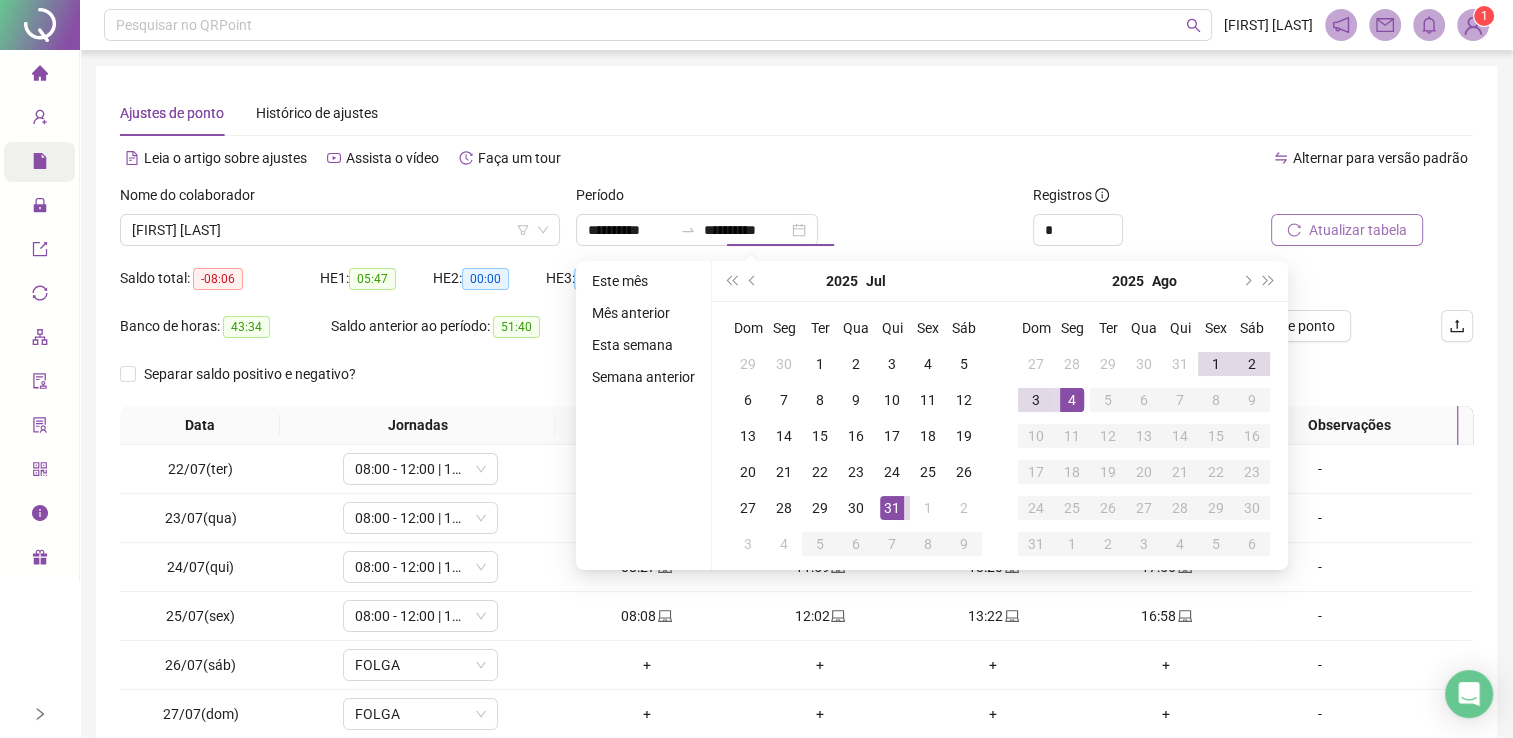 click on "Atualizar tabela" at bounding box center (1347, 230) 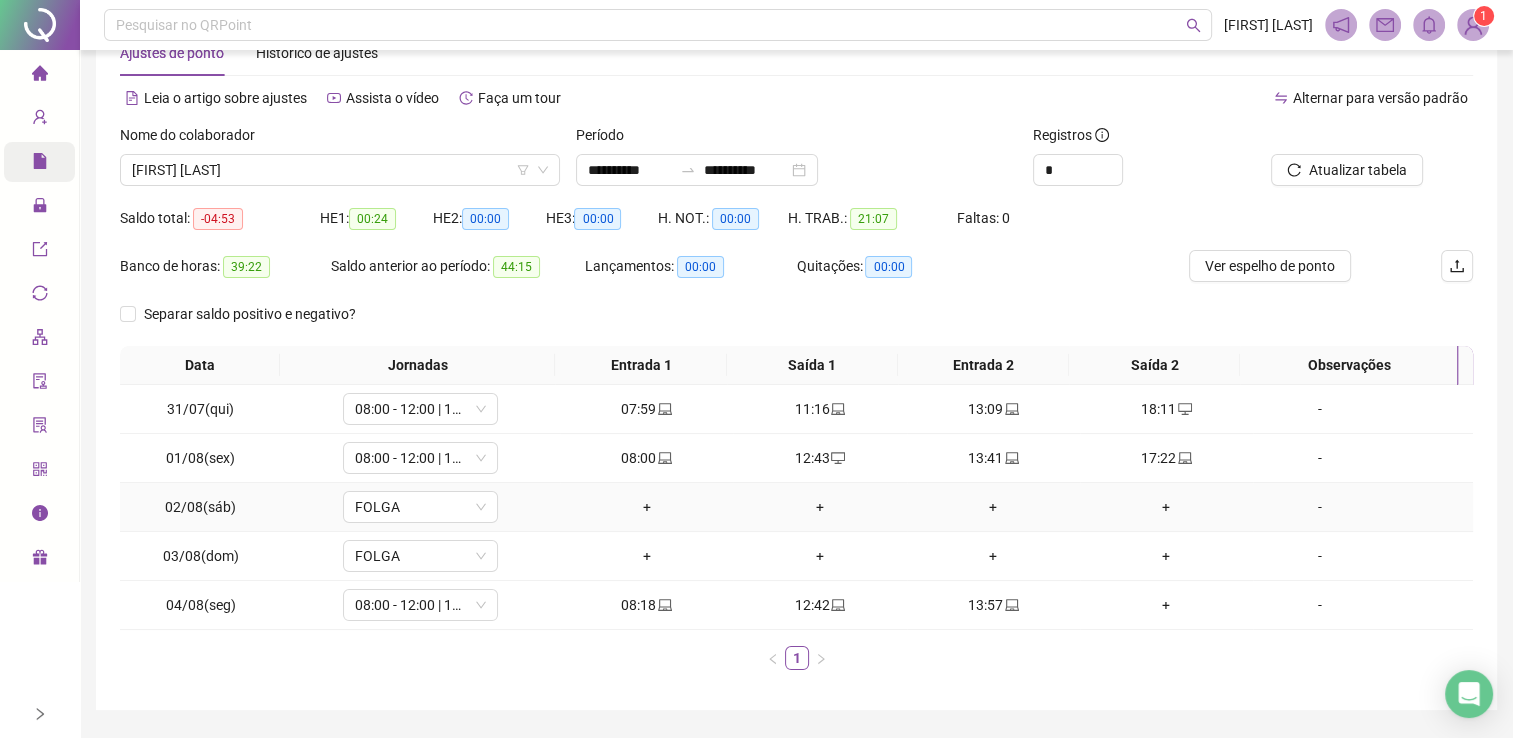 scroll, scrollTop: 116, scrollLeft: 0, axis: vertical 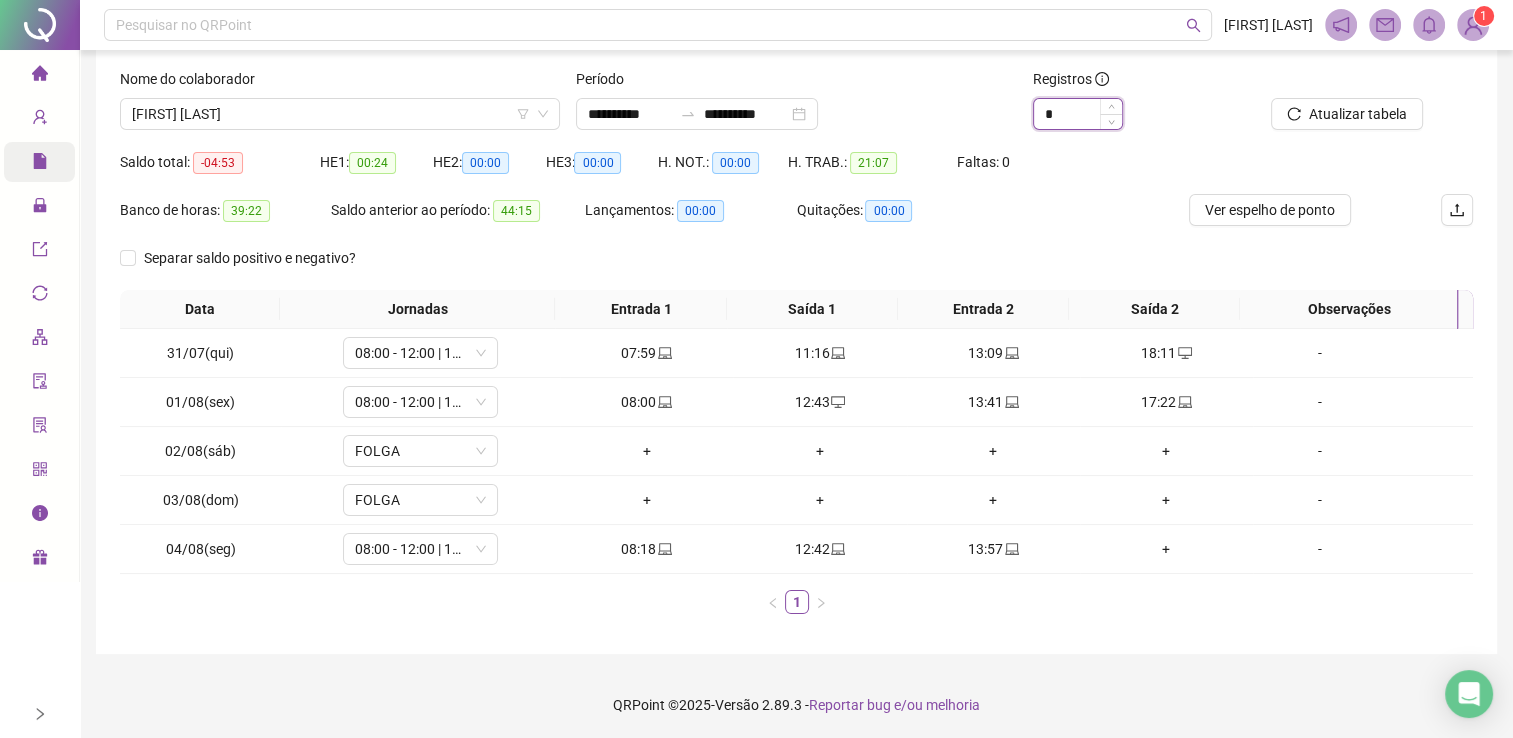 click on "*" at bounding box center (1078, 114) 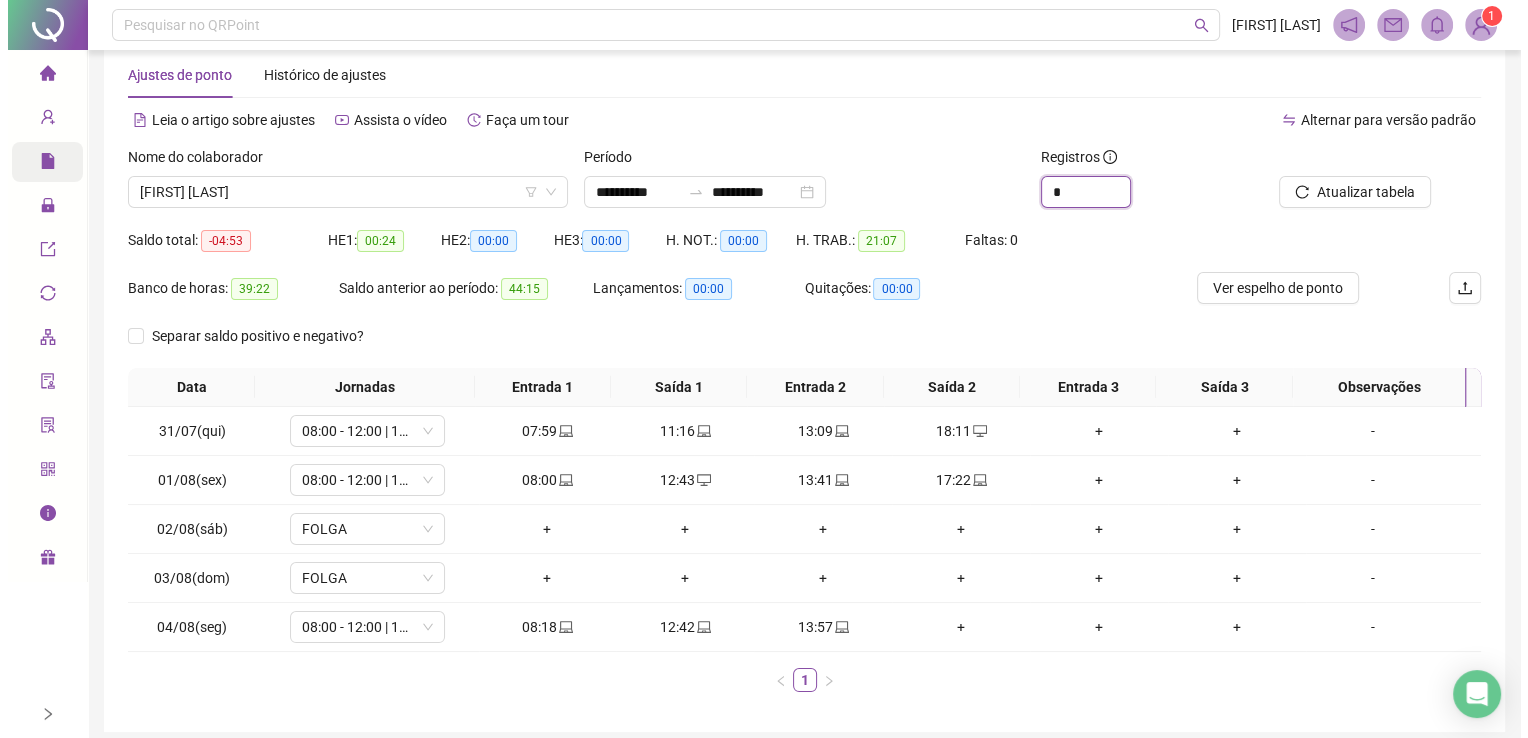 scroll, scrollTop: 16, scrollLeft: 0, axis: vertical 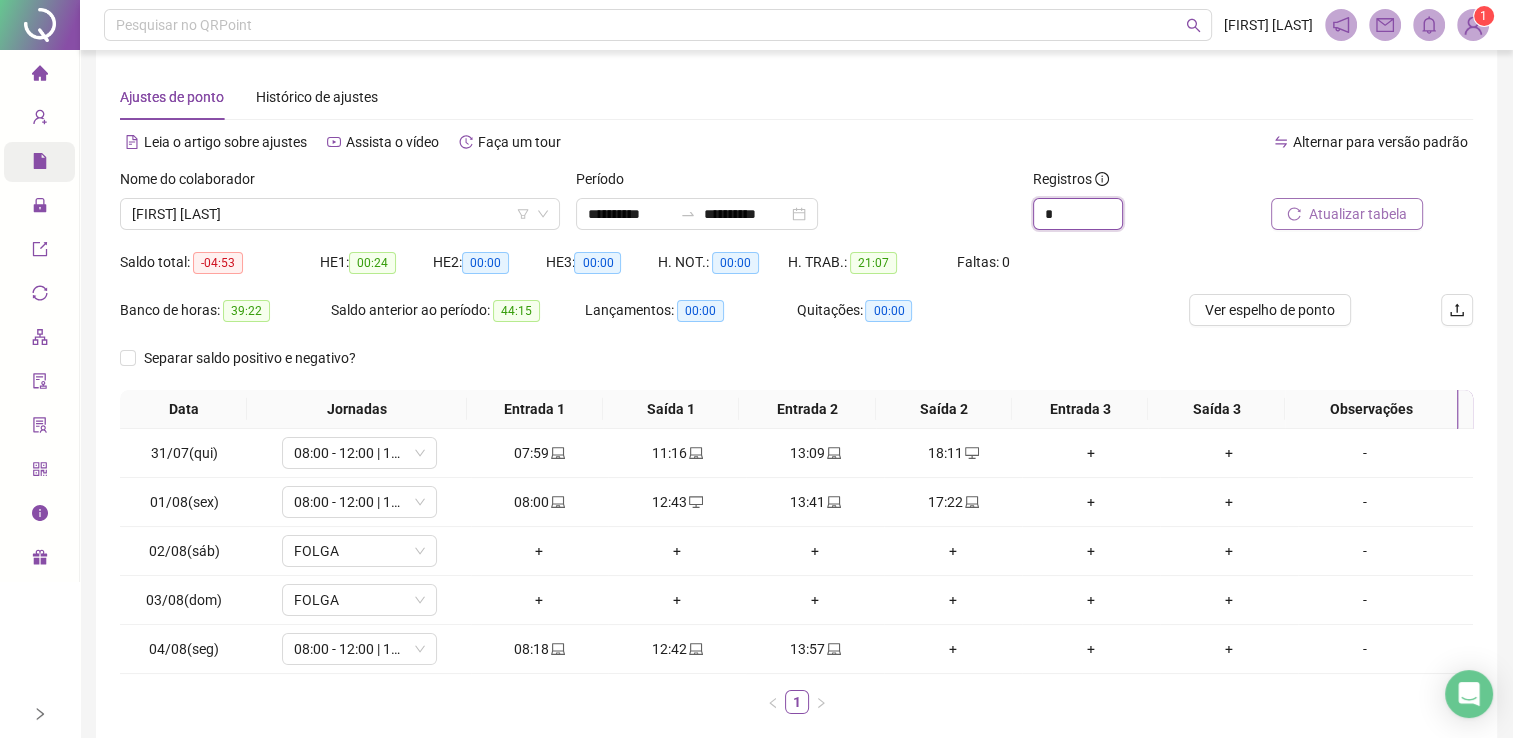 type on "*" 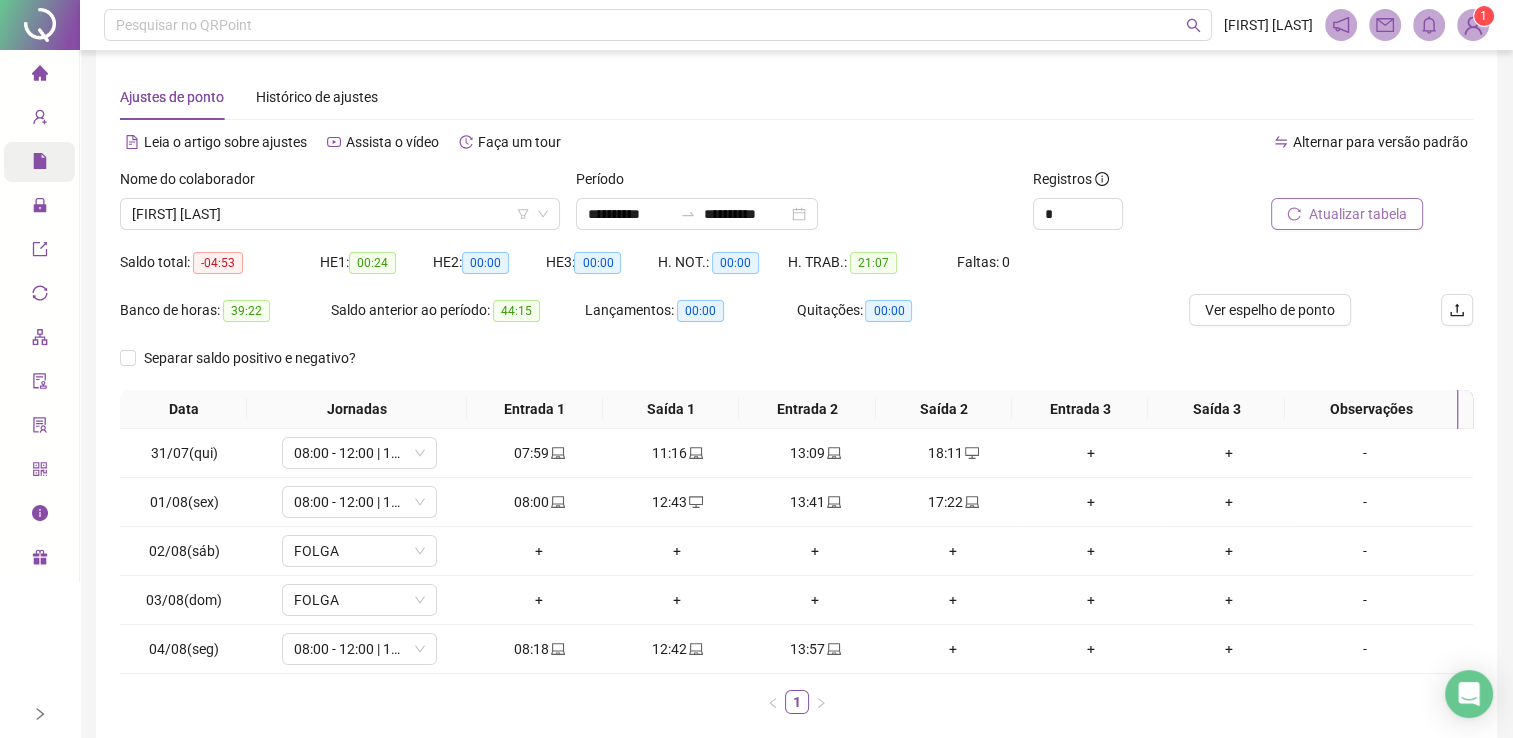 click on "Atualizar tabela" at bounding box center [1358, 214] 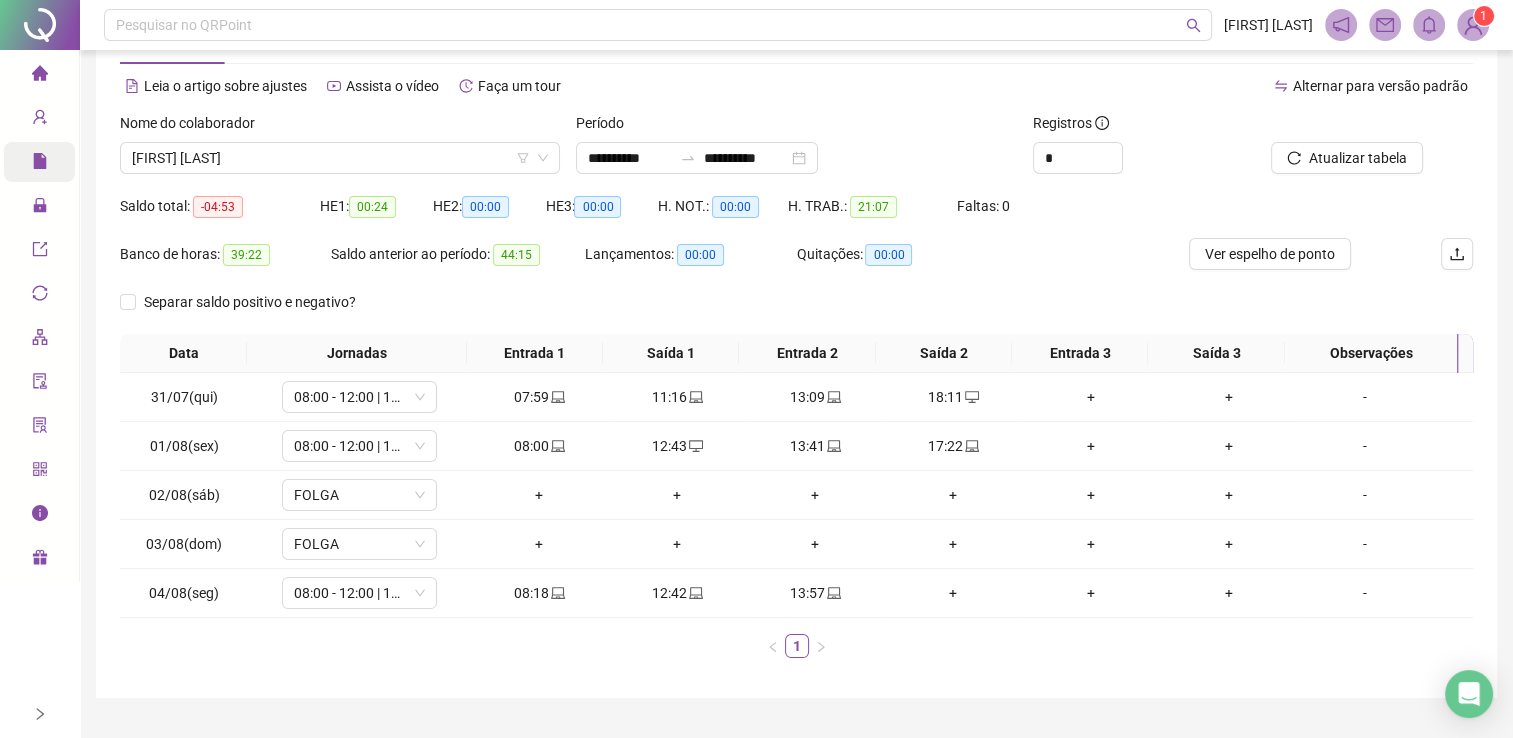 scroll, scrollTop: 116, scrollLeft: 0, axis: vertical 